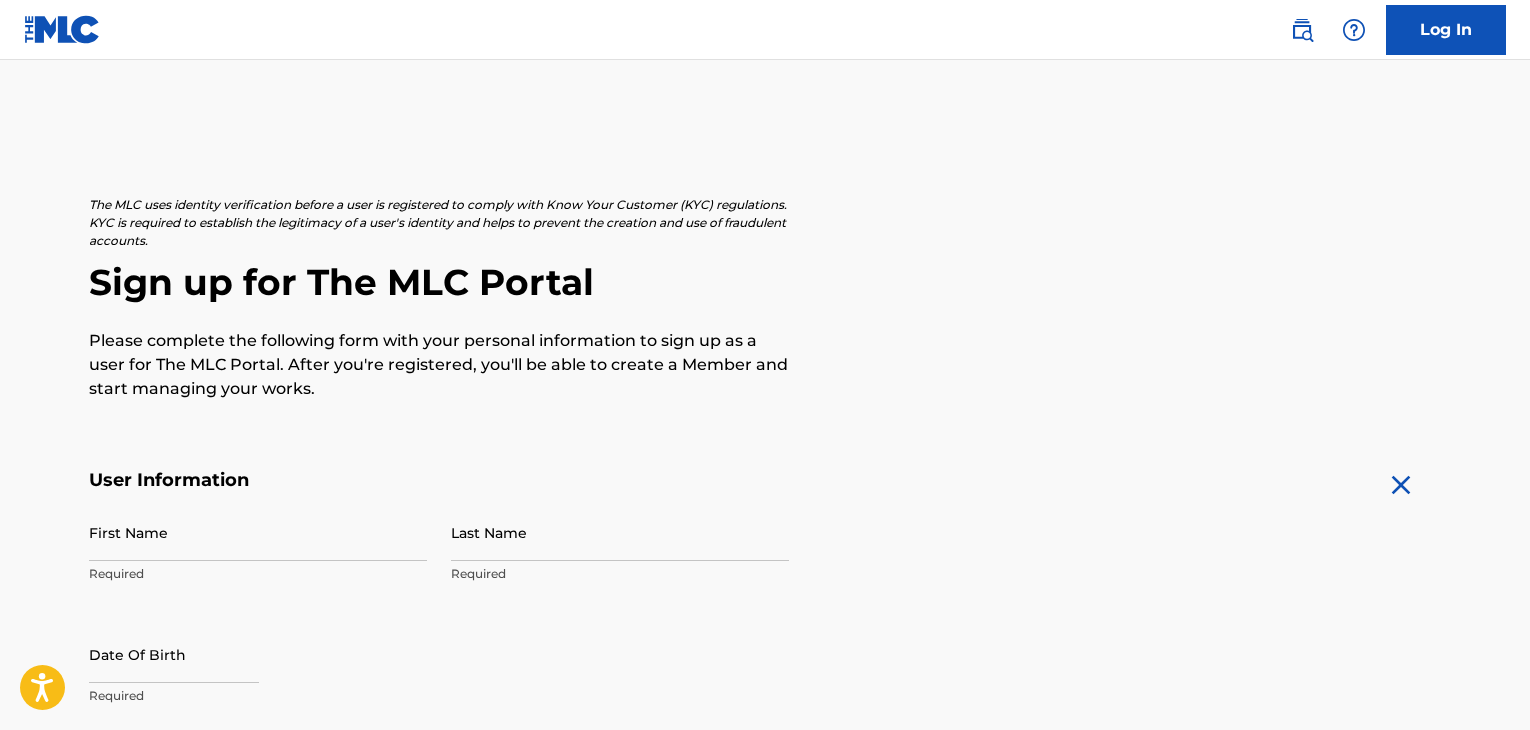 scroll, scrollTop: 0, scrollLeft: 0, axis: both 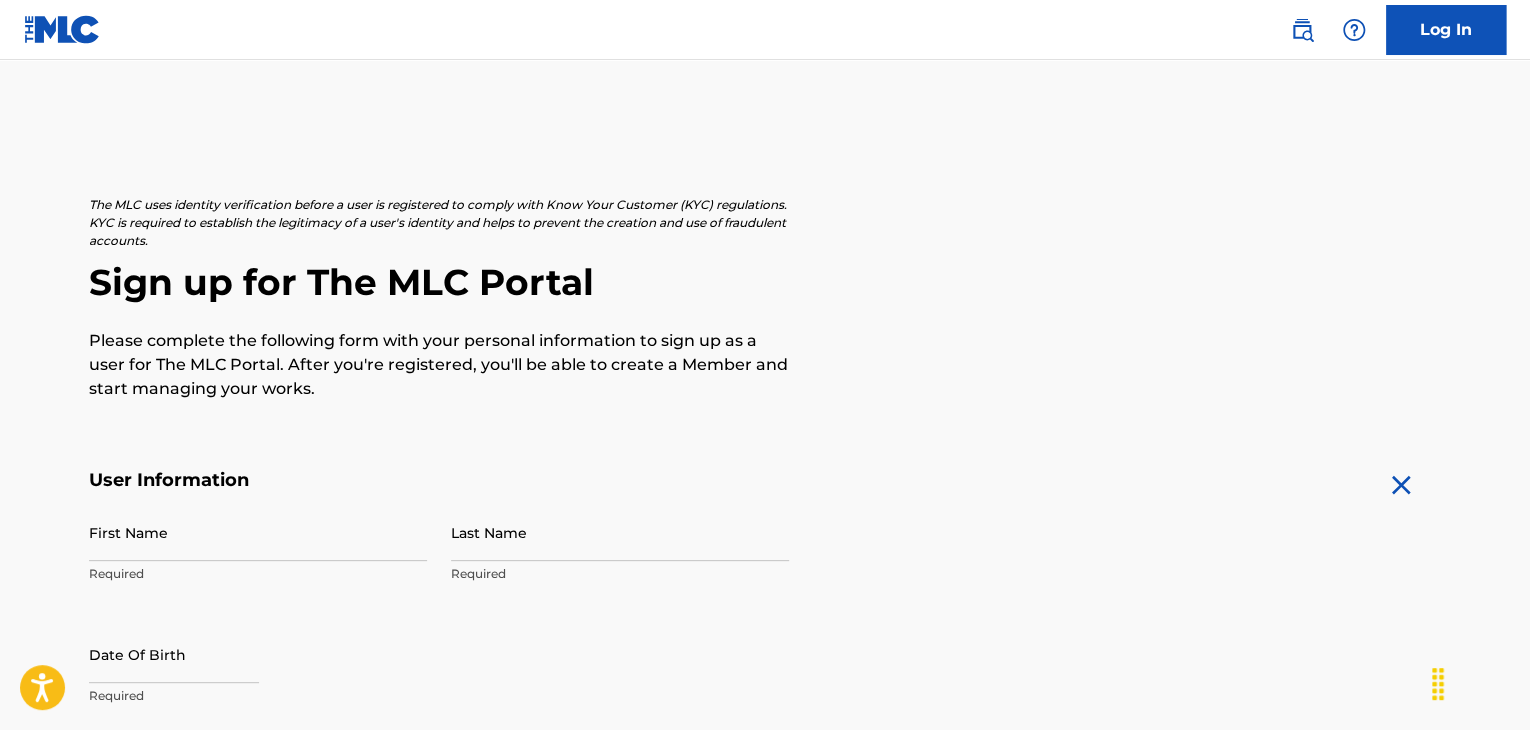 click on "First Name" at bounding box center [258, 532] 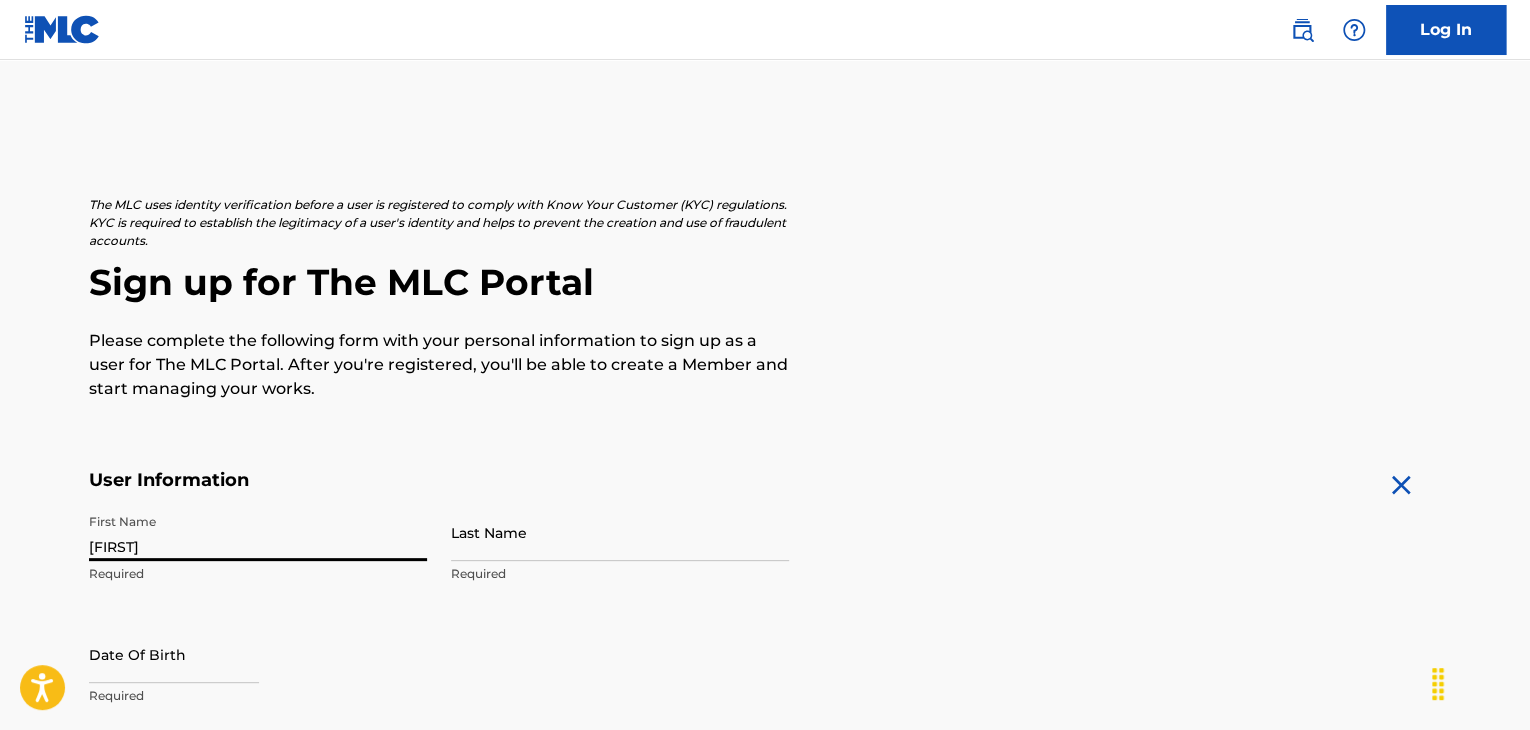 type on "[FIRST]" 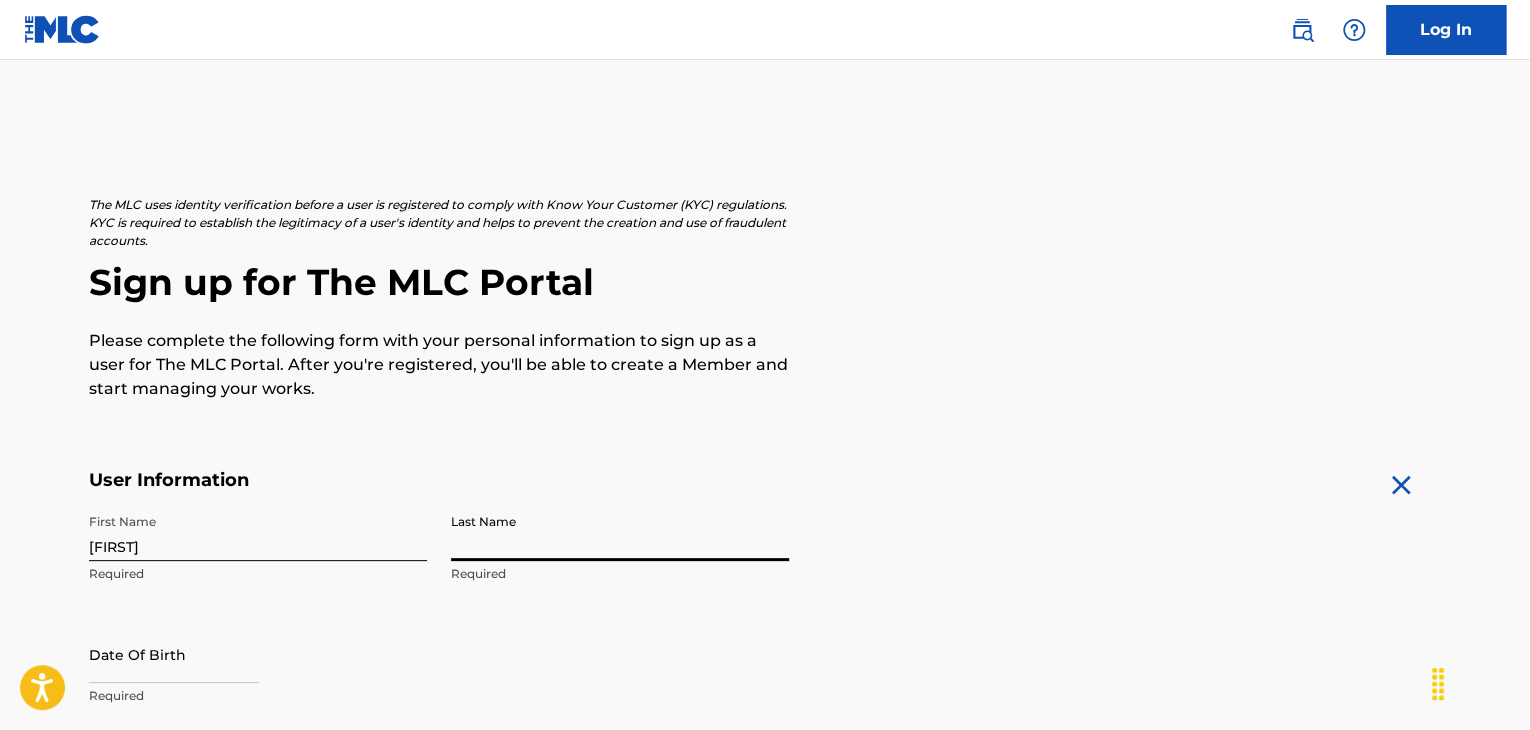 click on "Last Name" at bounding box center [620, 532] 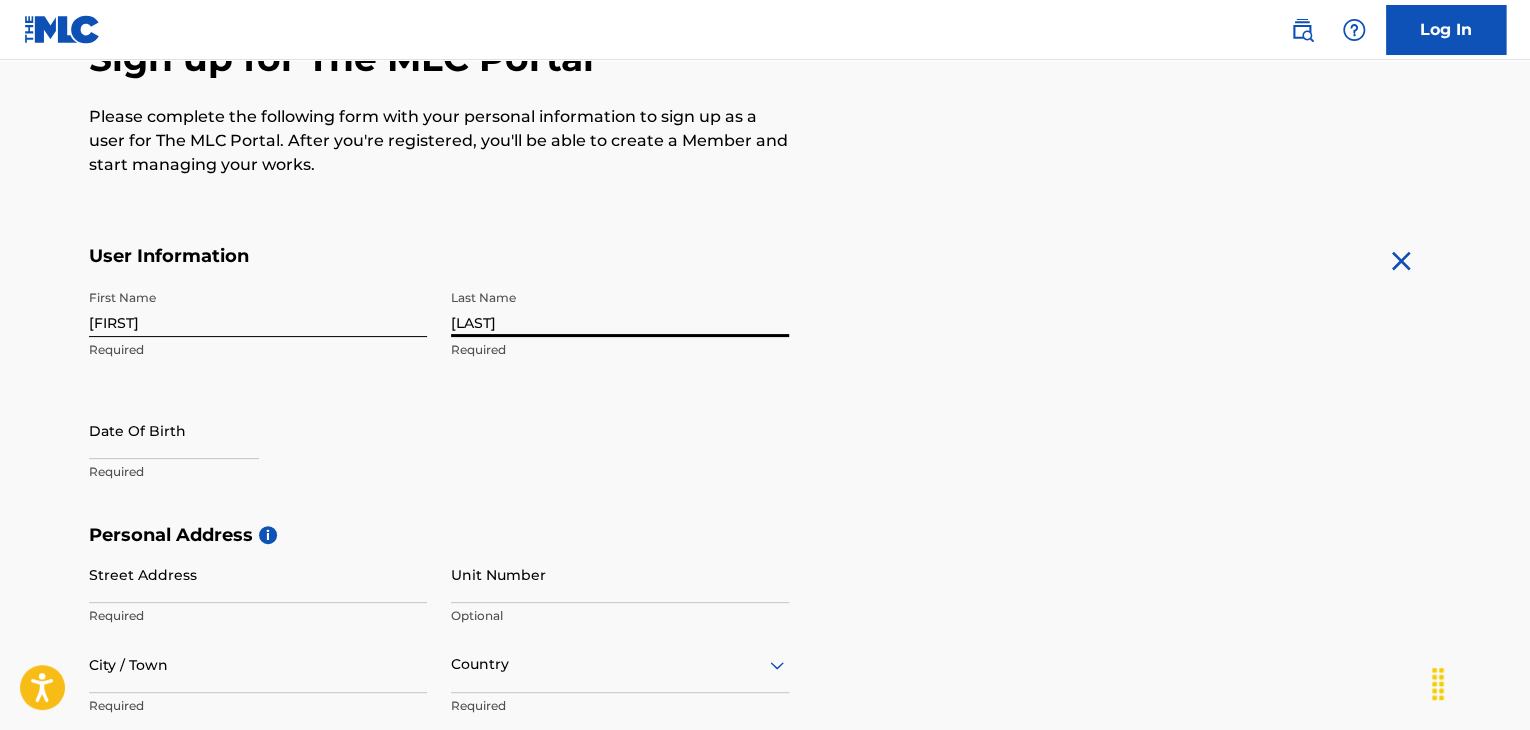 scroll, scrollTop: 226, scrollLeft: 0, axis: vertical 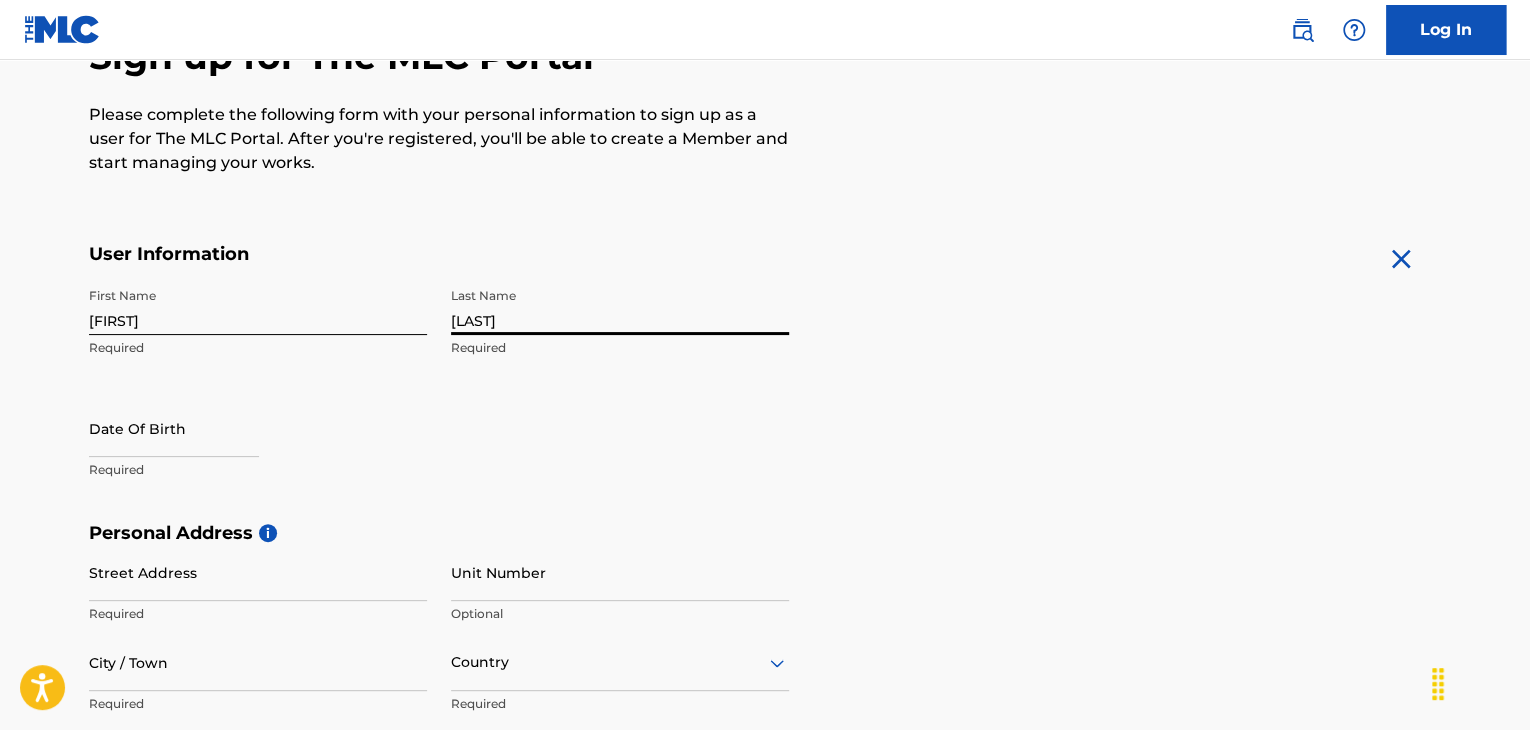 type on "[LAST]" 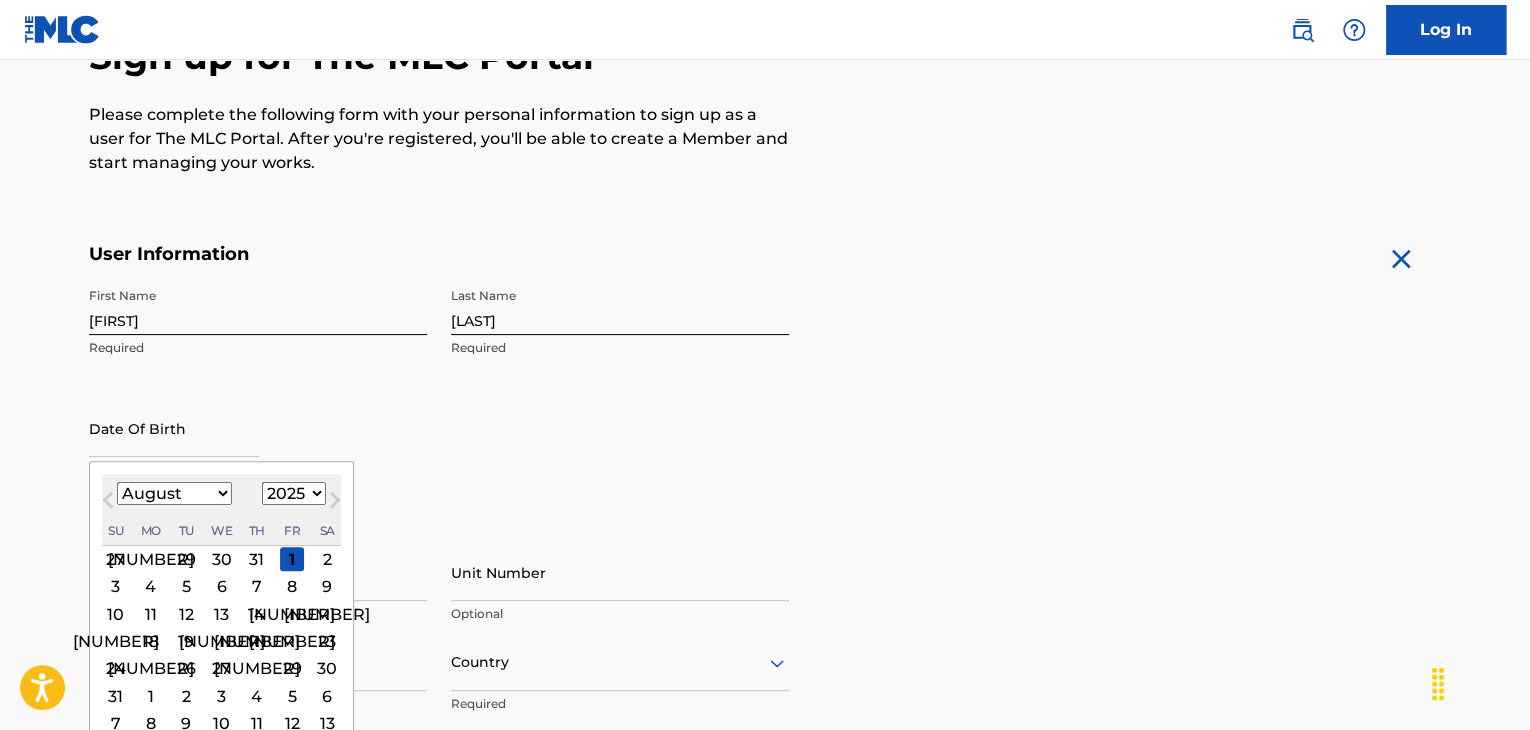 click on "January February March April May June July August September October November December" at bounding box center [174, 493] 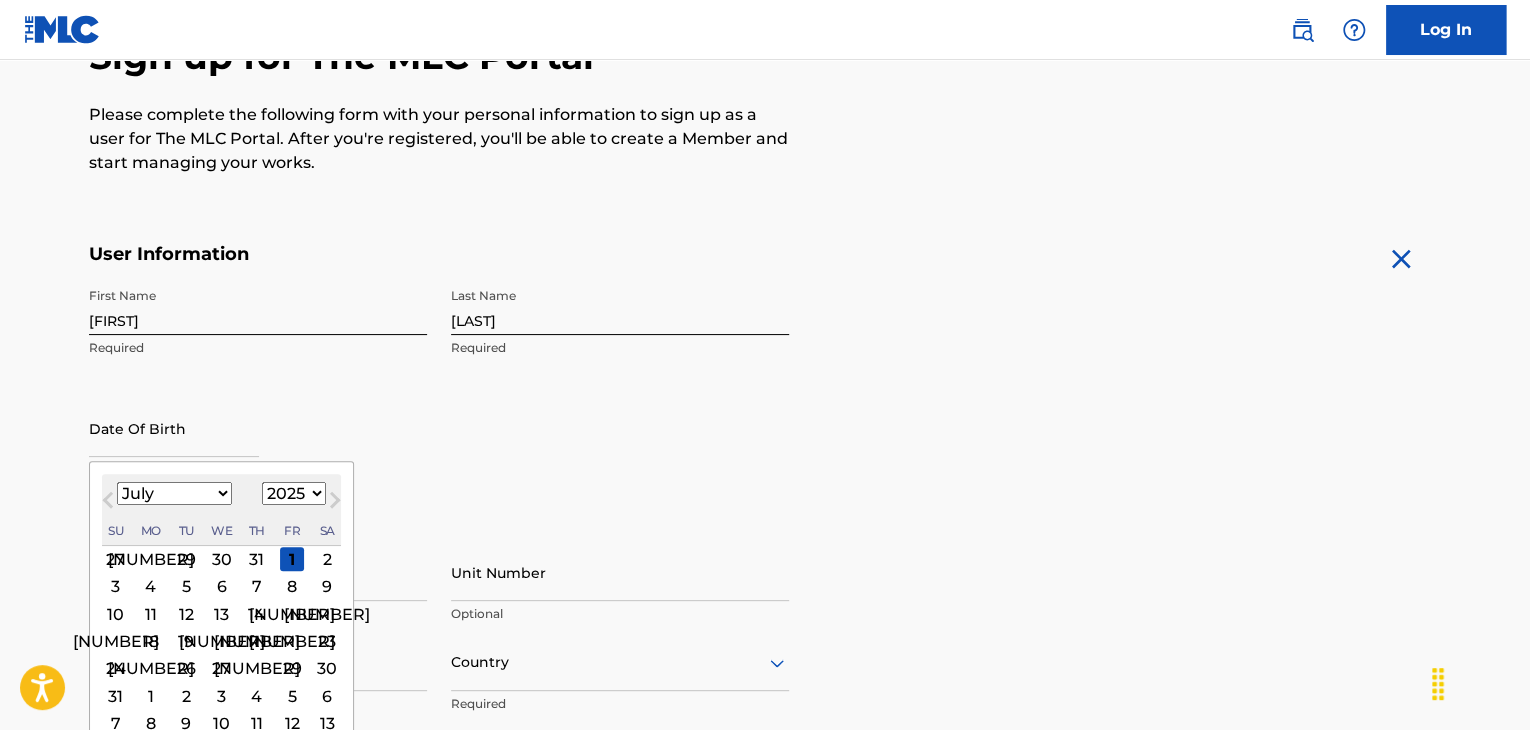 click on "January February March April May June July August September October November December" at bounding box center (174, 493) 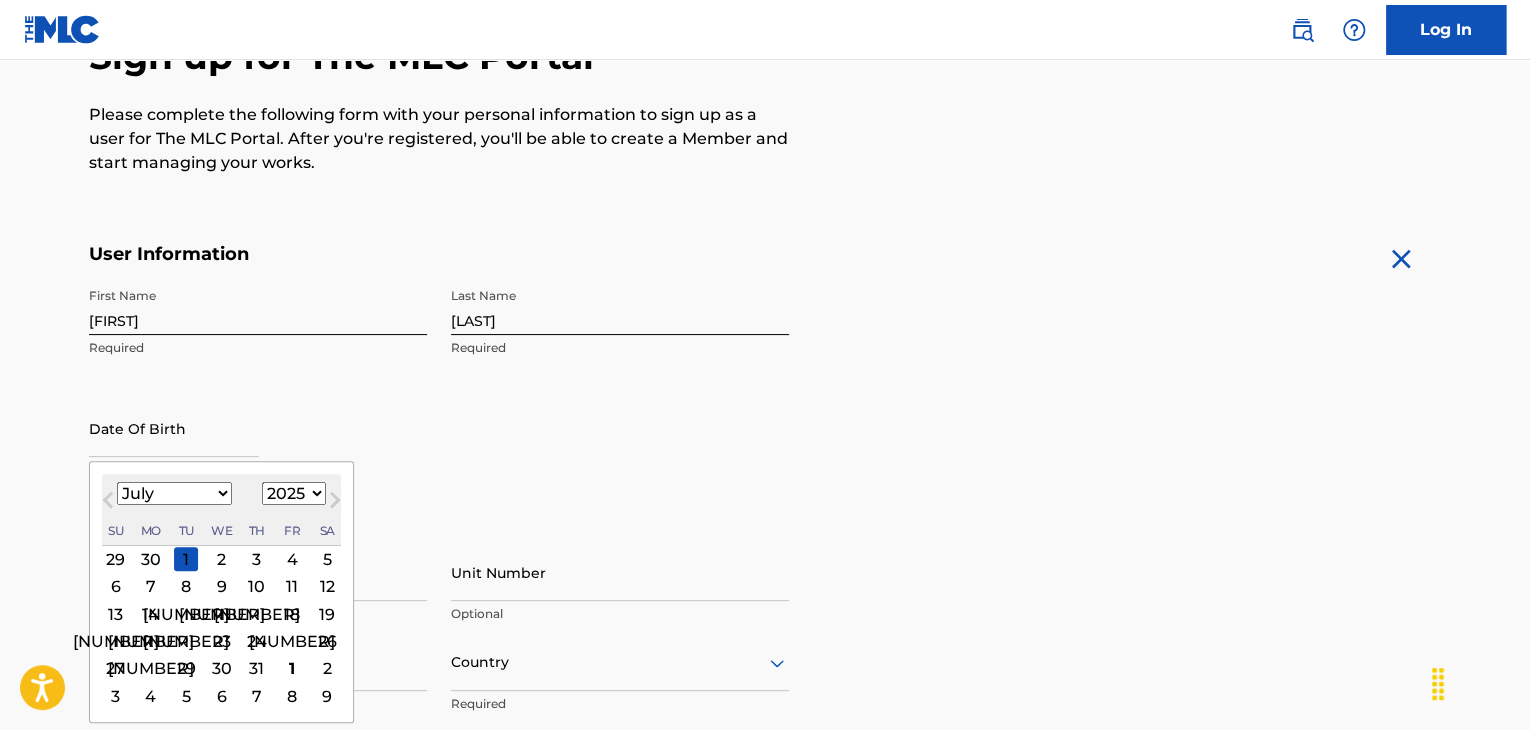 click on "1899 1900 1901 1902 1903 1904 1905 1906 1907 1908 1909 1910 1911 1912 1913 1914 1915 1916 1917 1918 1919 1920 1921 1922 1923 1924 1925 1926 1927 1928 1929 1930 1931 1932 1933 1934 1935 1936 1937 1938 1939 1940 1941 1942 1943 1944 1945 1946 1947 1948 1949 1950 1951 1952 1953 1954 1955 1956 1957 1958 1959 1960 1961 1962 1963 1964 1965 1966 1967 1968 1969 1970 1971 1972 1973 1974 1975 1976 1977 1978 1979 1980 1981 1982 1983 1984 1985 1986 1987 1988 1989 1990 1991 1992 1993 1994 1995 1996 1997 1998 1999 2000 2001 2002 2003 2004 2005 2006 2007 2008 2009 2010 2011 2012 2013 2014 2015 2016 2017 2018 2019 2020 2021 2022 2023 2024 2025 2026 2027 2028 2029 2030 2031 2032 2033 2034 2035 2036 2037 2038 2039 2040 2041 2042 2043 2044 2045 2046 2047 2048 2049 2050 2051 2052 2053 2054 2055 2056 2057 2058 2059 2060 2061 2062 2063 2064 2065 2066 2067 2068 2069 2070 2071 2072 2073 2074 2075 2076 2077 2078 2079 2080 2081 2082 2083 2084 2085 2086 2087 2088 2089 2090 2091 2092 2093 2094 2095 2096 2097 2098 2099 2100" at bounding box center [294, 493] 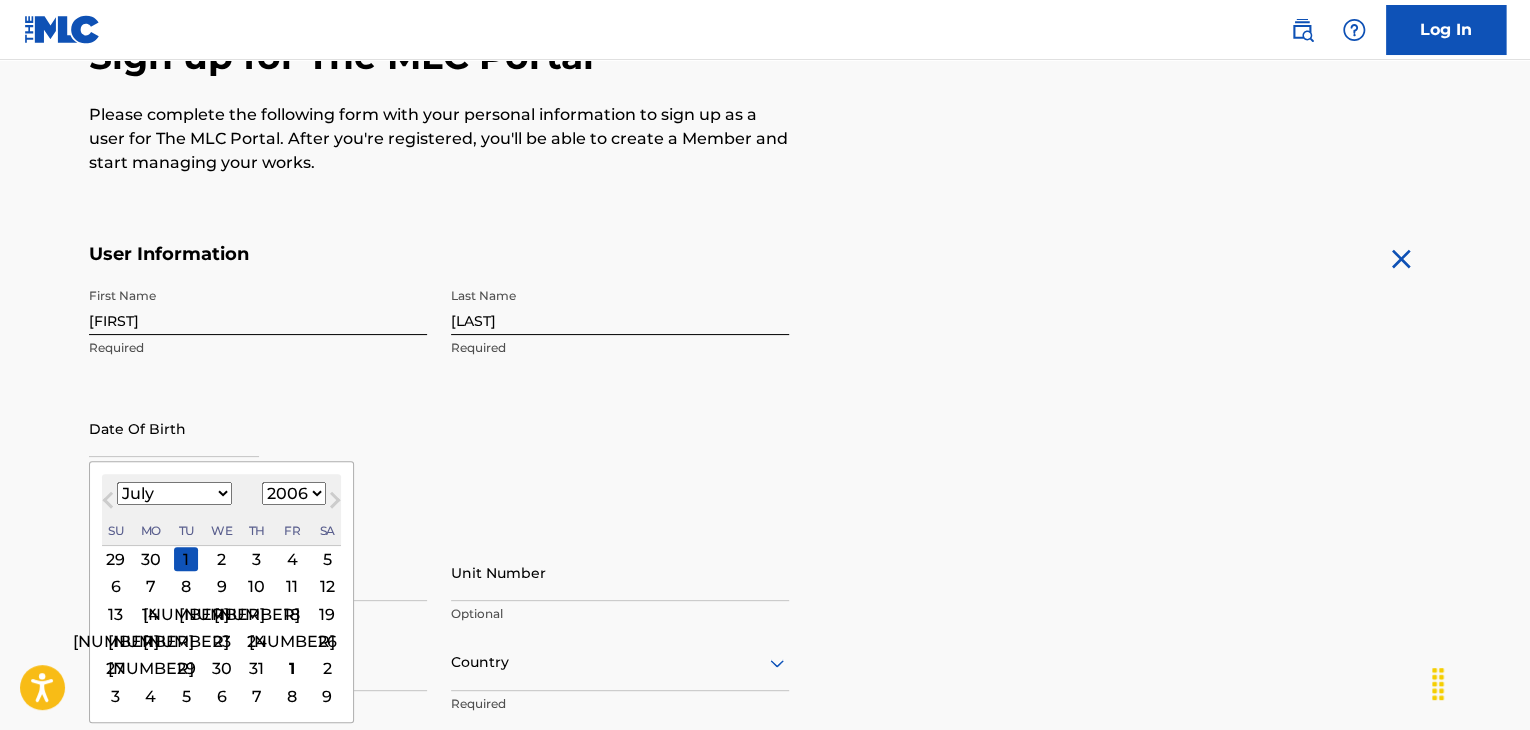click on "1899 1900 1901 1902 1903 1904 1905 1906 1907 1908 1909 1910 1911 1912 1913 1914 1915 1916 1917 1918 1919 1920 1921 1922 1923 1924 1925 1926 1927 1928 1929 1930 1931 1932 1933 1934 1935 1936 1937 1938 1939 1940 1941 1942 1943 1944 1945 1946 1947 1948 1949 1950 1951 1952 1953 1954 1955 1956 1957 1958 1959 1960 1961 1962 1963 1964 1965 1966 1967 1968 1969 1970 1971 1972 1973 1974 1975 1976 1977 1978 1979 1980 1981 1982 1983 1984 1985 1986 1987 1988 1989 1990 1991 1992 1993 1994 1995 1996 1997 1998 1999 2000 2001 2002 2003 2004 2005 2006 2007 2008 2009 2010 2011 2012 2013 2014 2015 2016 2017 2018 2019 2020 2021 2022 2023 2024 2025 2026 2027 2028 2029 2030 2031 2032 2033 2034 2035 2036 2037 2038 2039 2040 2041 2042 2043 2044 2045 2046 2047 2048 2049 2050 2051 2052 2053 2054 2055 2056 2057 2058 2059 2060 2061 2062 2063 2064 2065 2066 2067 2068 2069 2070 2071 2072 2073 2074 2075 2076 2077 2078 2079 2080 2081 2082 2083 2084 2085 2086 2087 2088 2089 2090 2091 2092 2093 2094 2095 2096 2097 2098 2099 2100" at bounding box center [294, 493] 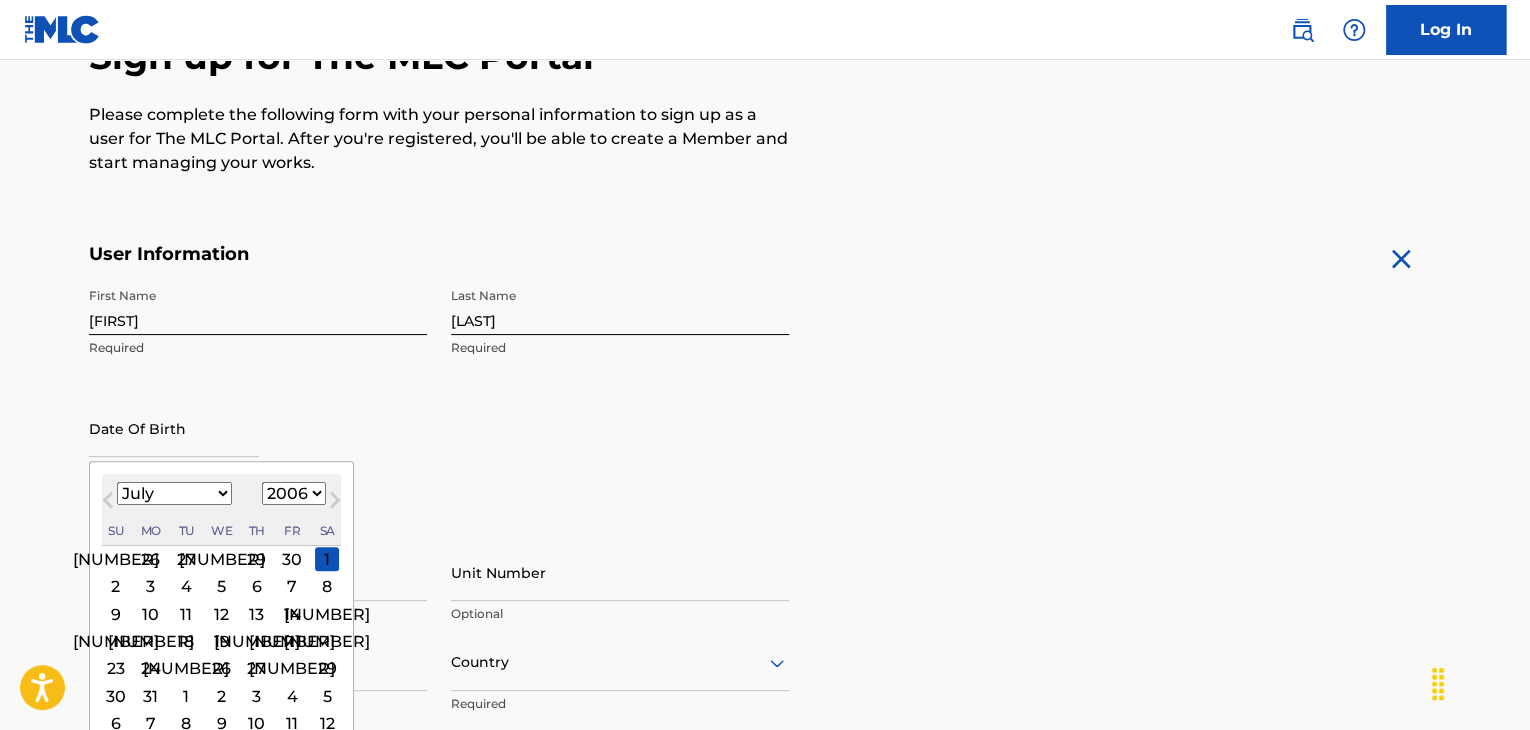 click on "6" at bounding box center [257, 587] 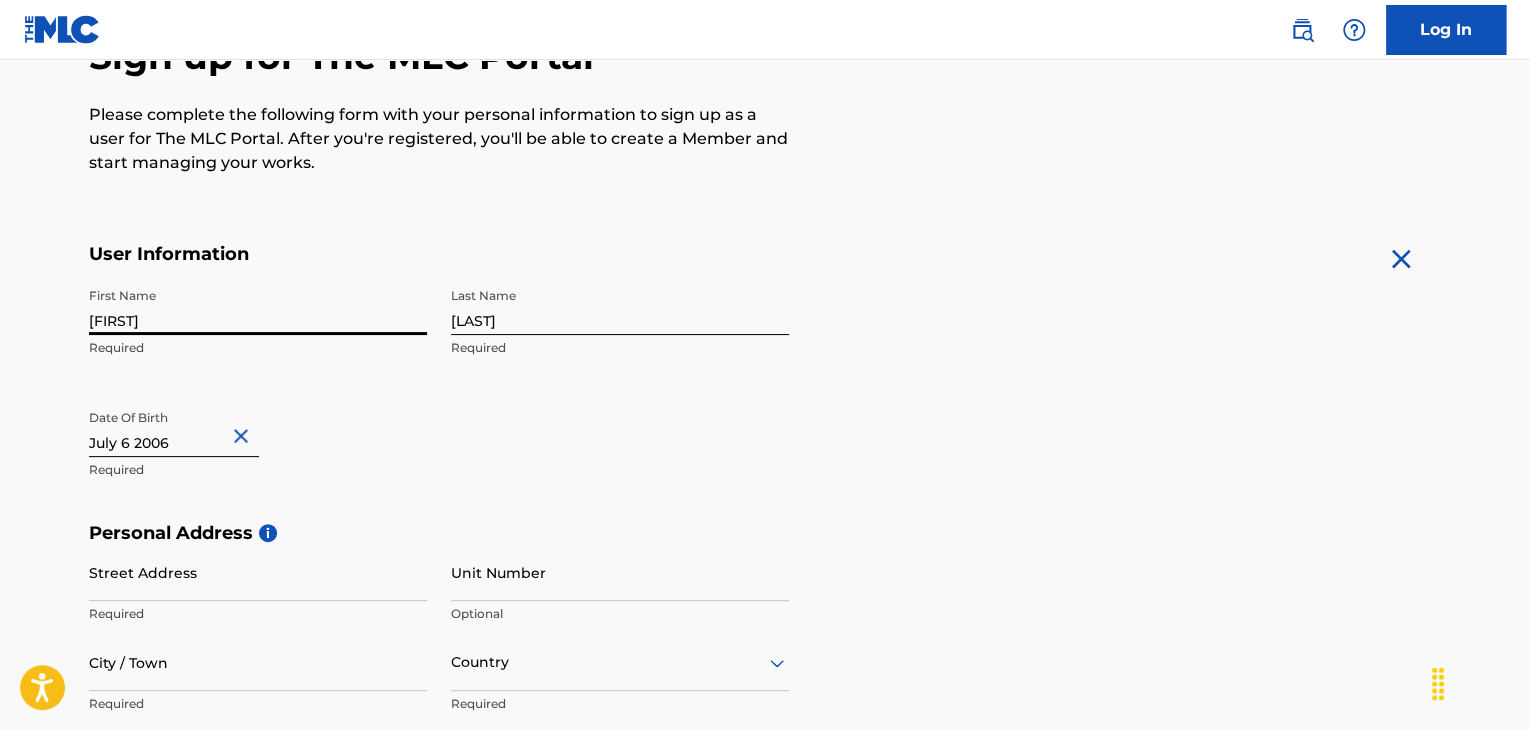 click on "[FIRST]" at bounding box center (258, 306) 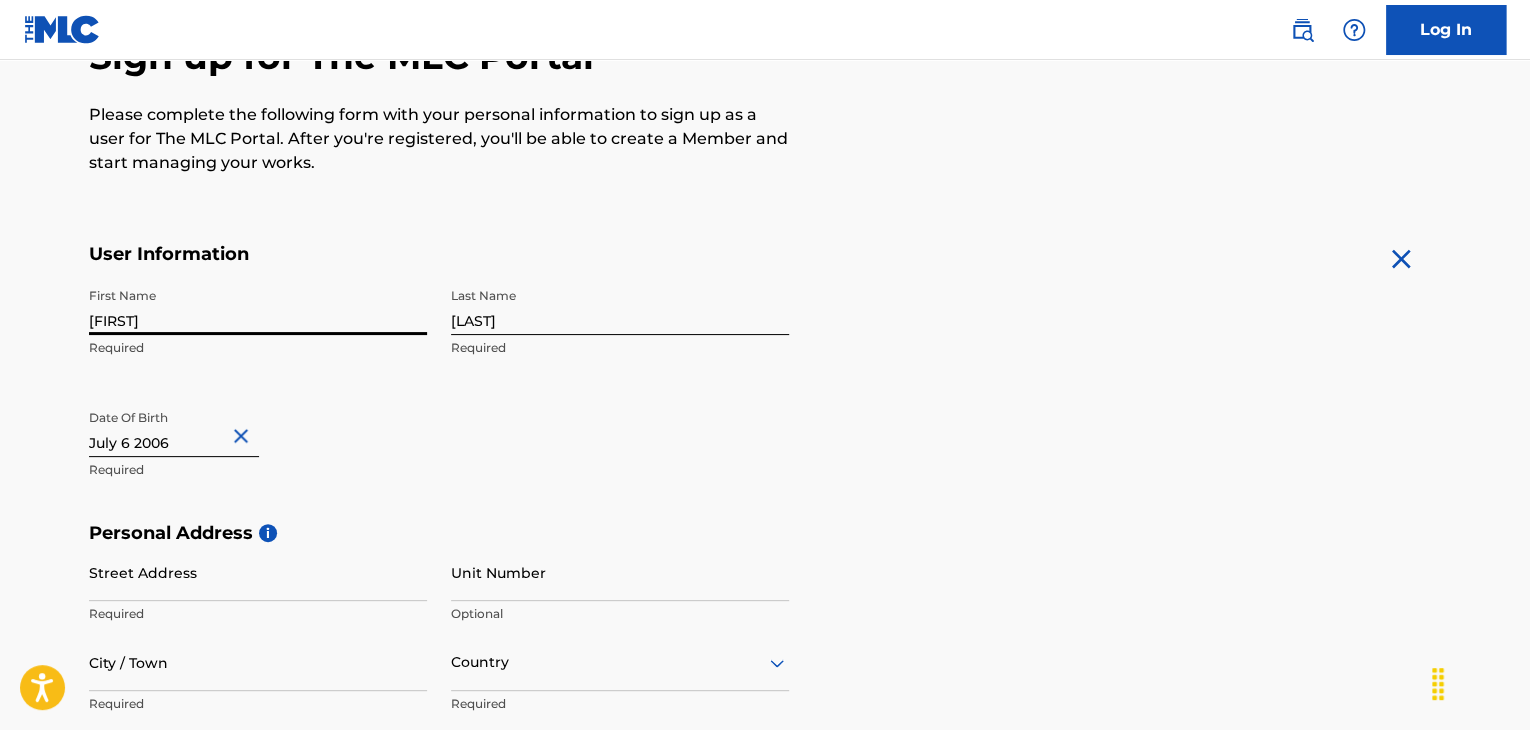 type on "[FIRST]" 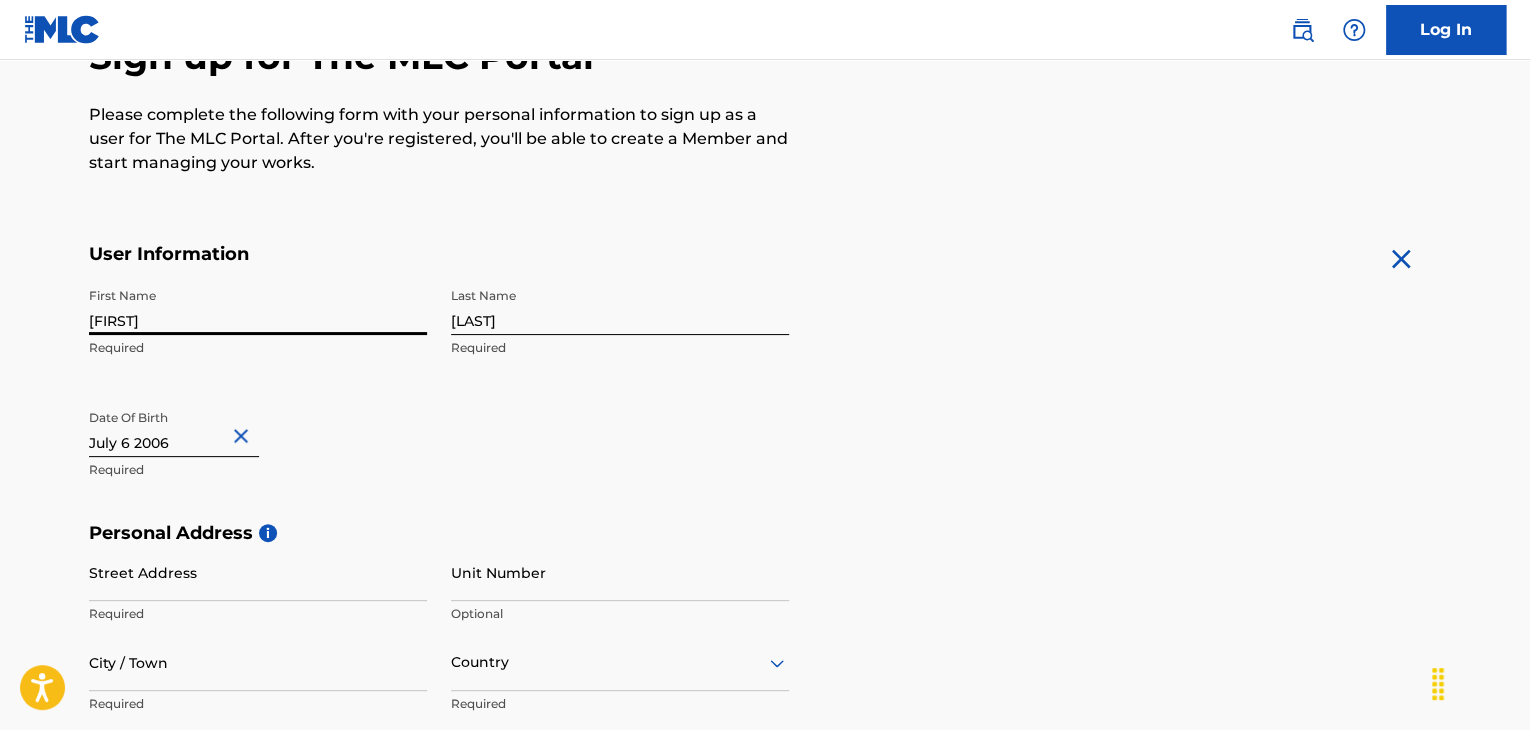 click on "First Name [FIRST] Required Last Name [LAST] Required Date Of Birth Required" at bounding box center [439, 400] 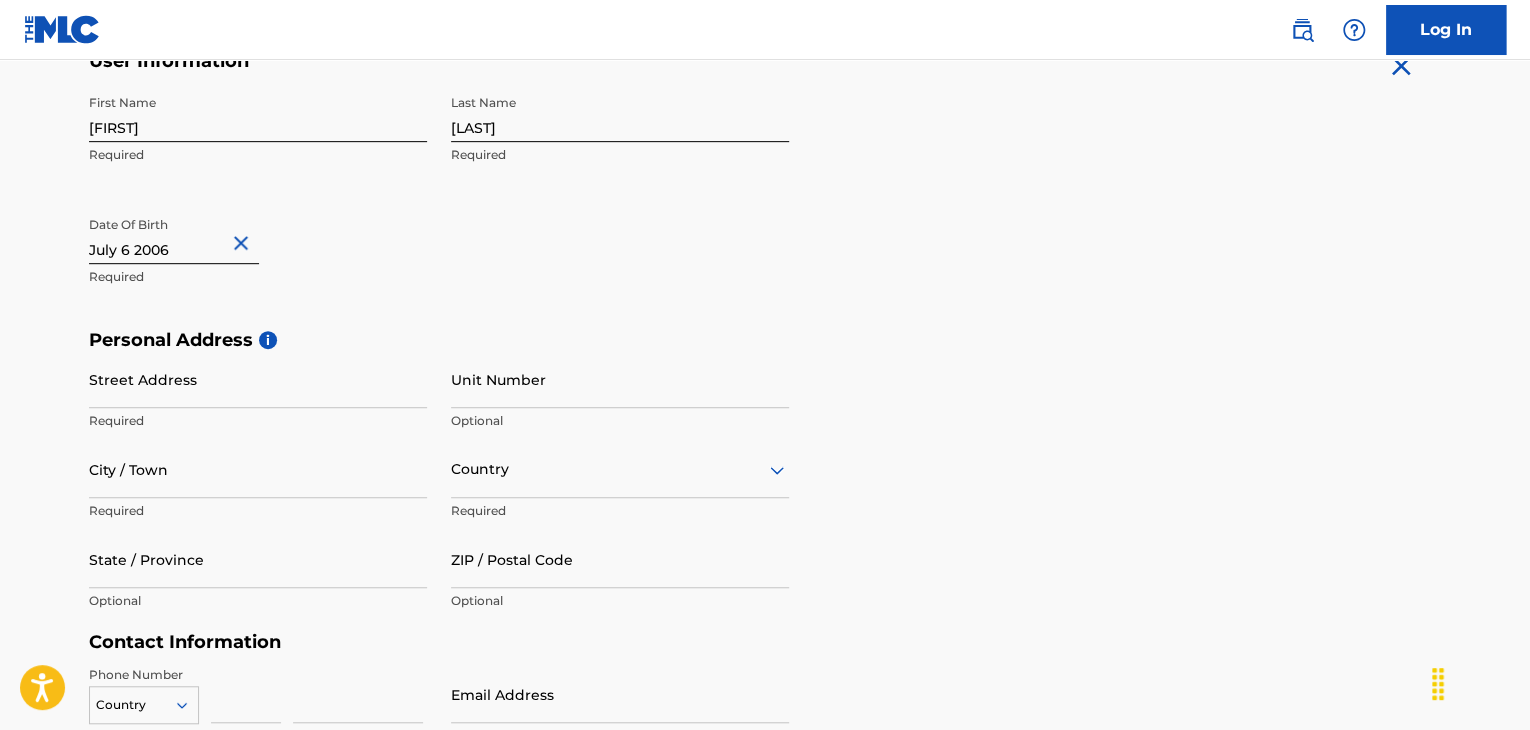 scroll, scrollTop: 430, scrollLeft: 0, axis: vertical 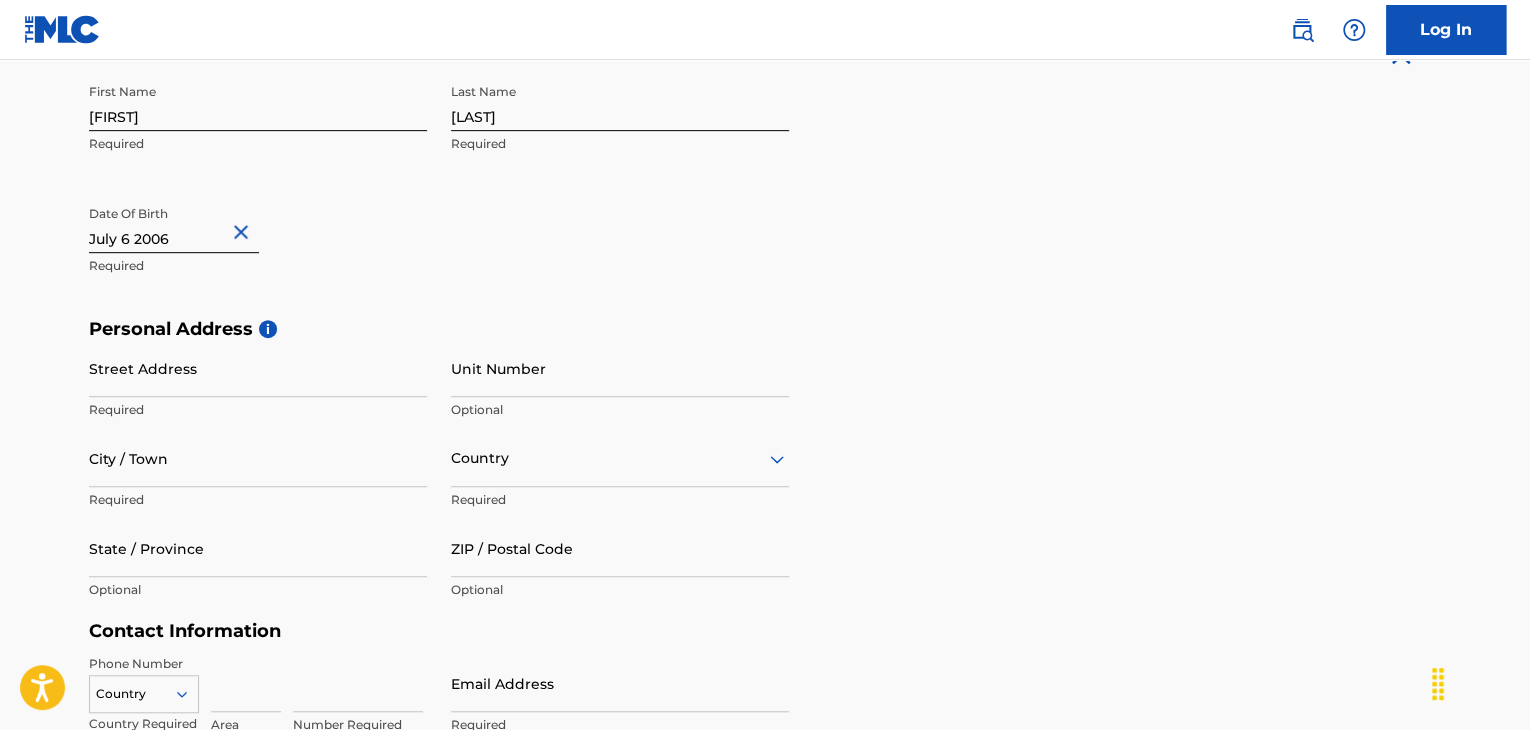 click on "Street Address" at bounding box center [258, 368] 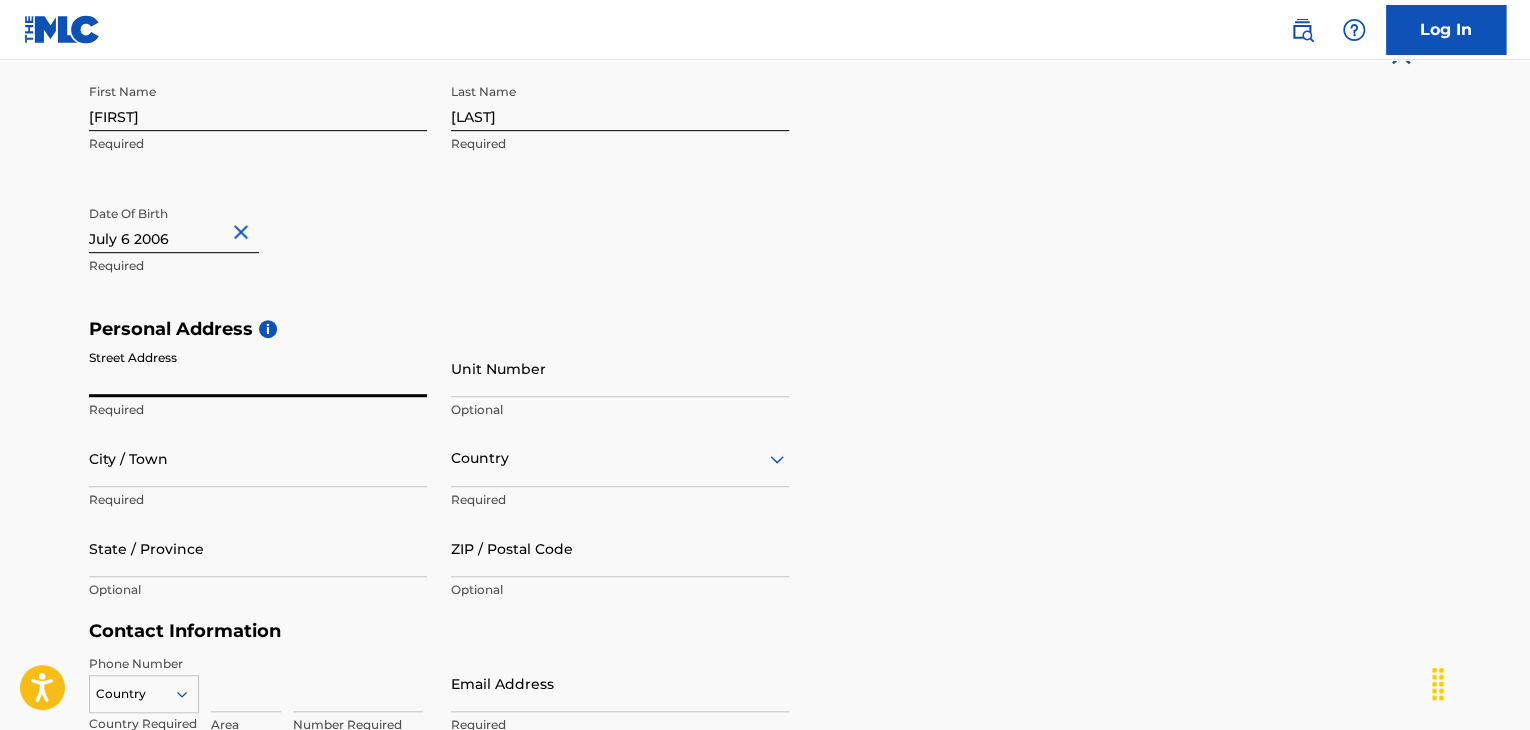 type on "[STREET]" 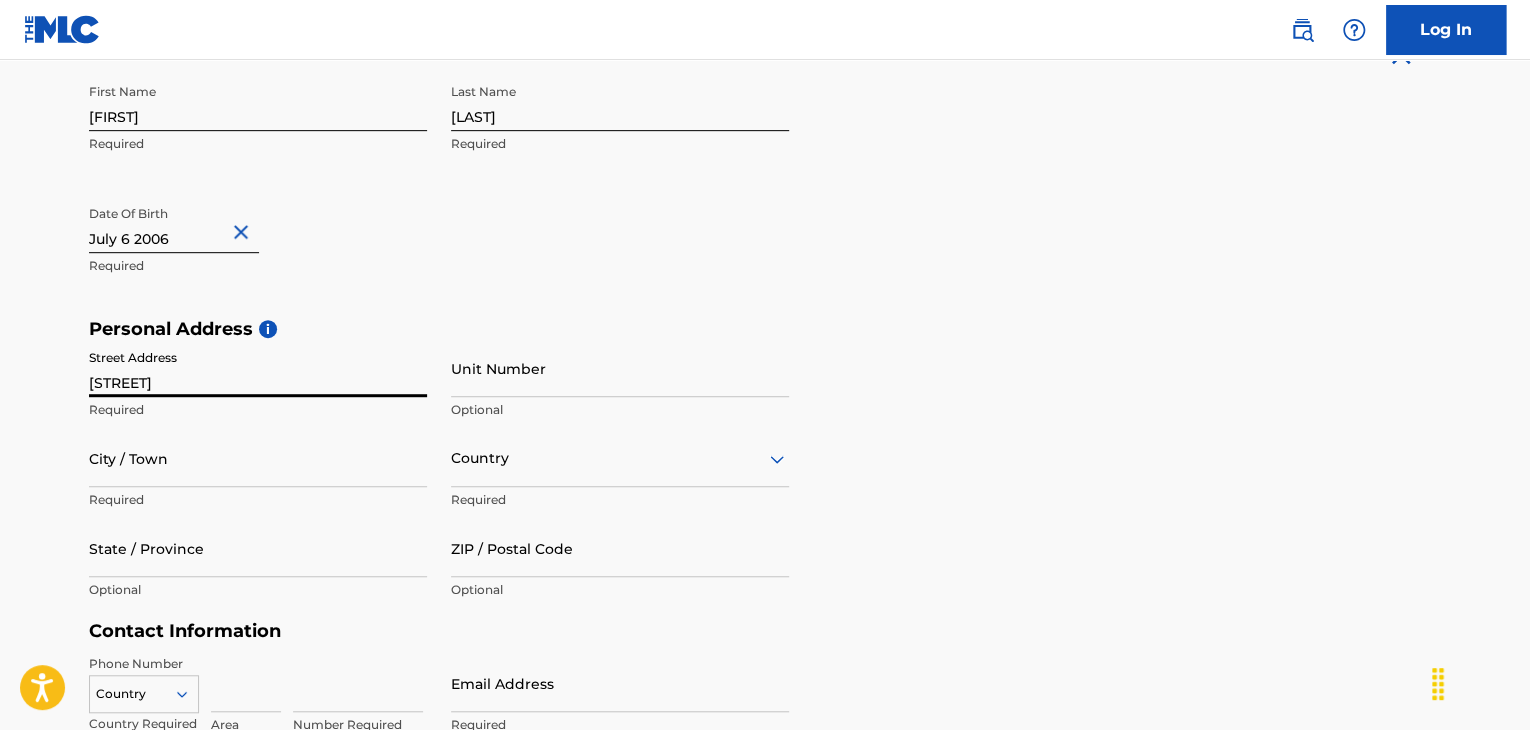 type on "Upper Marlboro" 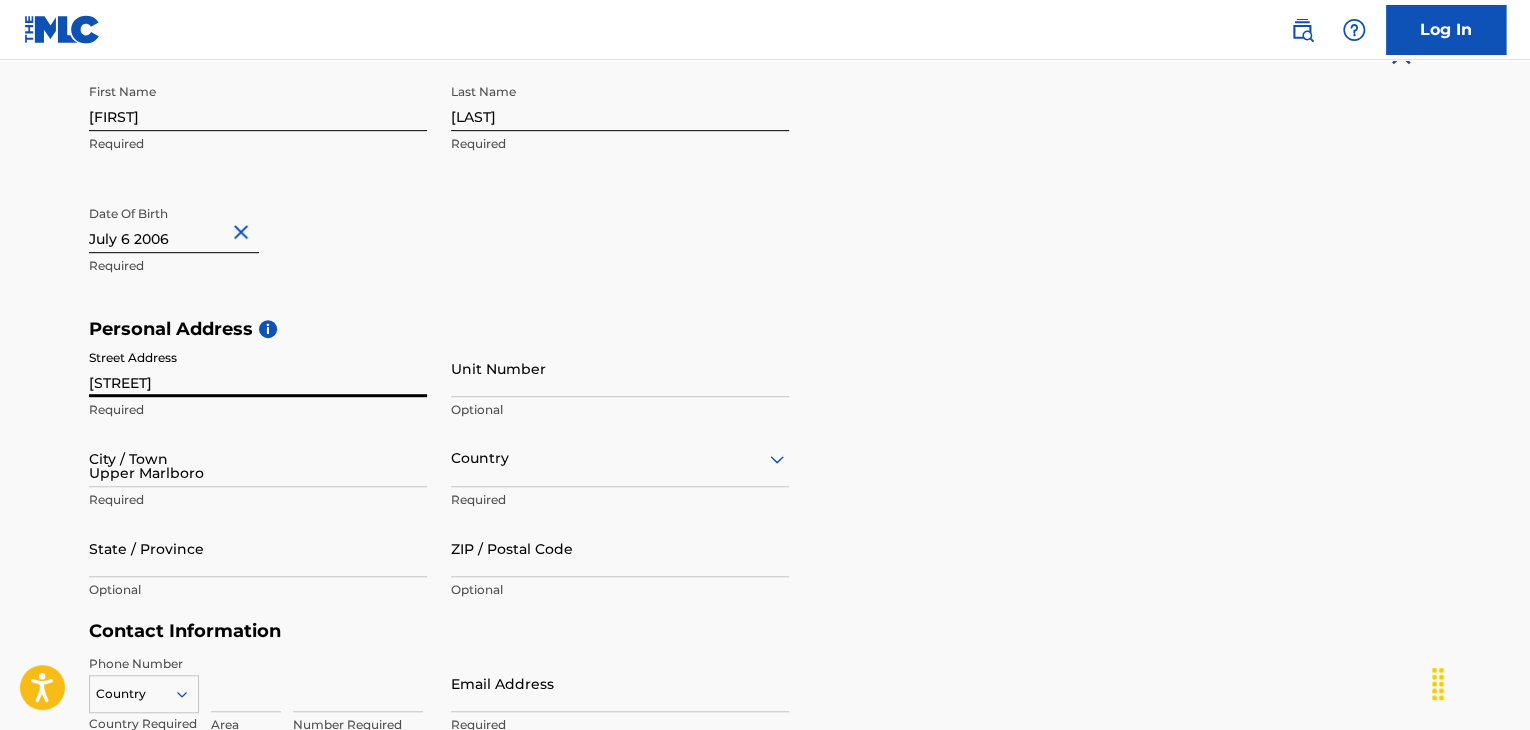 type on "[COUNTRY]" 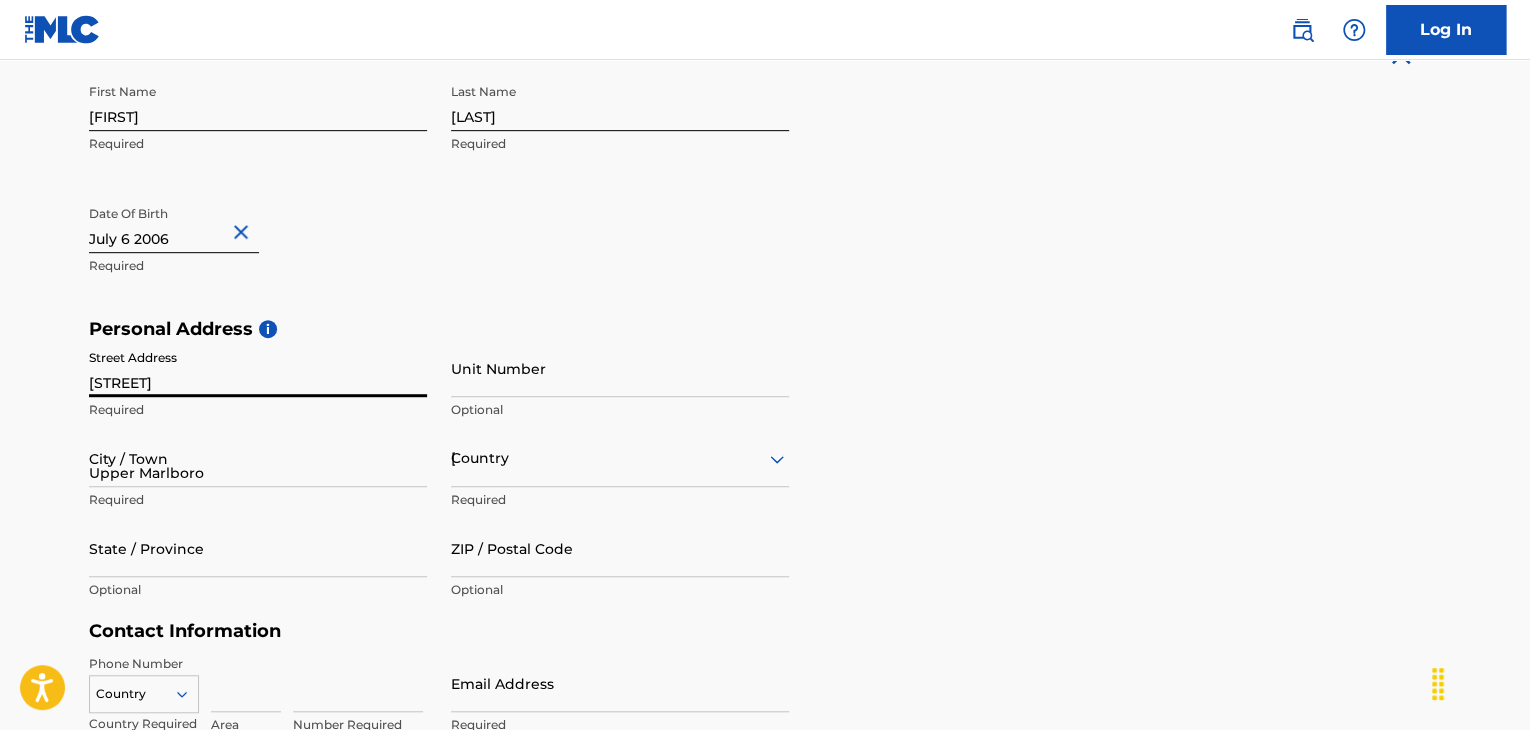 type on "[STATE]" 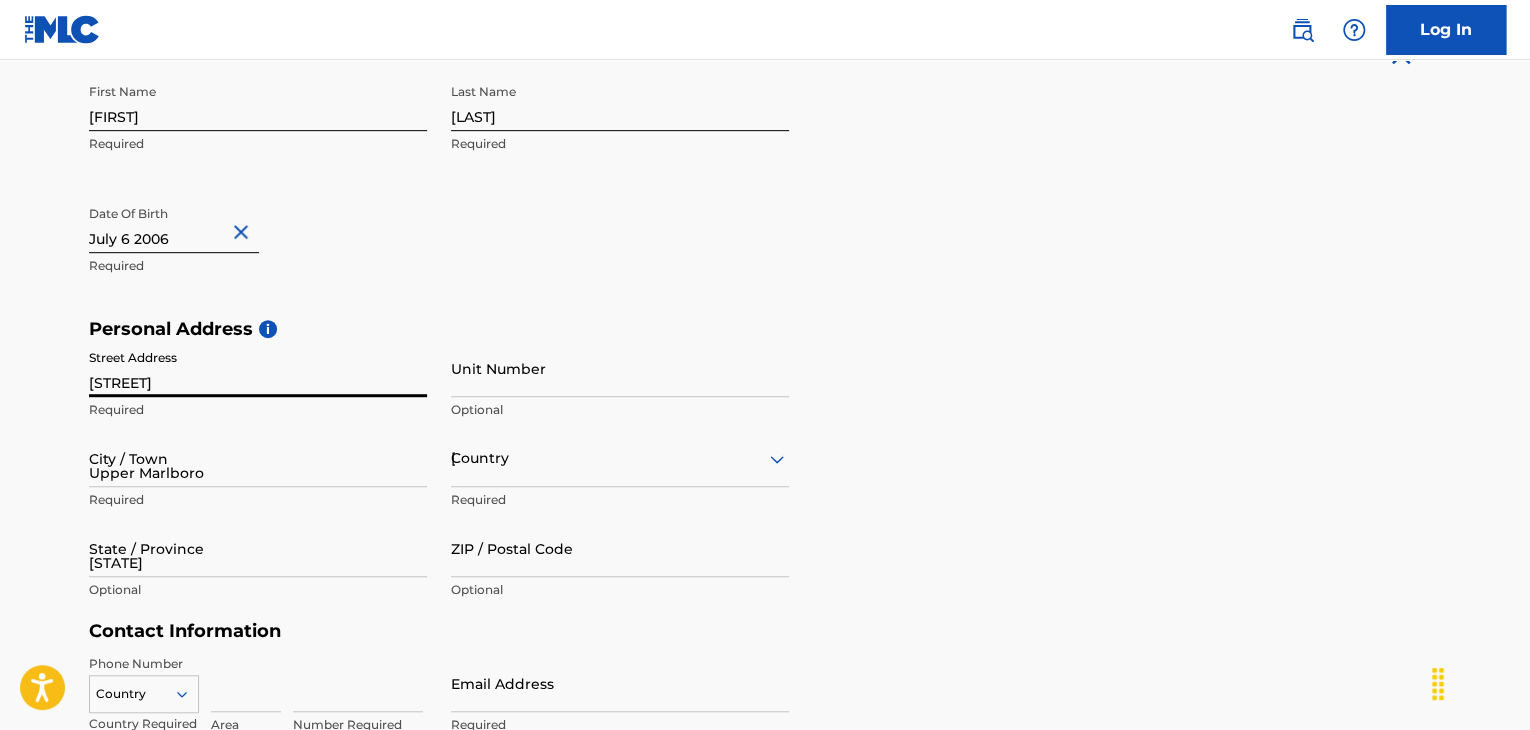type on "20772" 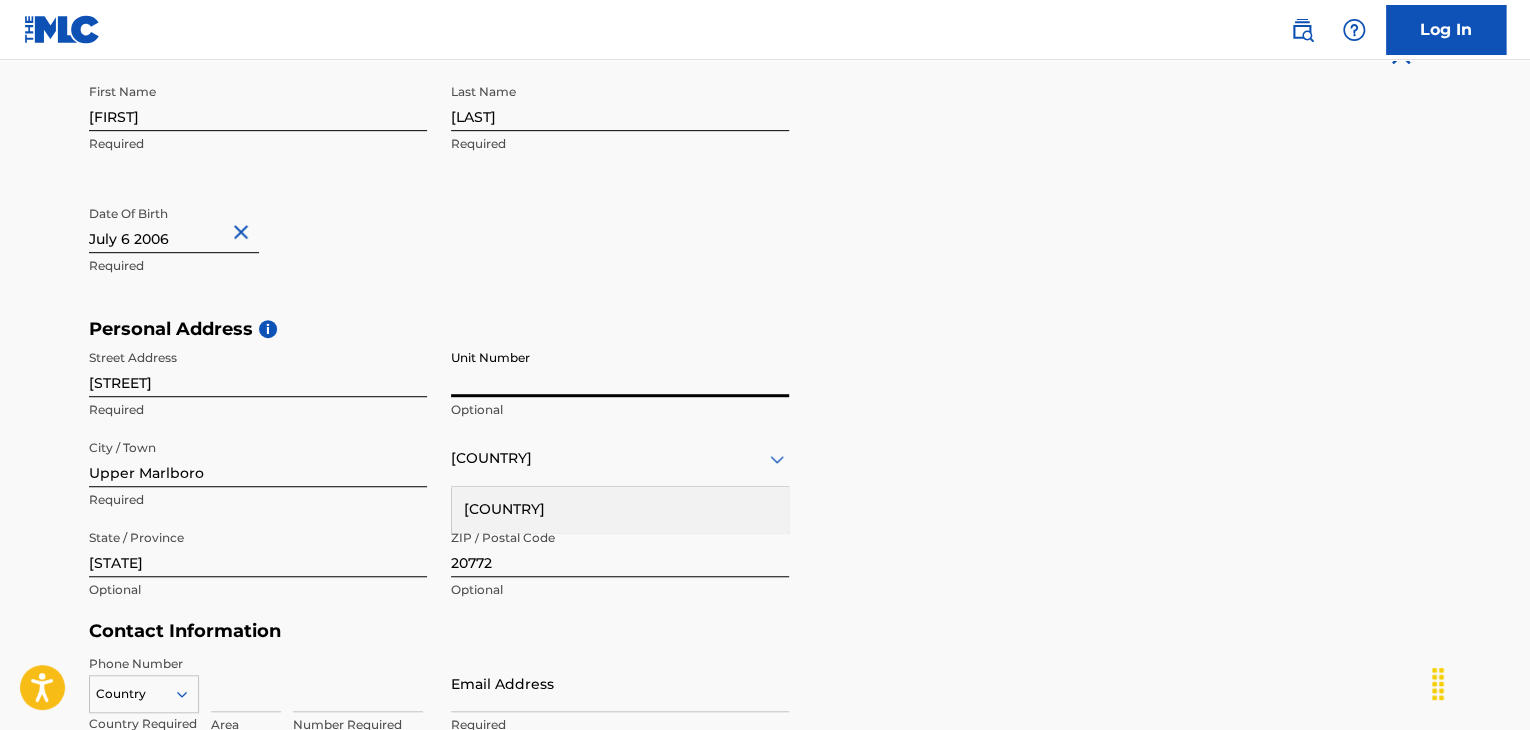 click on "Unit Number" at bounding box center [620, 368] 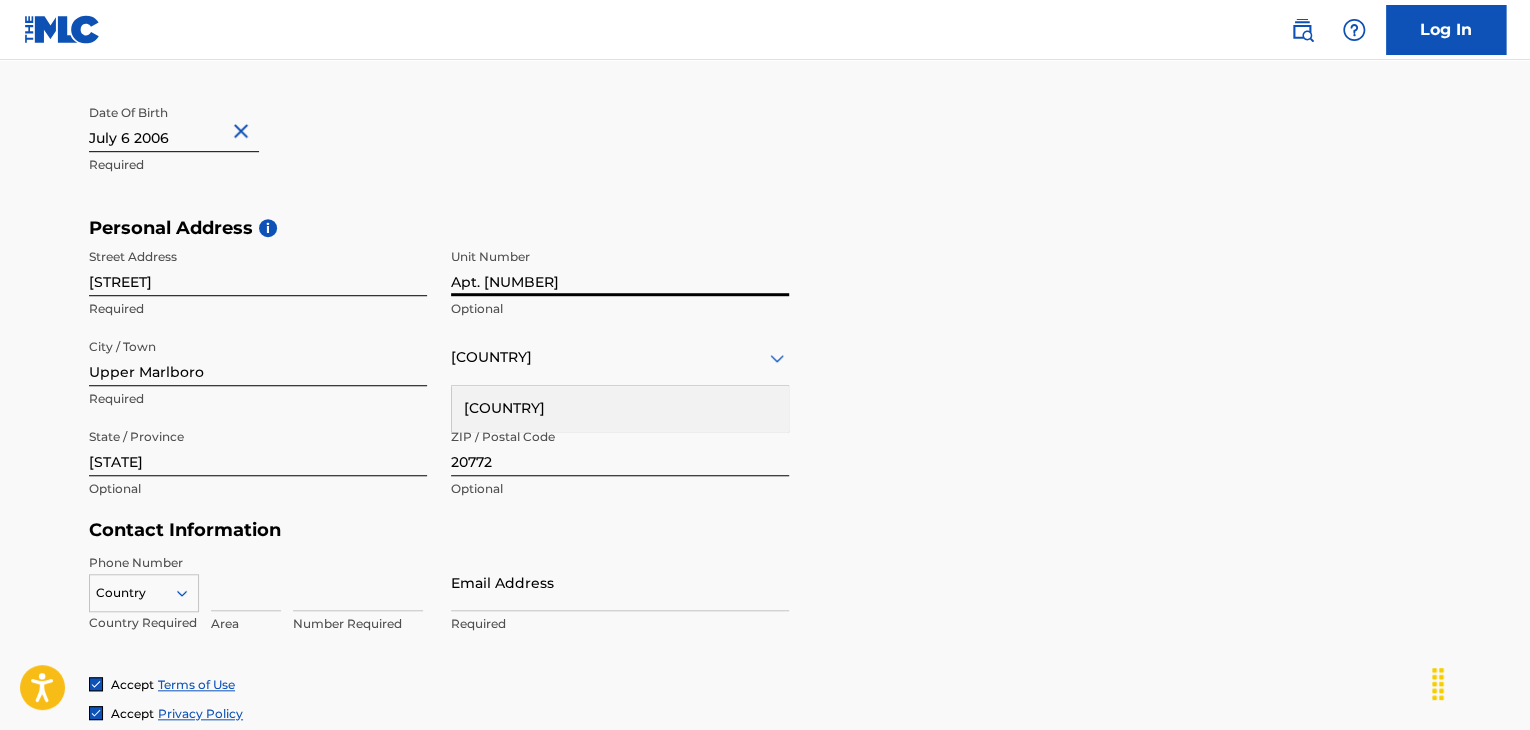 scroll, scrollTop: 555, scrollLeft: 0, axis: vertical 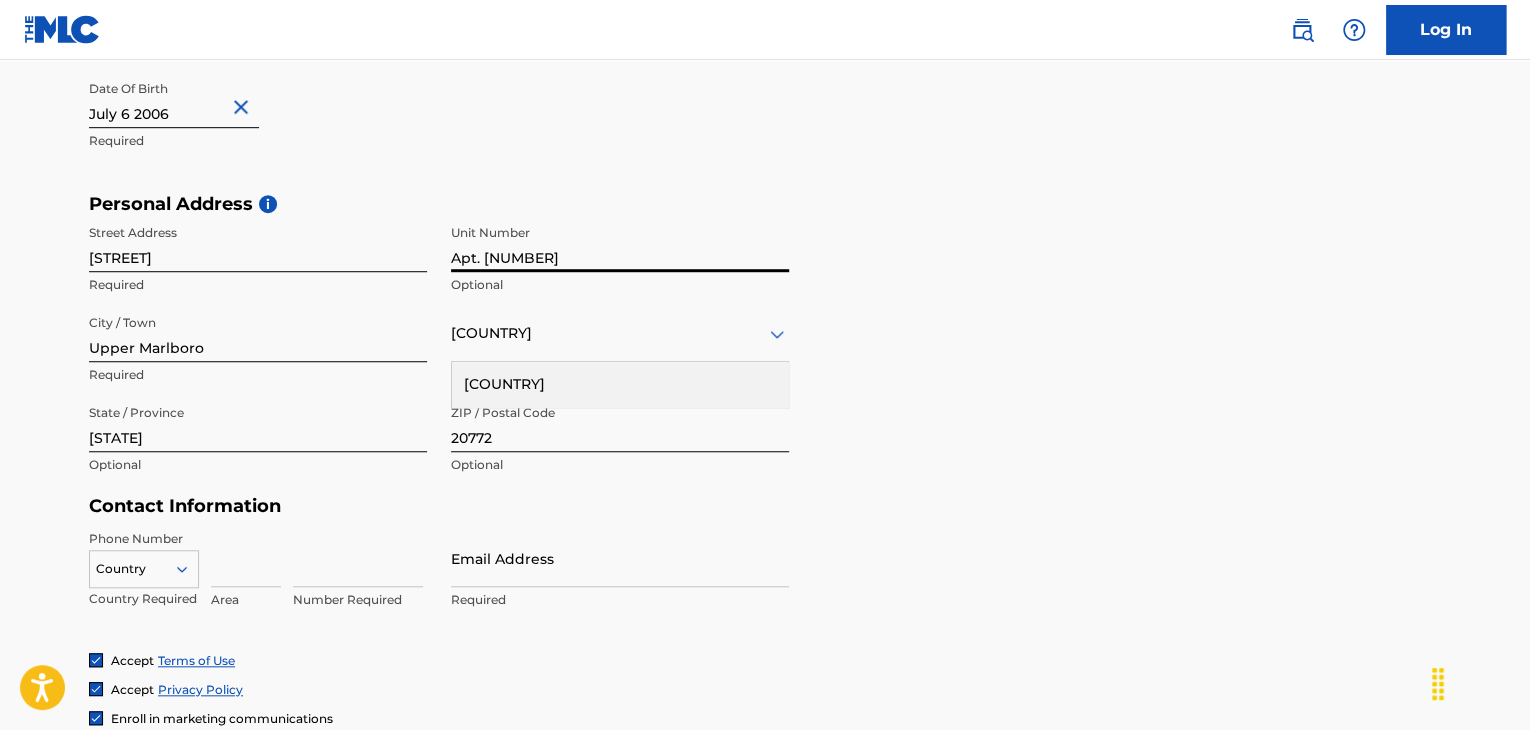 type on "Apt. [NUMBER]" 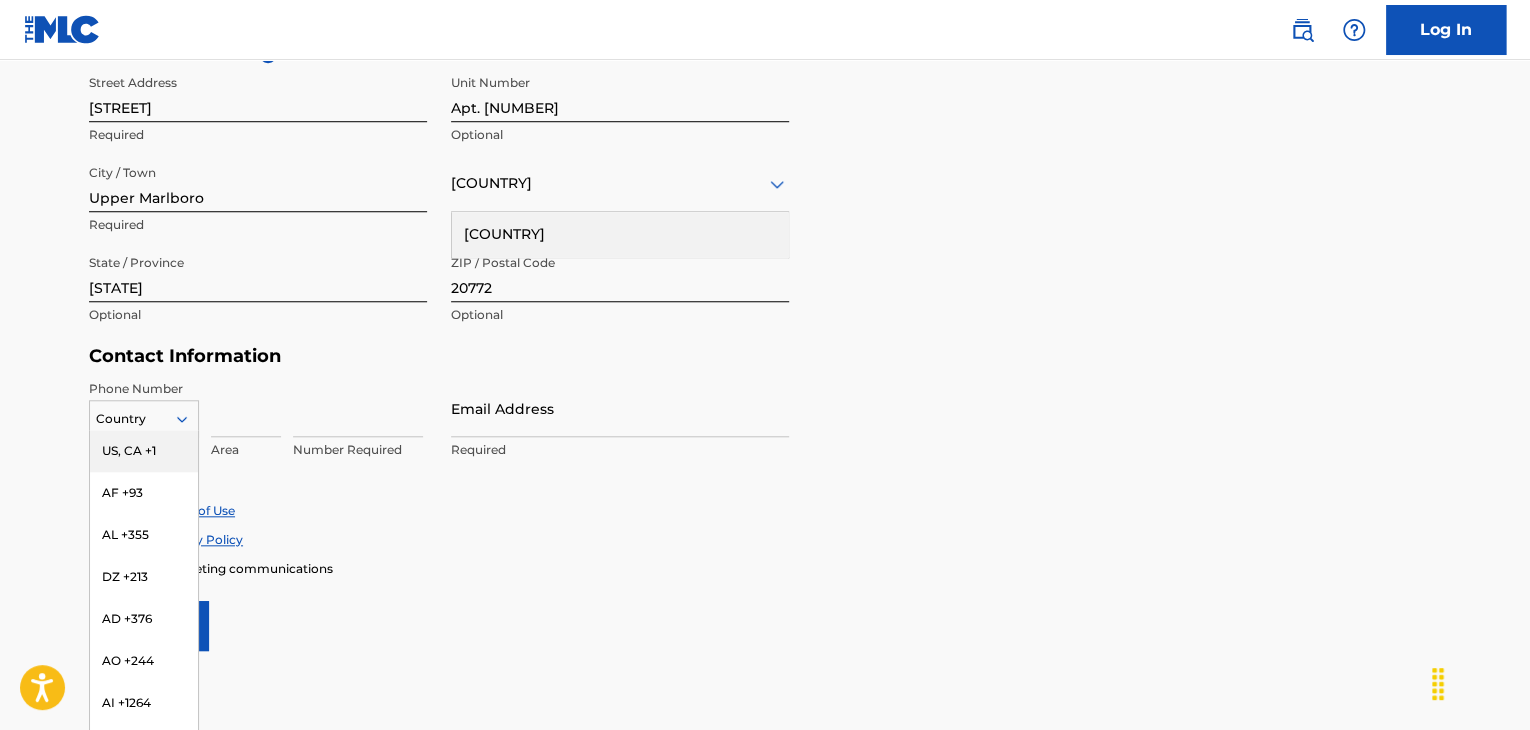 click on "US, CA +1" at bounding box center (144, 451) 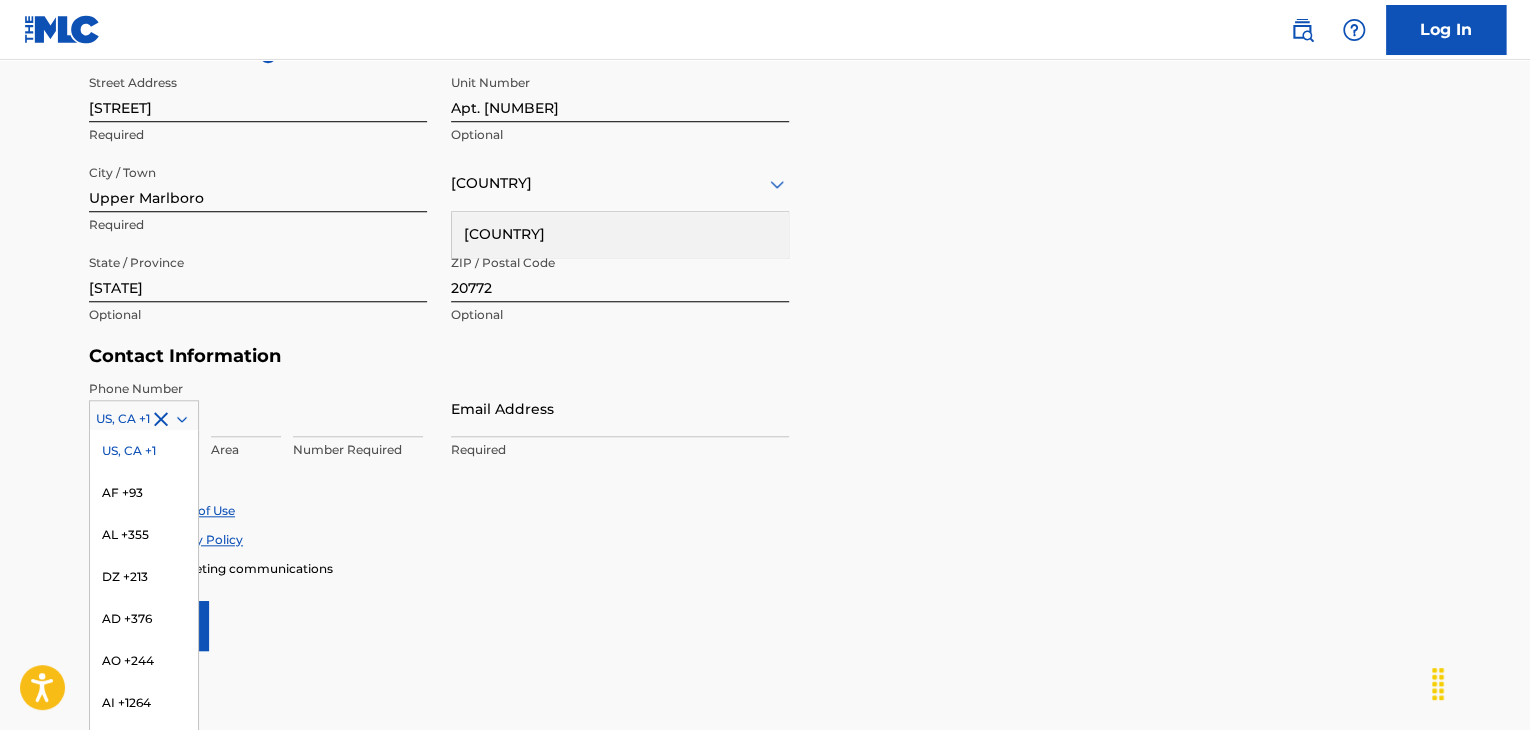 click at bounding box center (144, 419) 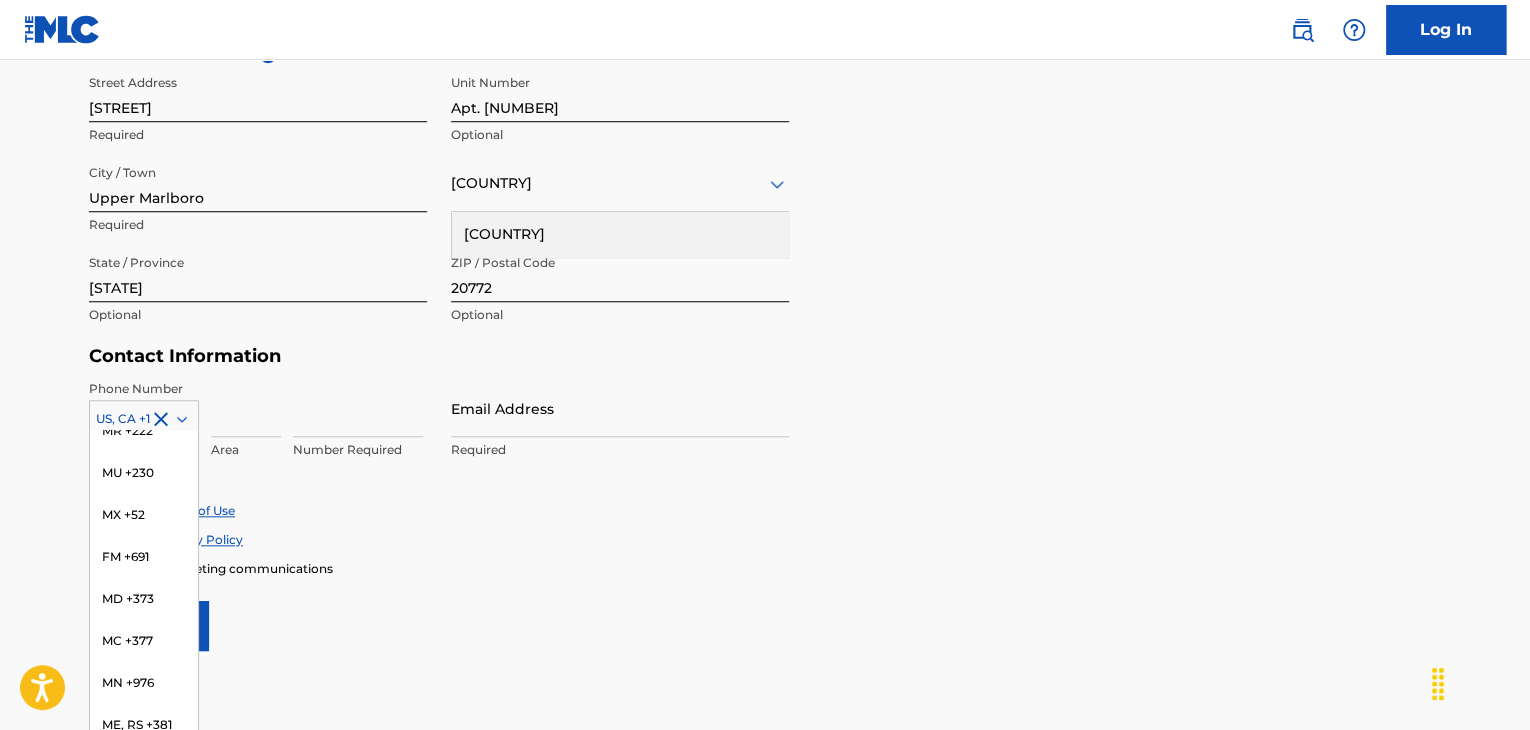scroll, scrollTop: 5192, scrollLeft: 0, axis: vertical 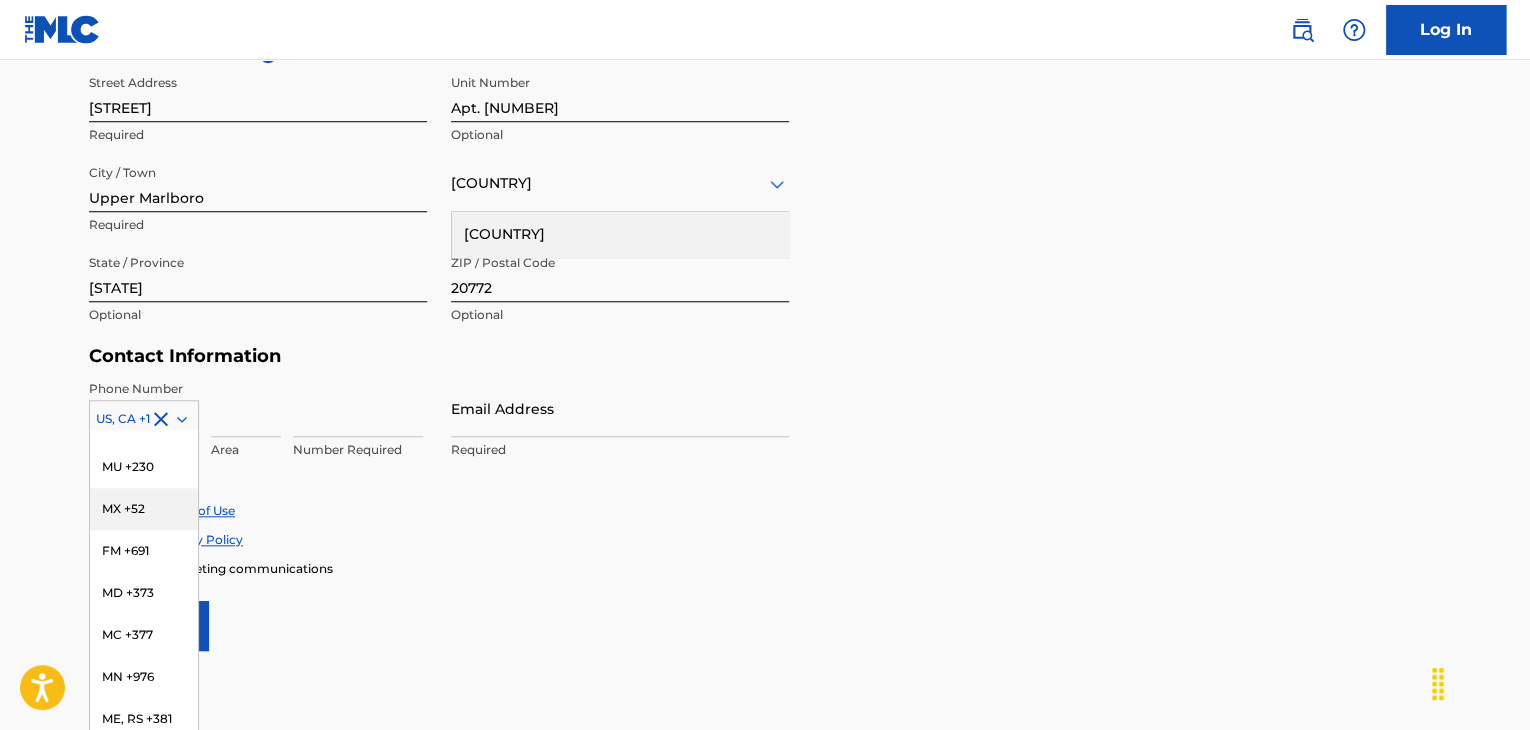 click on "The MLC uses identity verification before a user is registered to comply with Know Your Customer (KYC) regulations. KYC is required to establish the legitimacy of a user's identity and helps to prevent the creation and use of fraudulent accounts. Sign up for The MLC Portal Please complete the following form with your personal information to sign up as a user for The MLC Portal. After you're registered, you'll be able to create a Member and start managing your works. User Information First Name [FIRST] Required Last Name [LAST] Required Date Of Birth Required Personal Address i Street Address [STREET] Required Unit Number Apt. [NUMBER] Optional City / Town [CITY] Required United States United States Required State / Province [STATE] Optional ZIP / Postal Code [POSTAL_CODE] Optional Contact Information Phone Number 216 results available. Use Up and Down to choose options, press Enter to select the currently focused option, press Escape to exit the menu, press Tab to select the option and exit the menu. KZ +7" at bounding box center (765, 59) 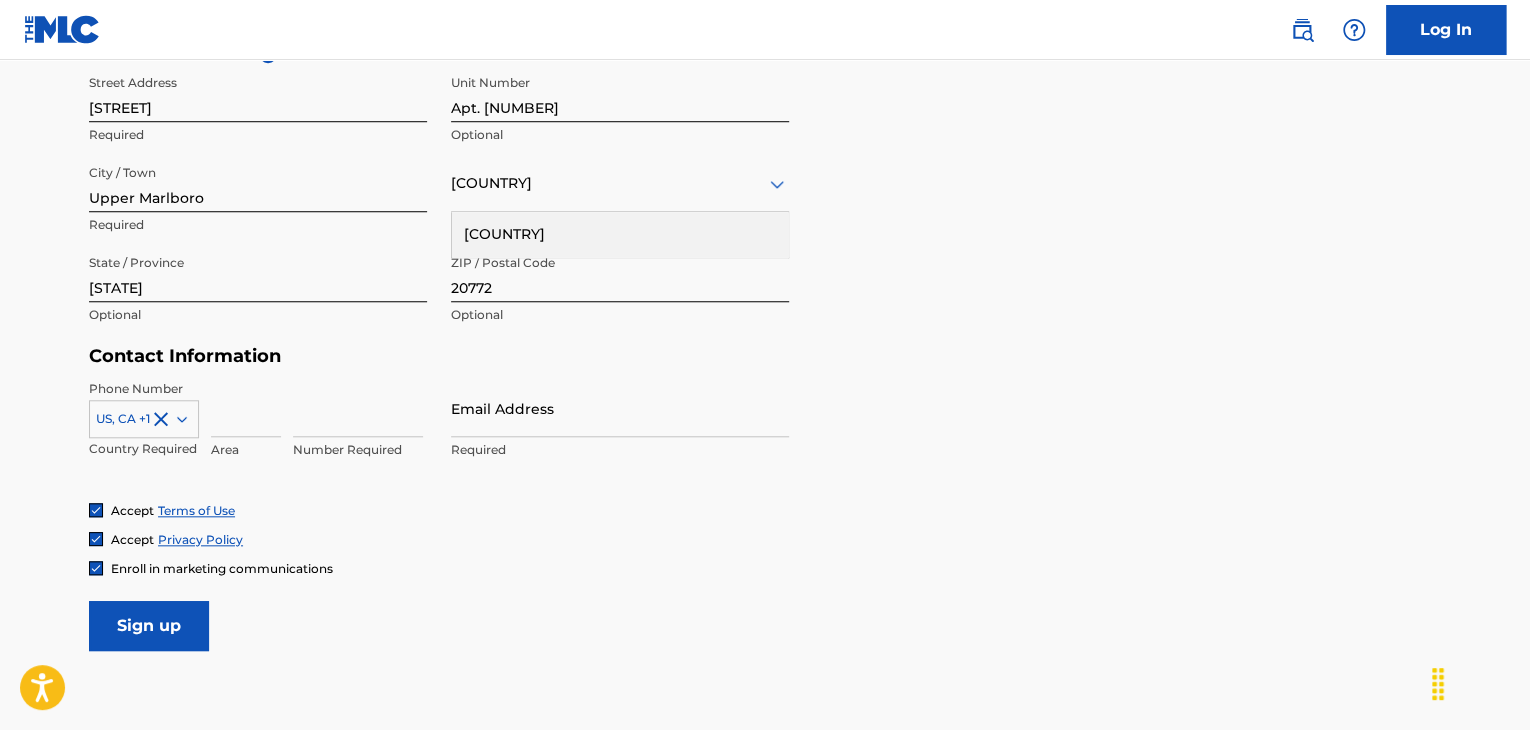 click at bounding box center (246, 408) 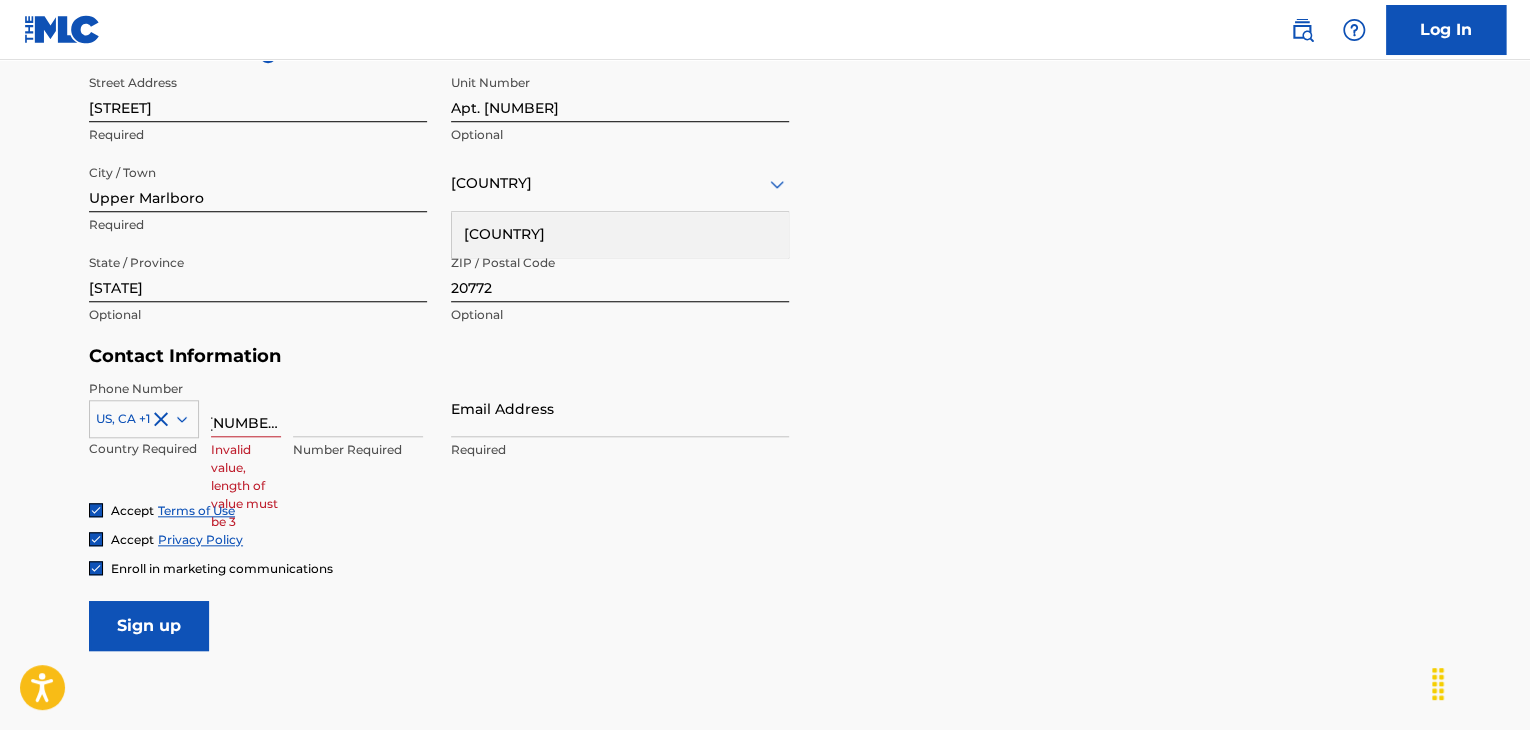 scroll, scrollTop: 0, scrollLeft: 11, axis: horizontal 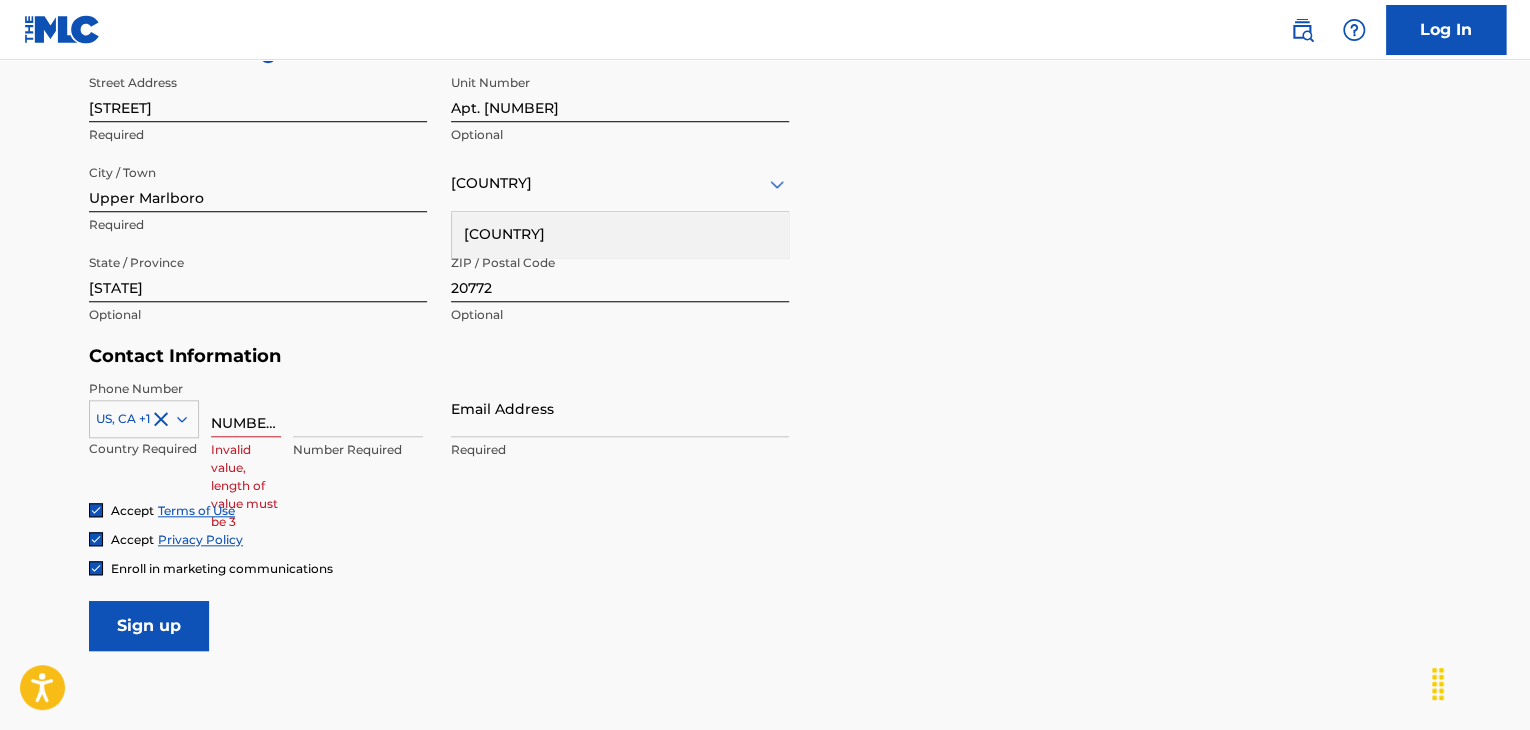 type on "[NUMBER]" 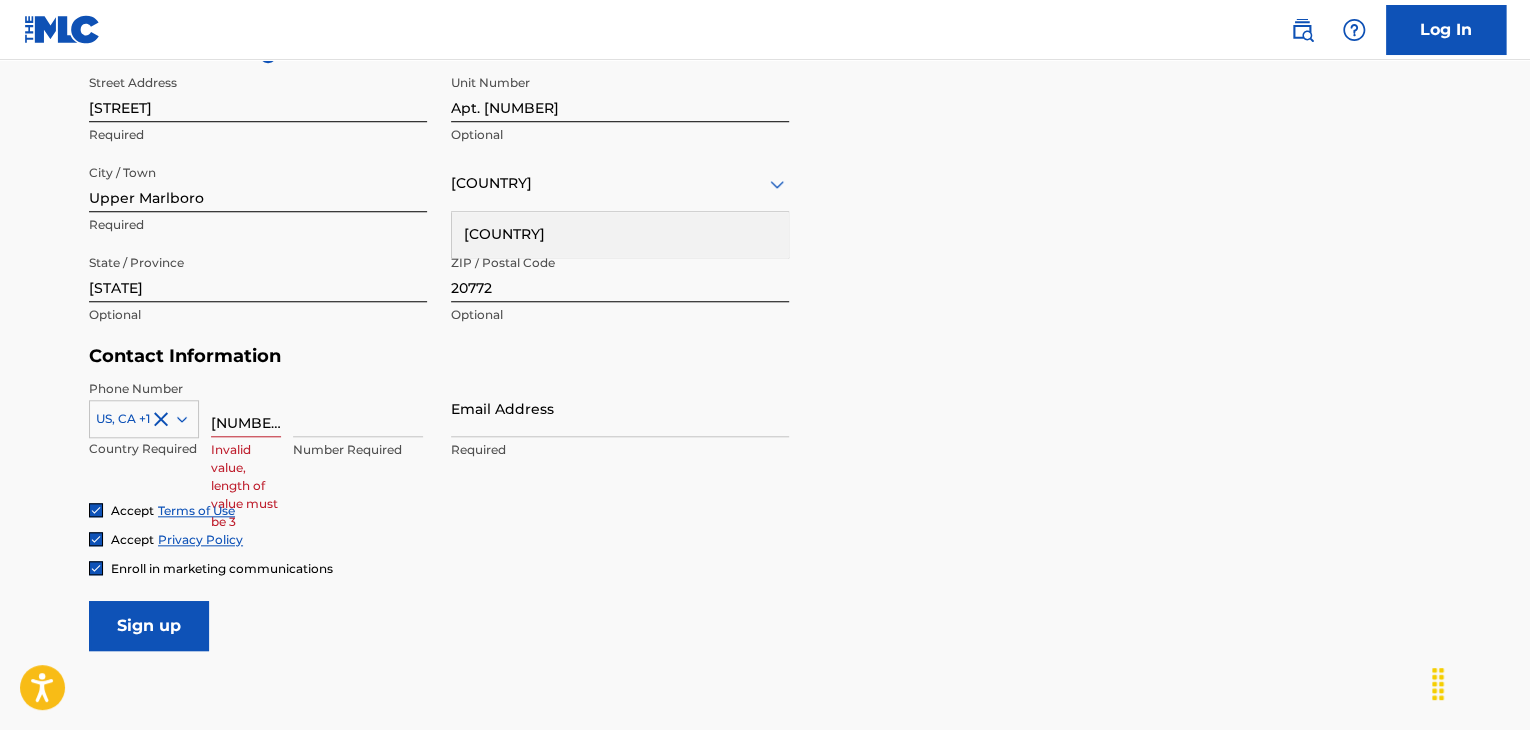 click on "[NUMBER]" at bounding box center [246, 408] 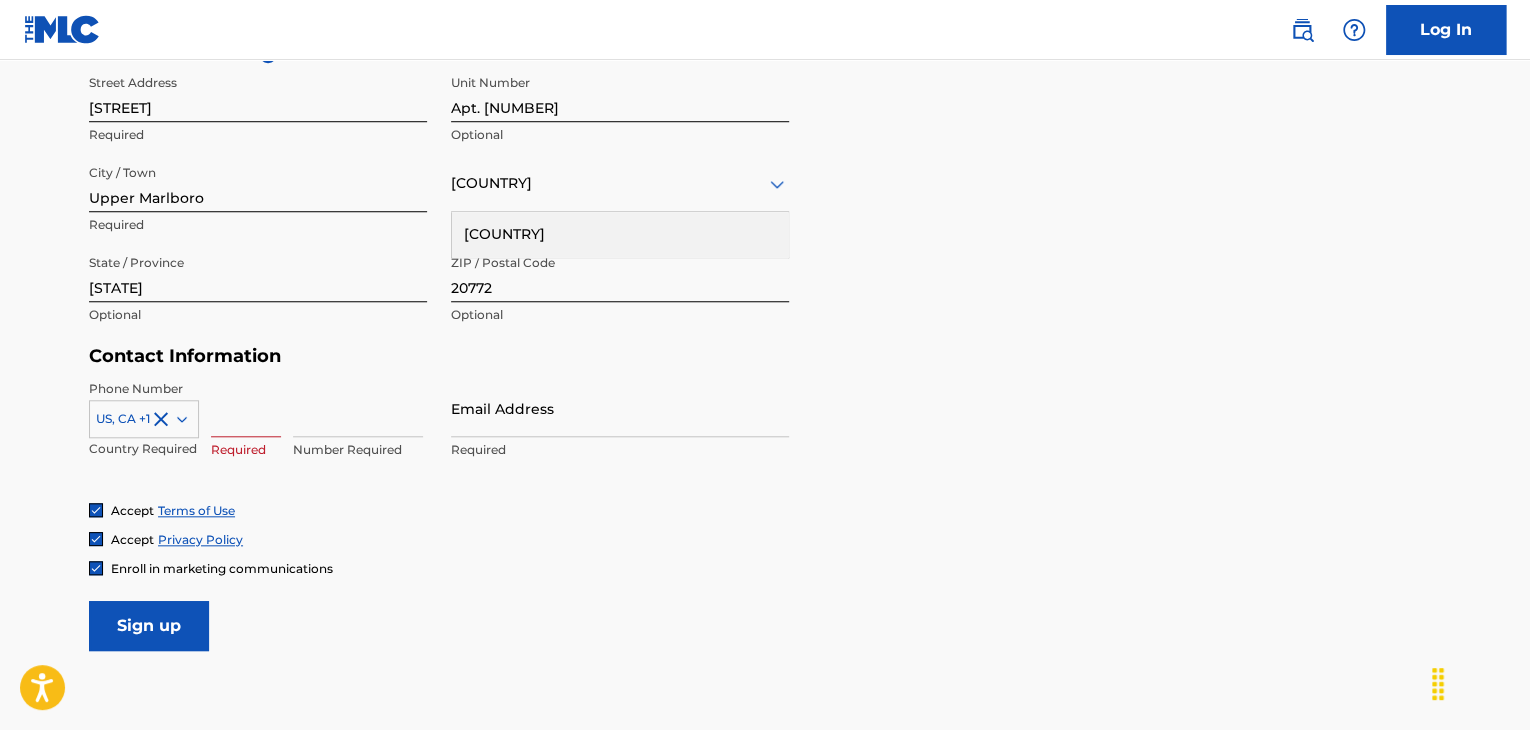 click on "Number Required" at bounding box center (358, 425) 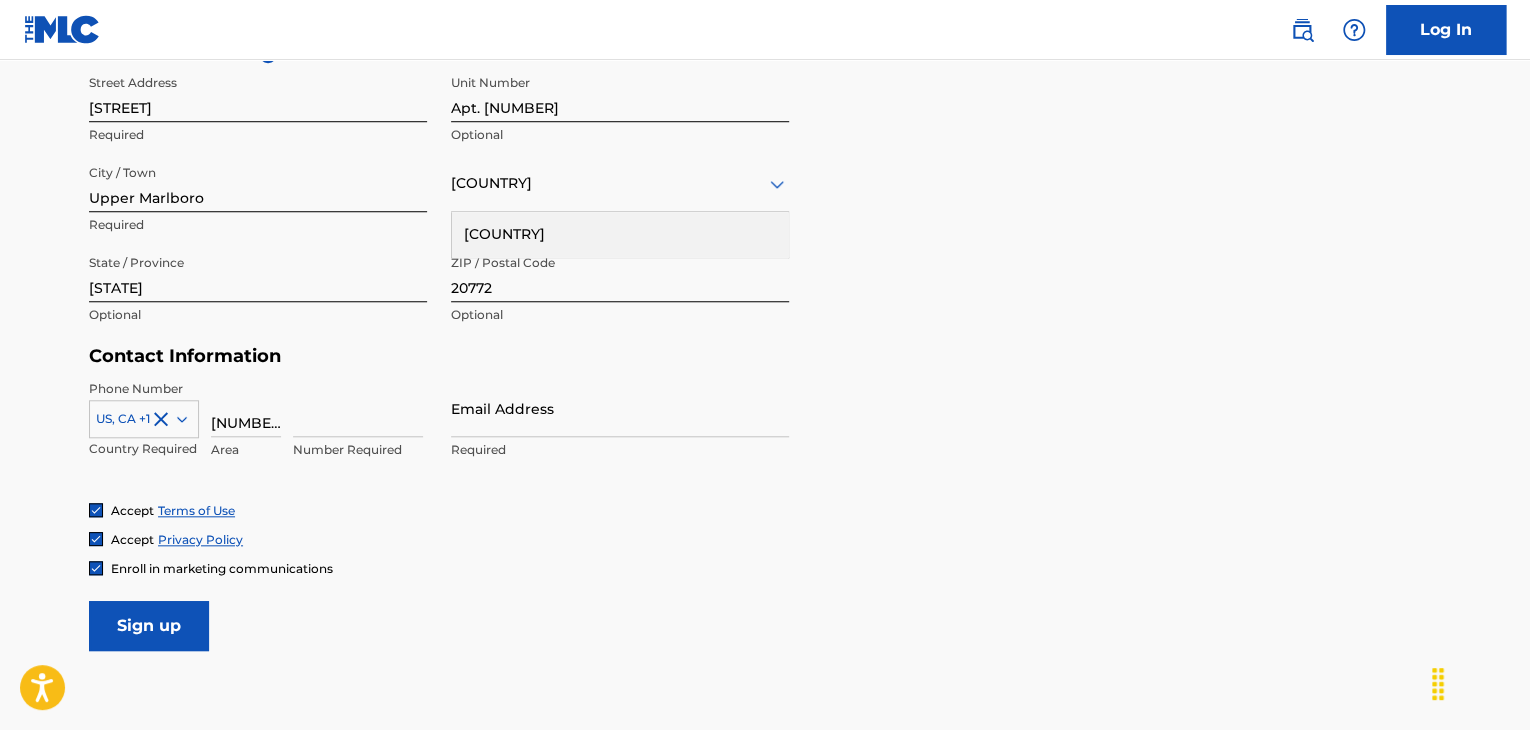 type on "[NUMBER]" 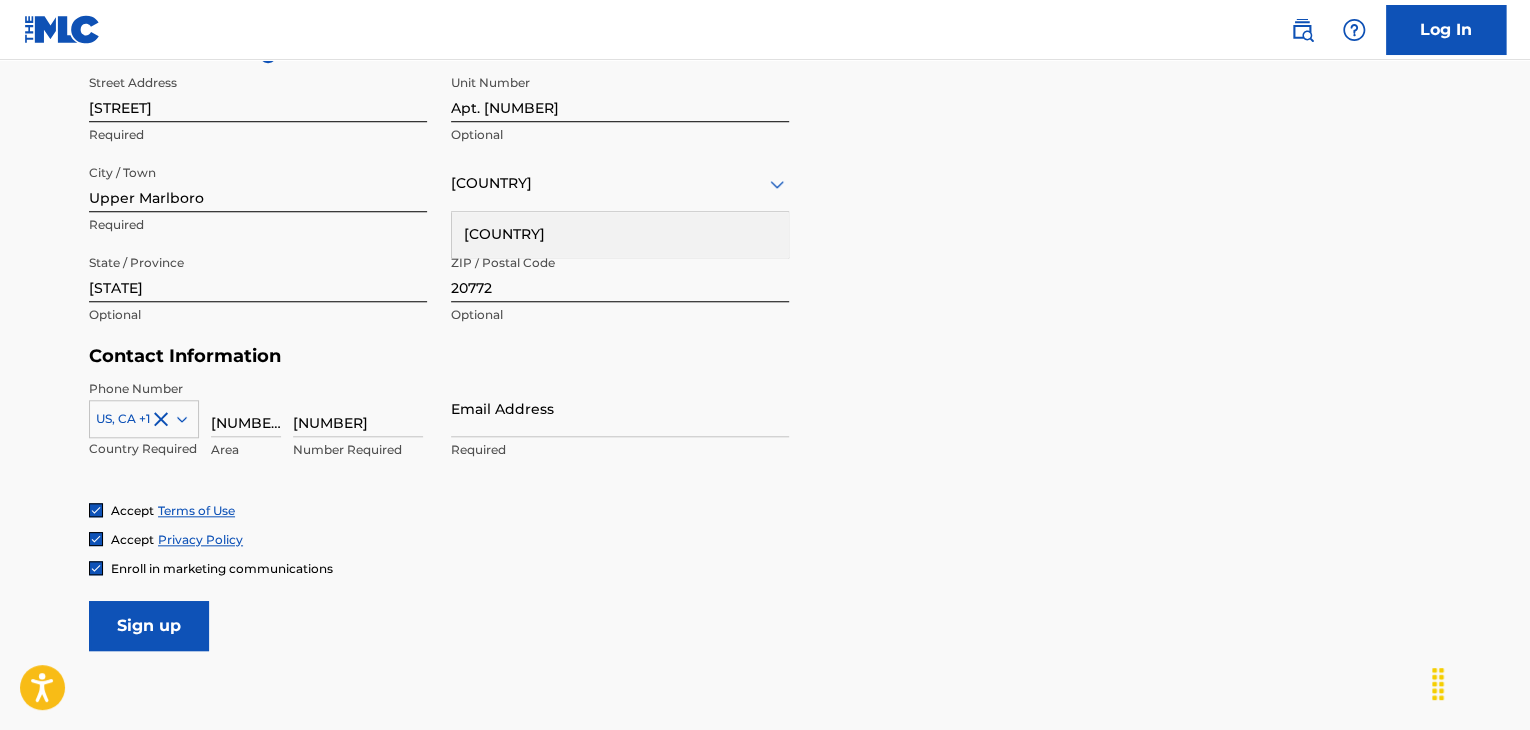 type on "[NUMBER]" 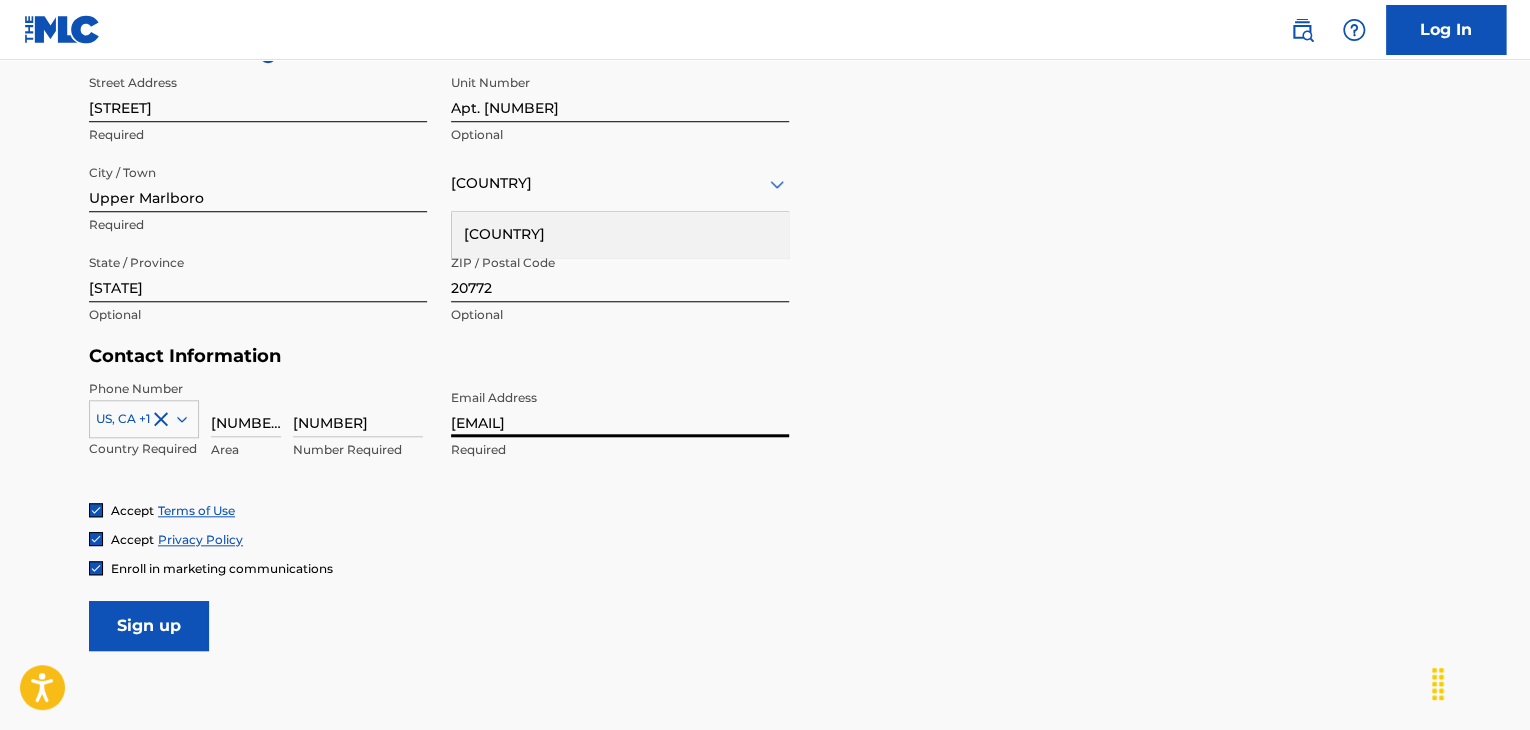 type on "[EMAIL]" 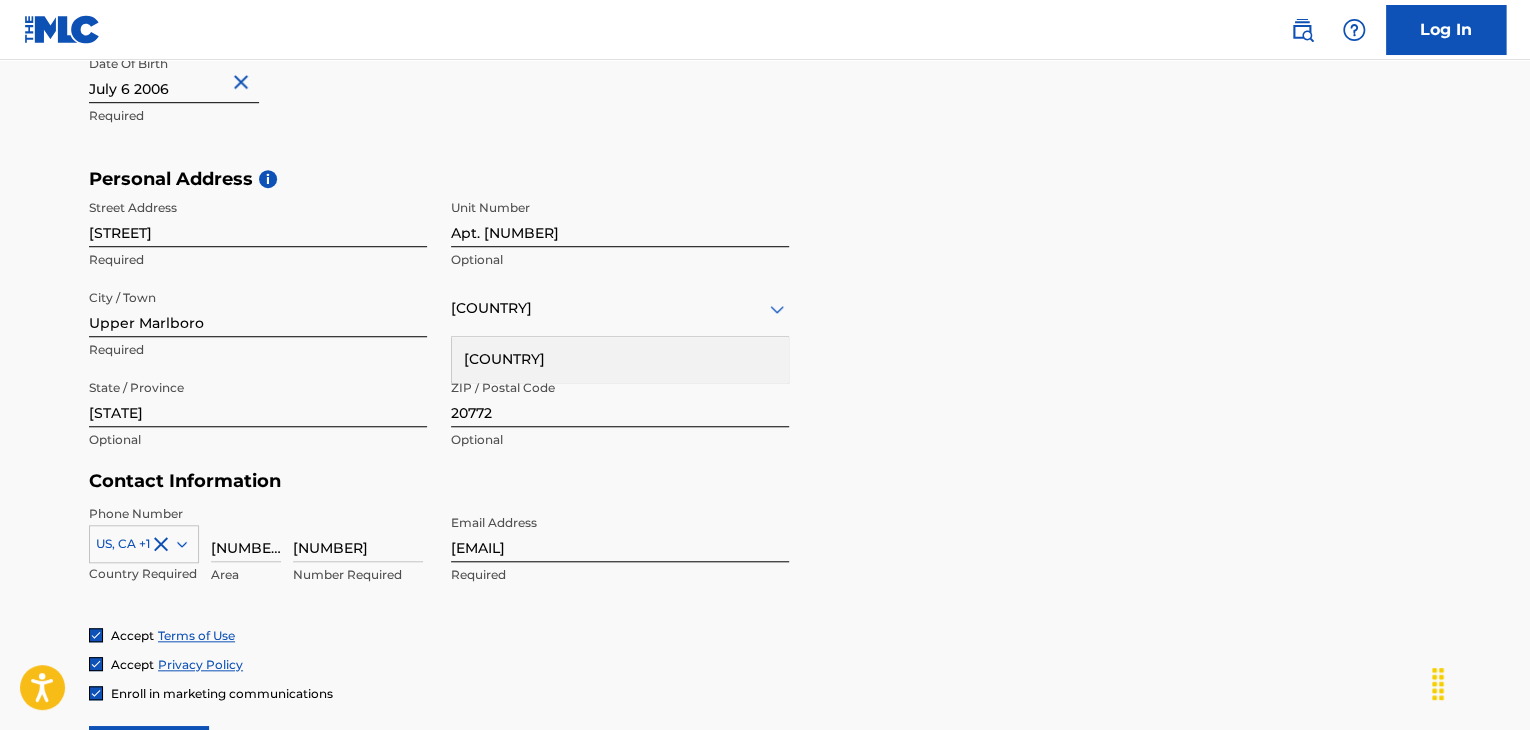 scroll, scrollTop: 833, scrollLeft: 0, axis: vertical 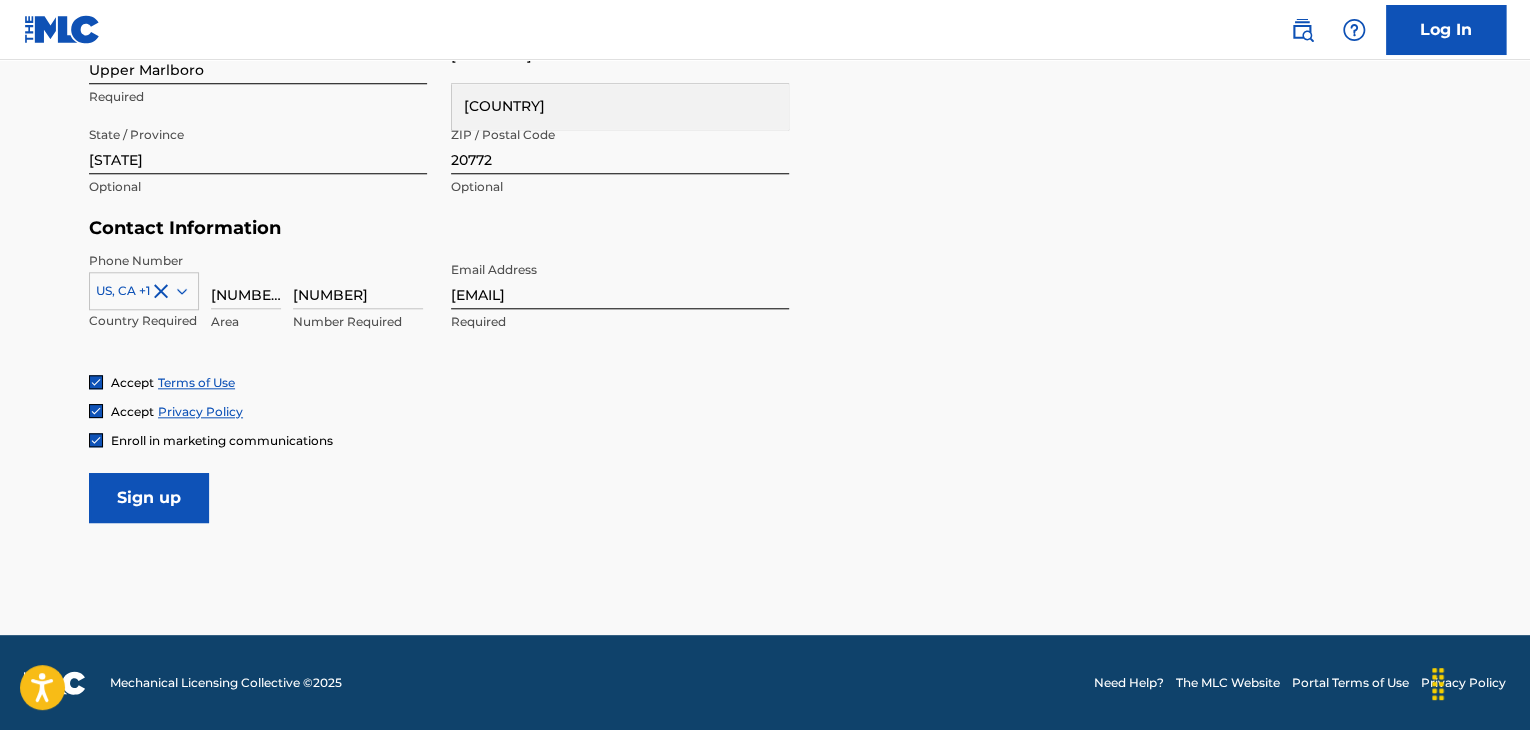 click on "Sign up" at bounding box center [149, 498] 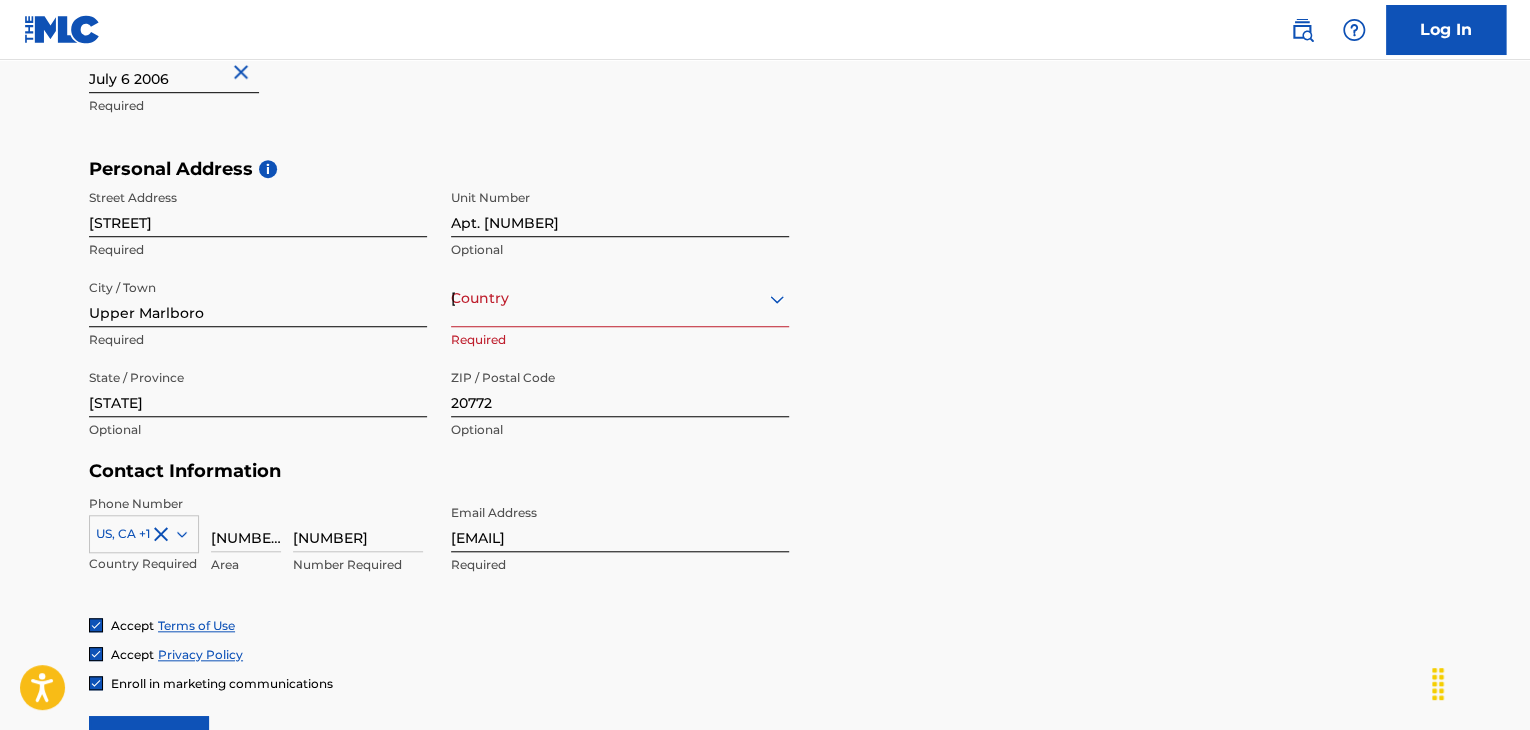 scroll, scrollTop: 585, scrollLeft: 0, axis: vertical 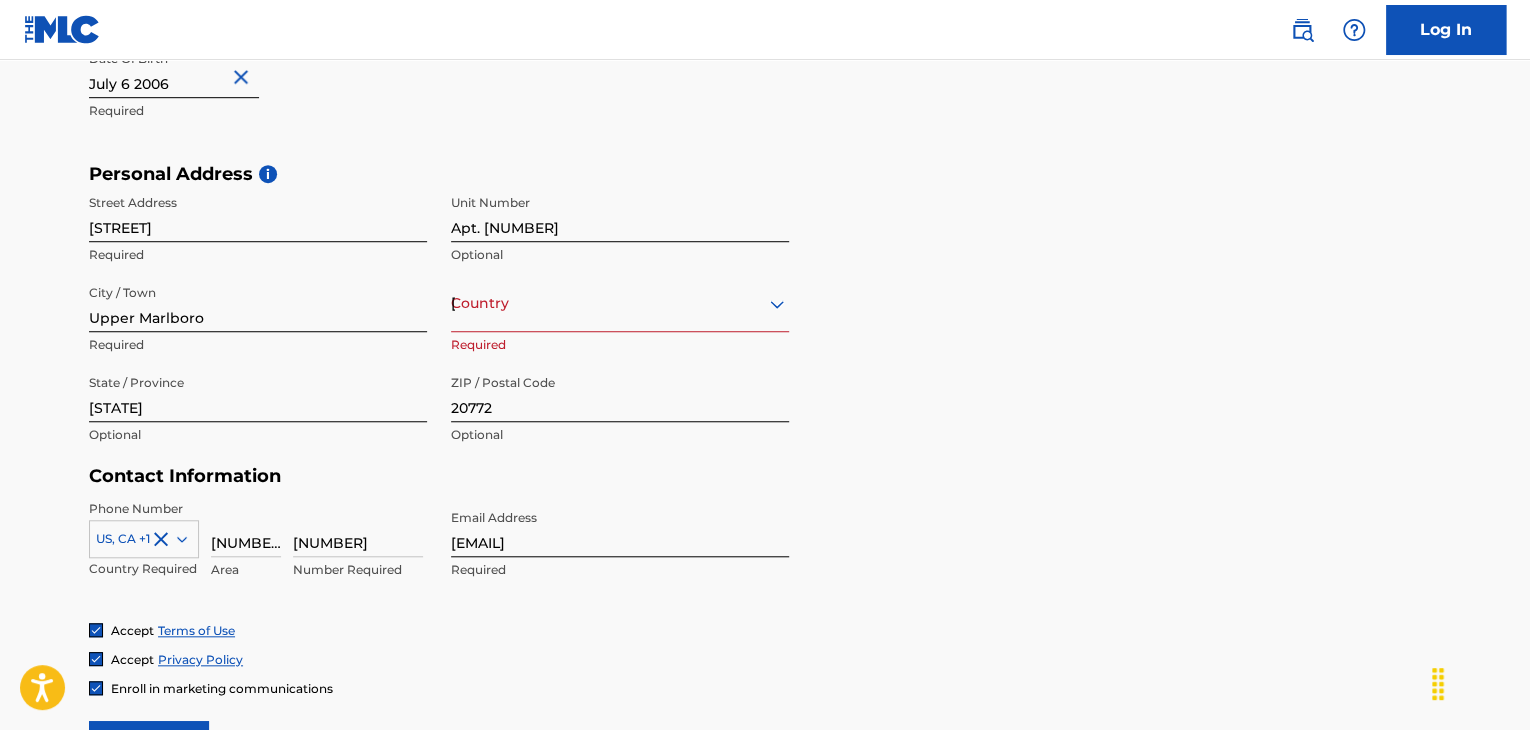 click on "[COUNTRY]" at bounding box center (620, 303) 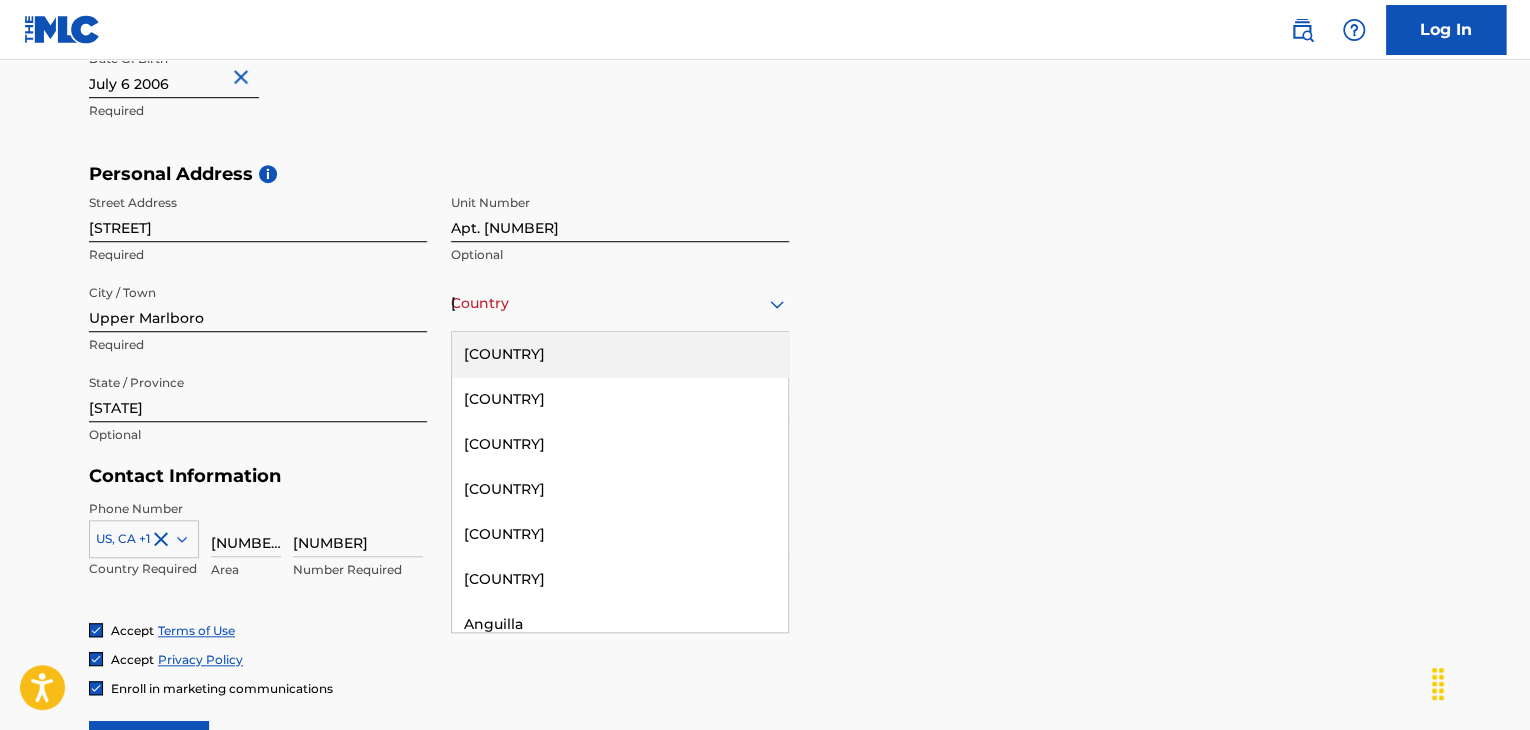 click on "[COUNTRY]" at bounding box center (620, 354) 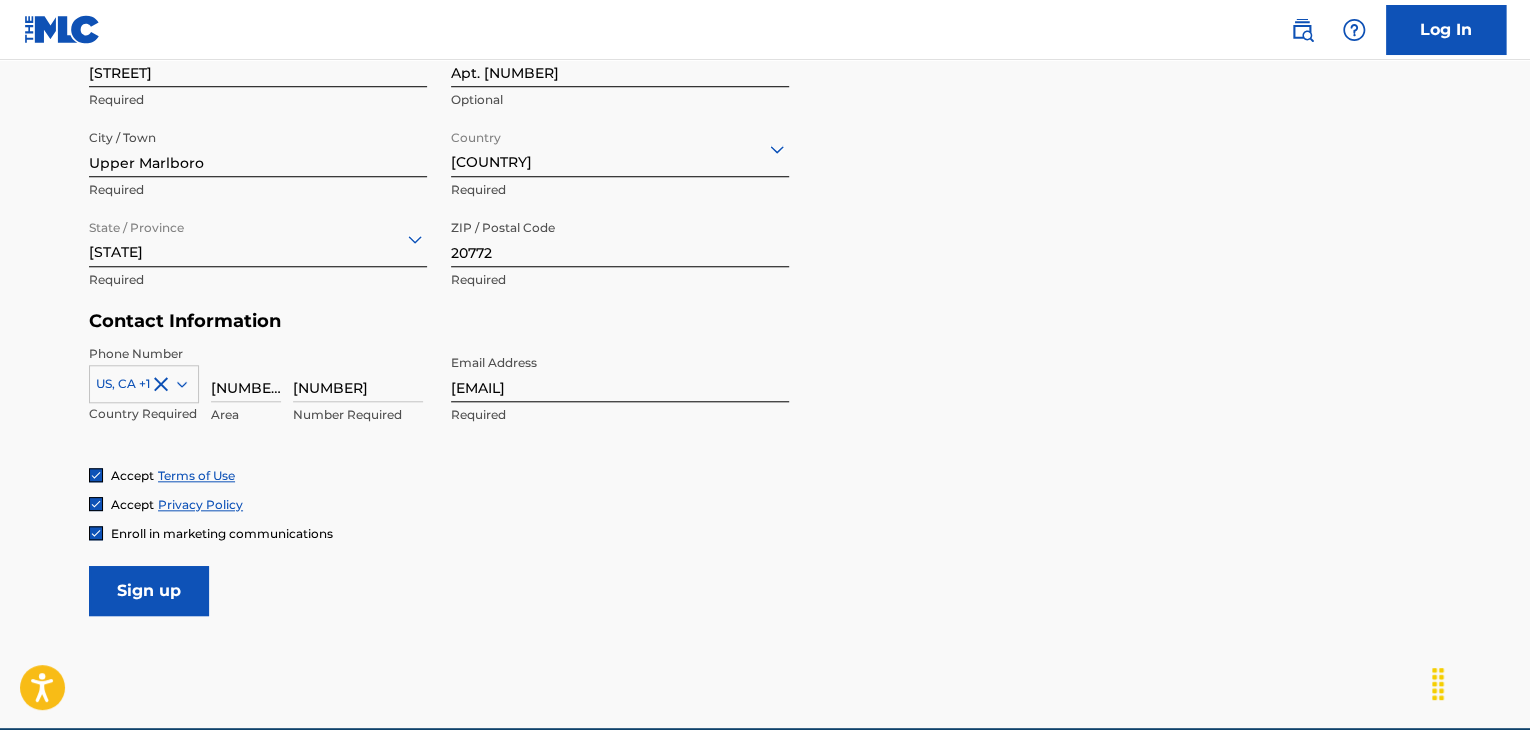 scroll, scrollTop: 752, scrollLeft: 0, axis: vertical 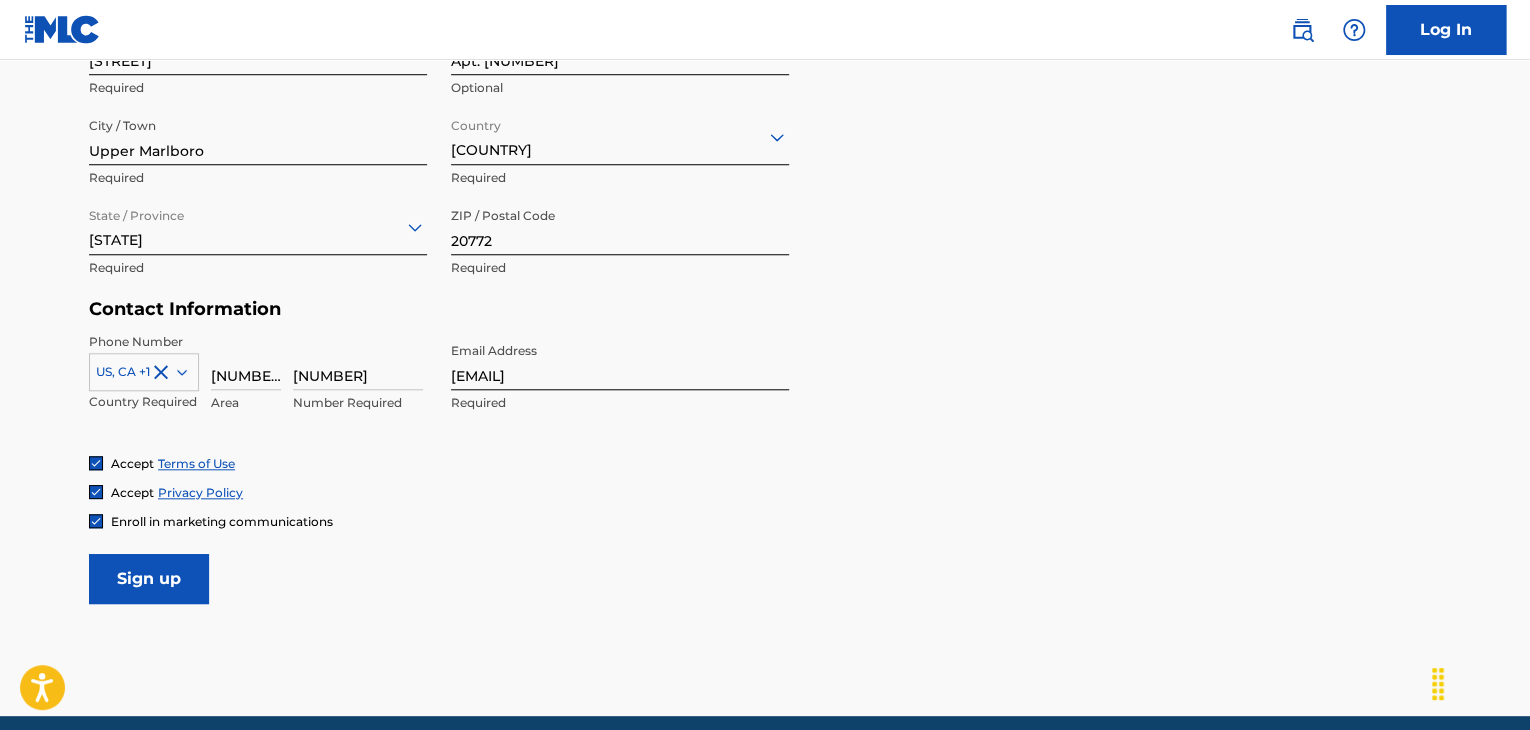 click on "Sign up" at bounding box center [149, 579] 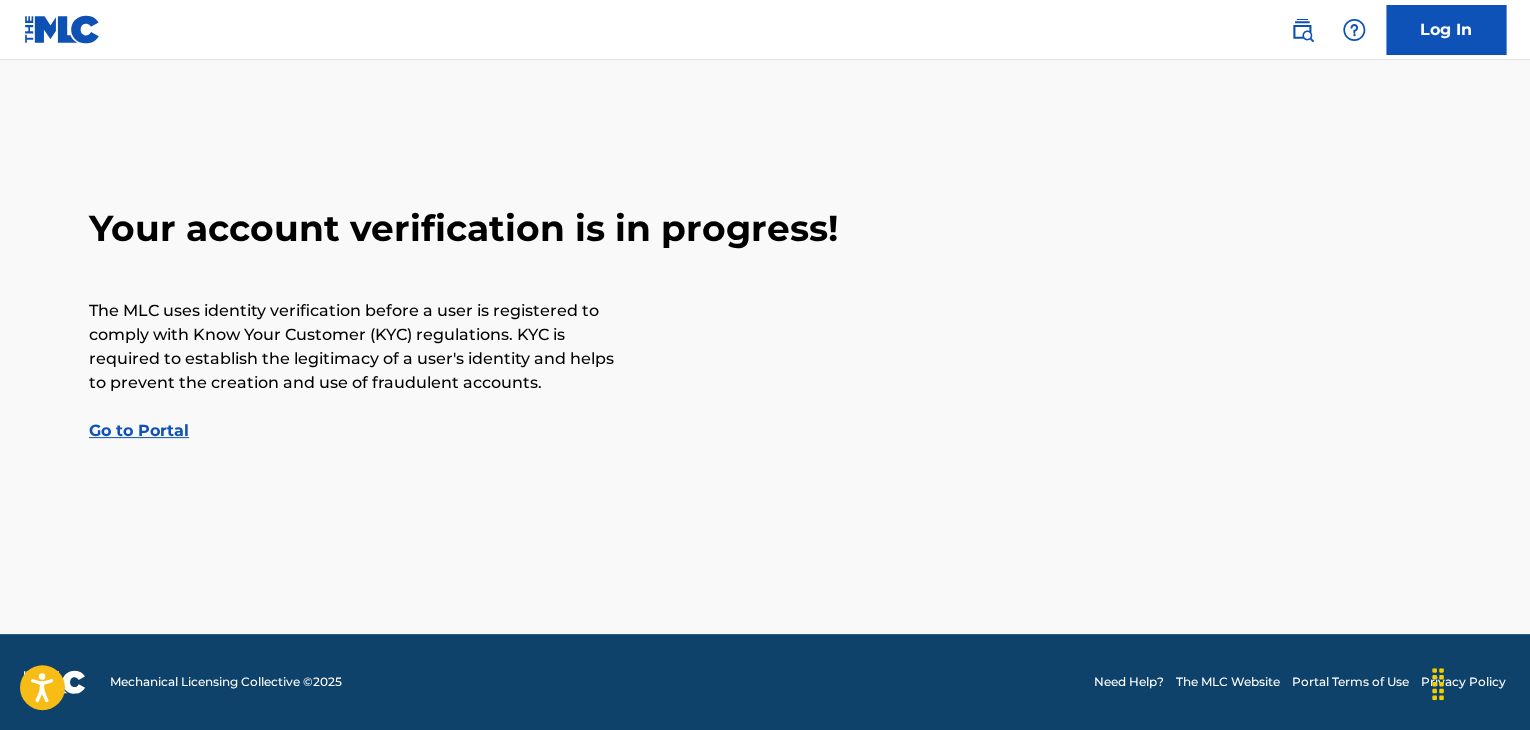 scroll, scrollTop: 0, scrollLeft: 0, axis: both 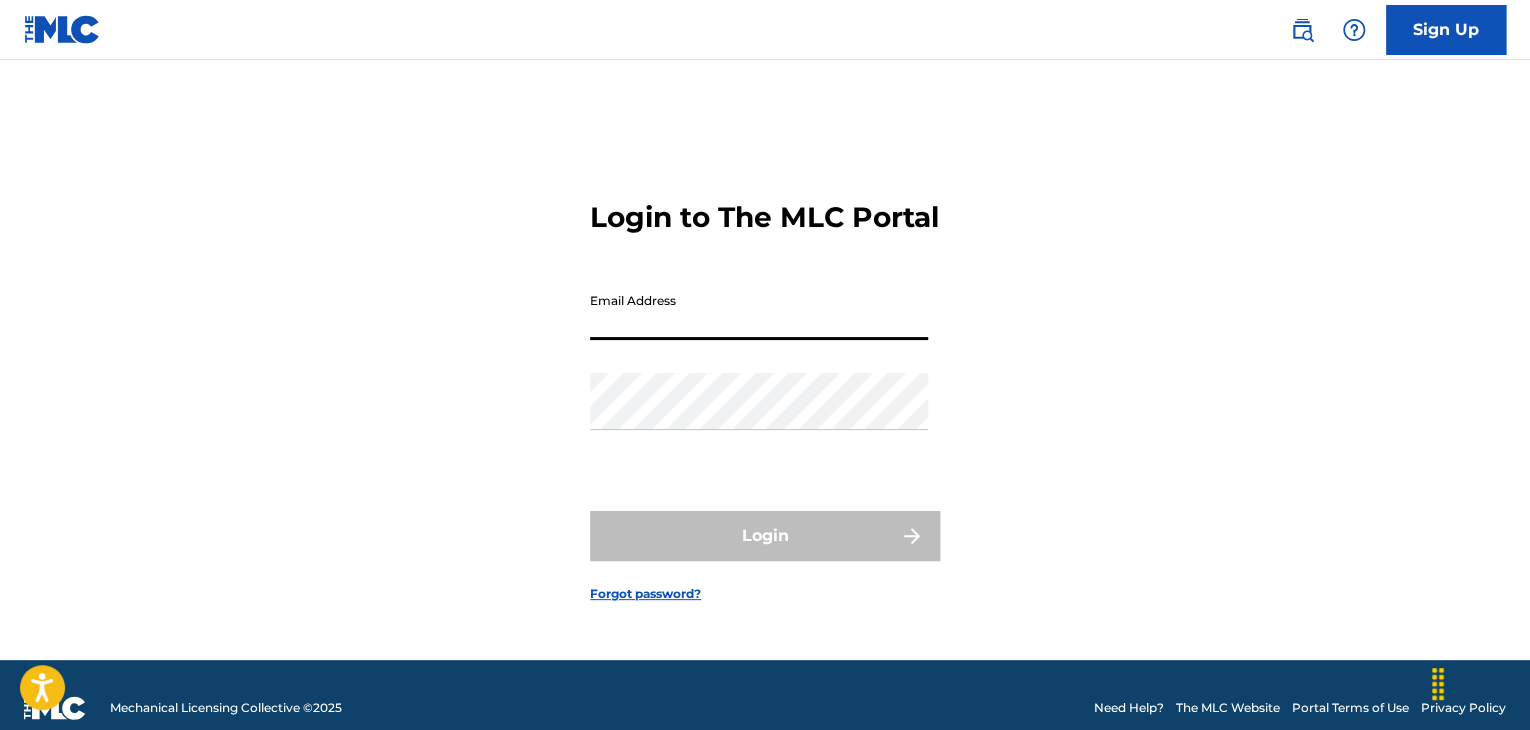 click on "Email Address" at bounding box center [759, 311] 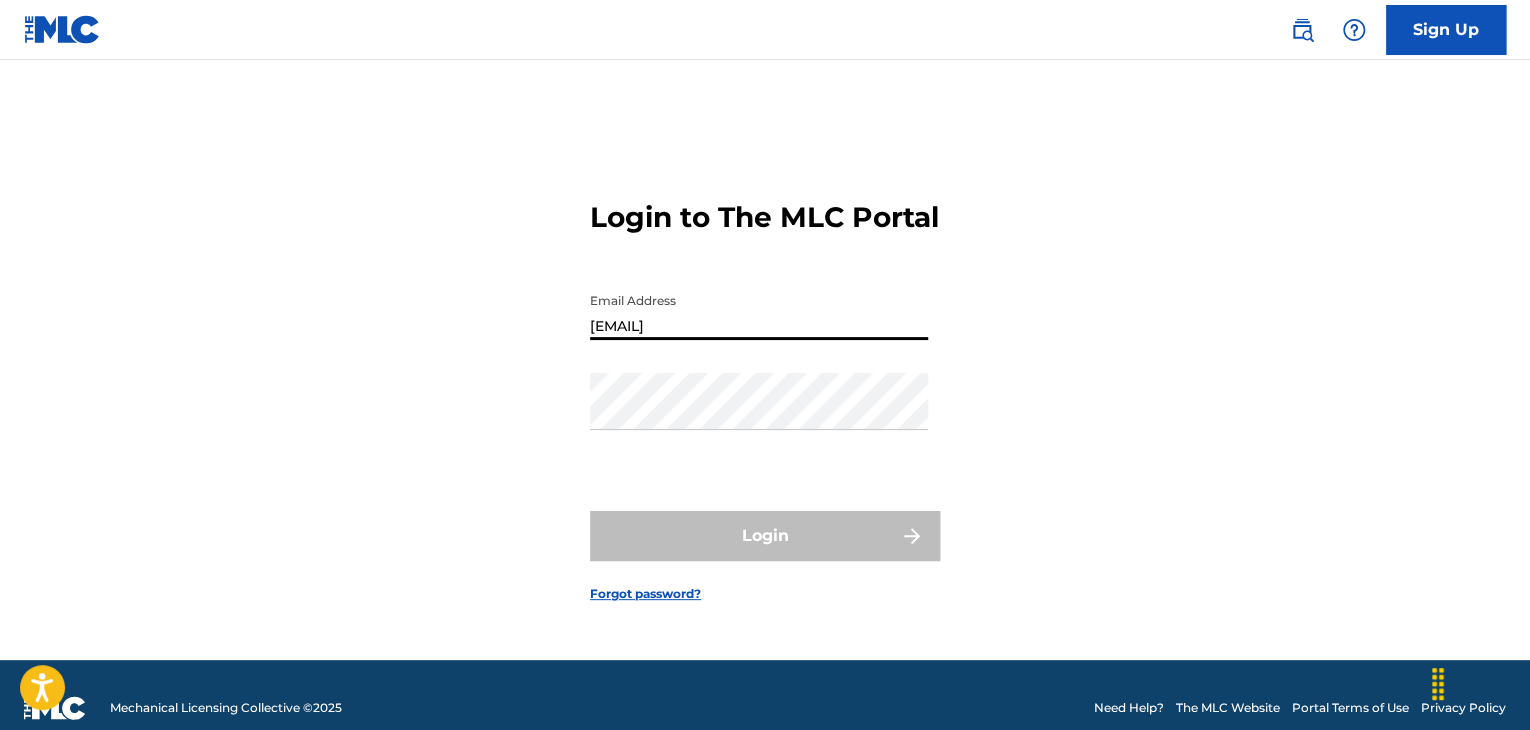 type on "[EMAIL]" 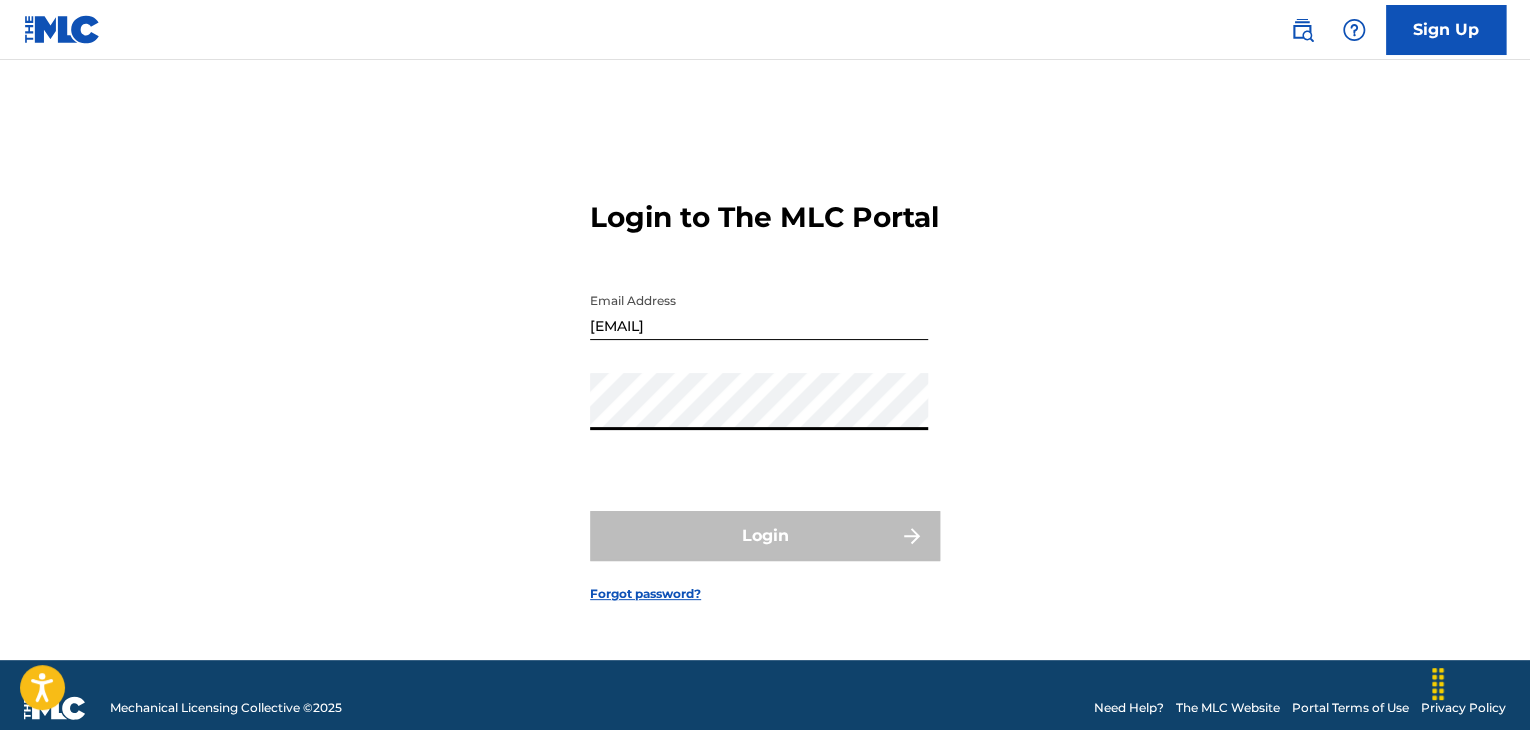 click on "Forgot password?" at bounding box center [645, 594] 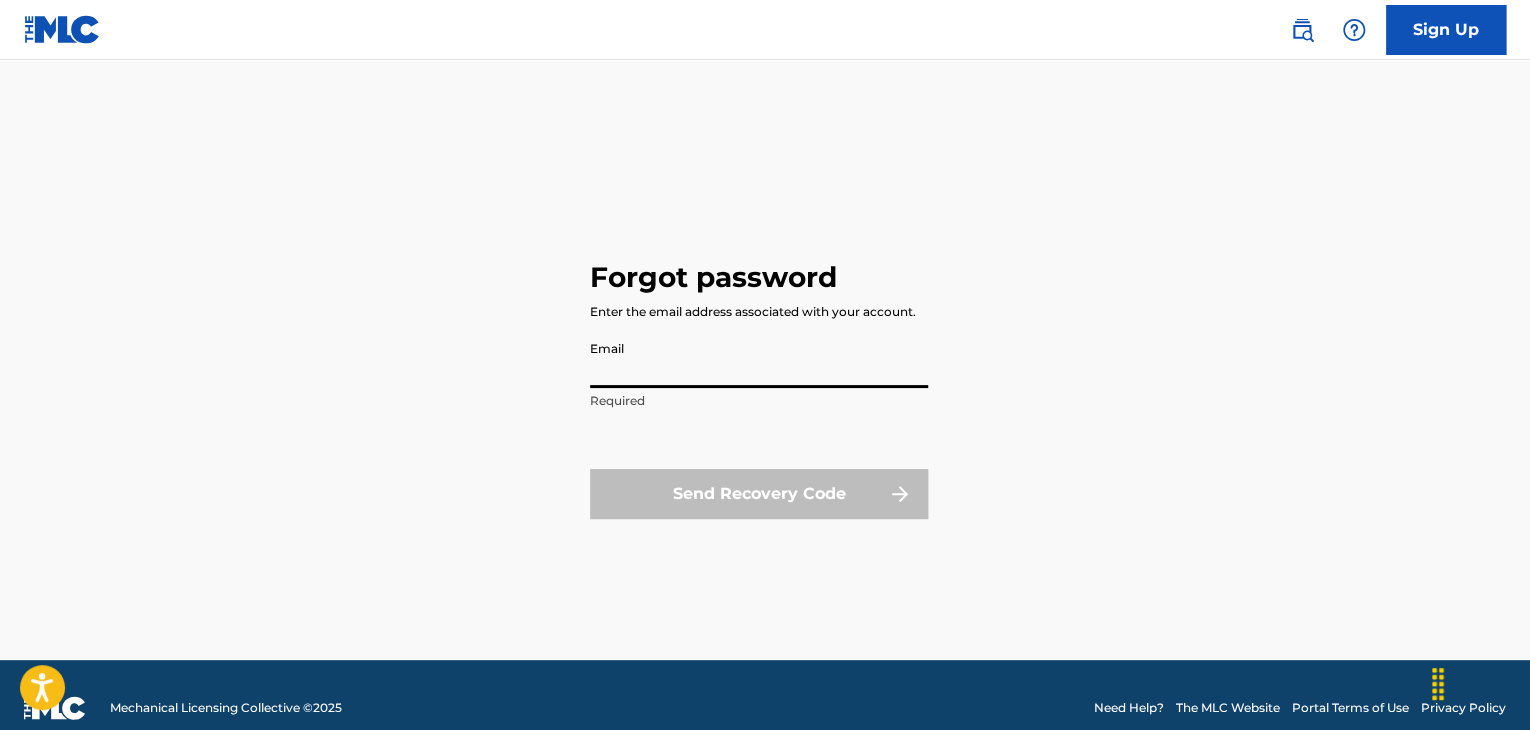 click on "Email" at bounding box center (759, 359) 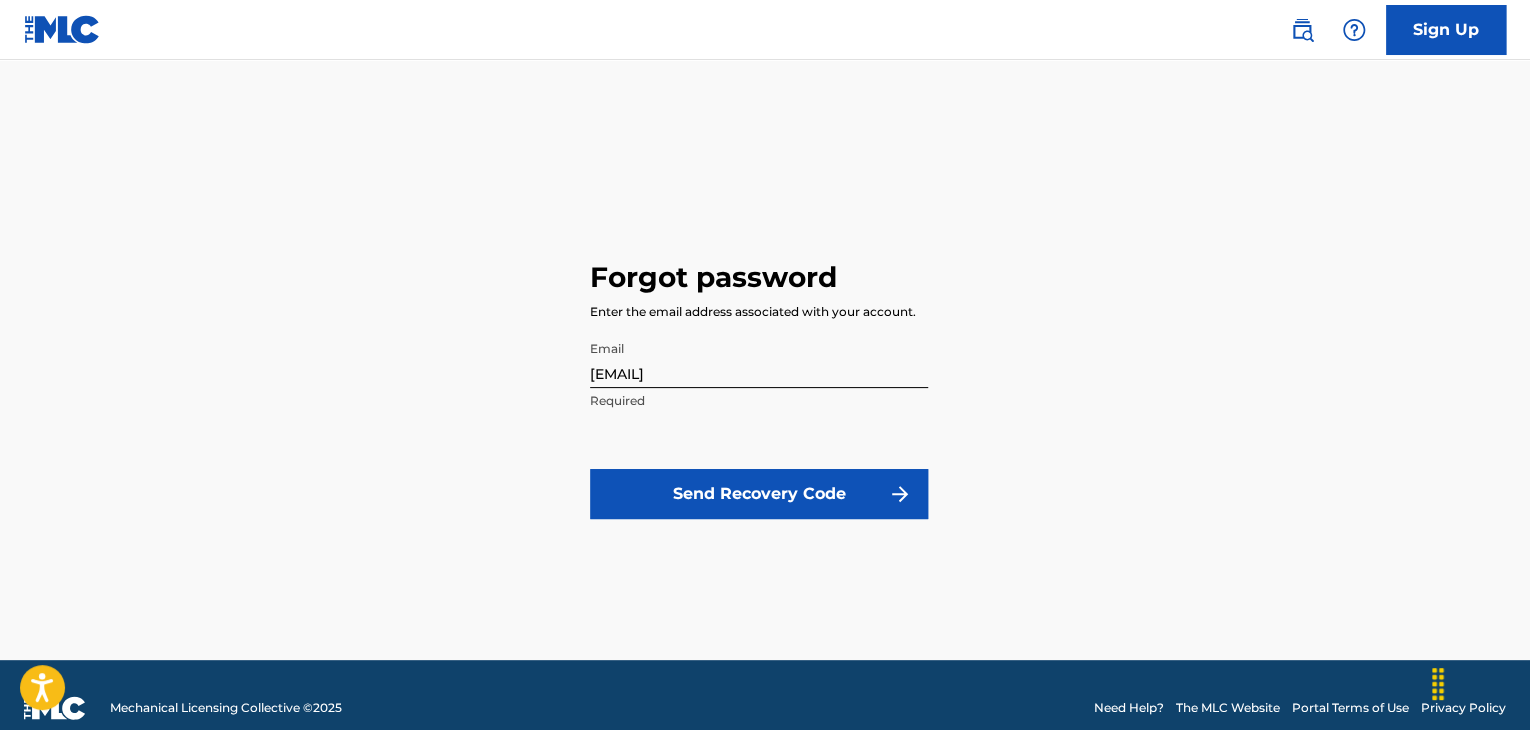 click on "Send Recovery Code" at bounding box center [759, 494] 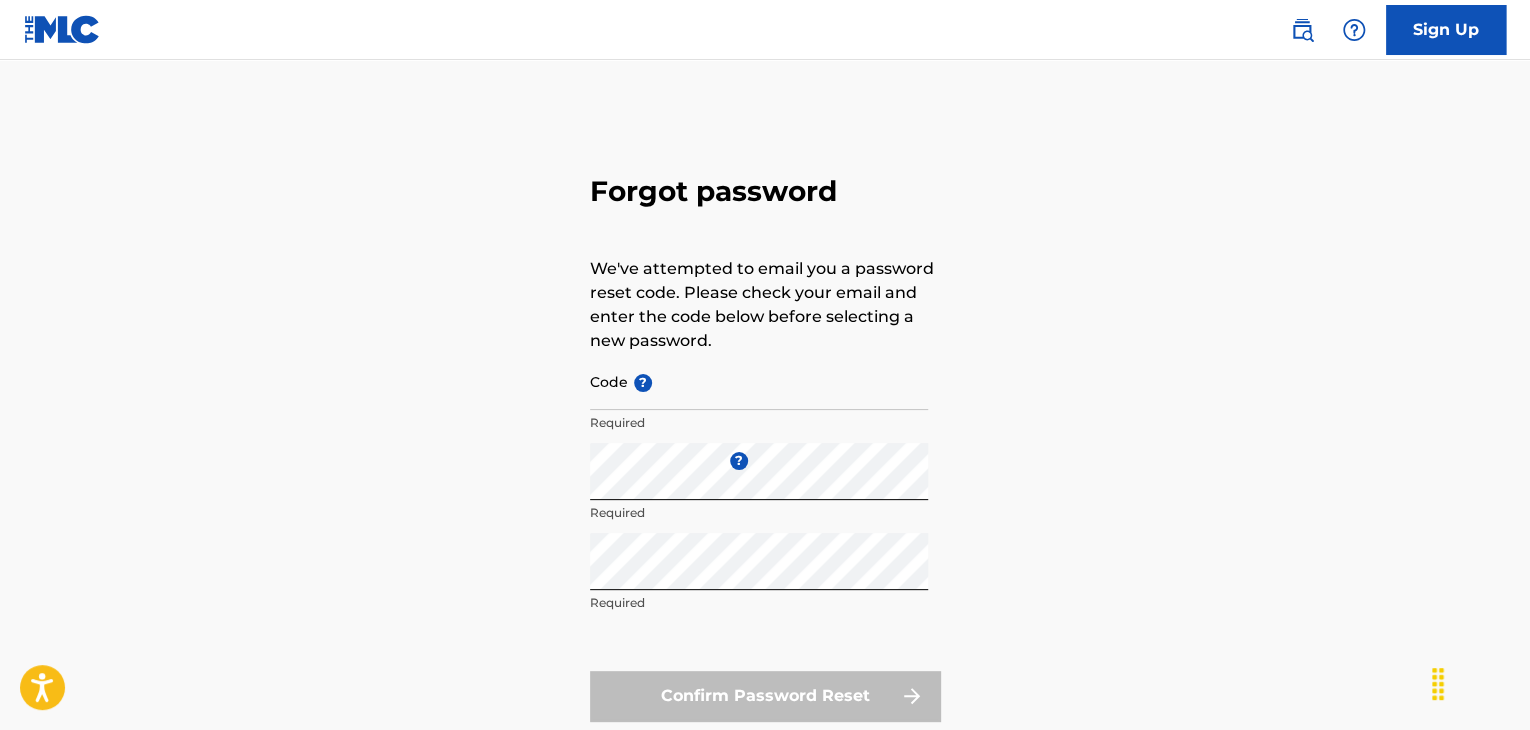 scroll, scrollTop: 143, scrollLeft: 0, axis: vertical 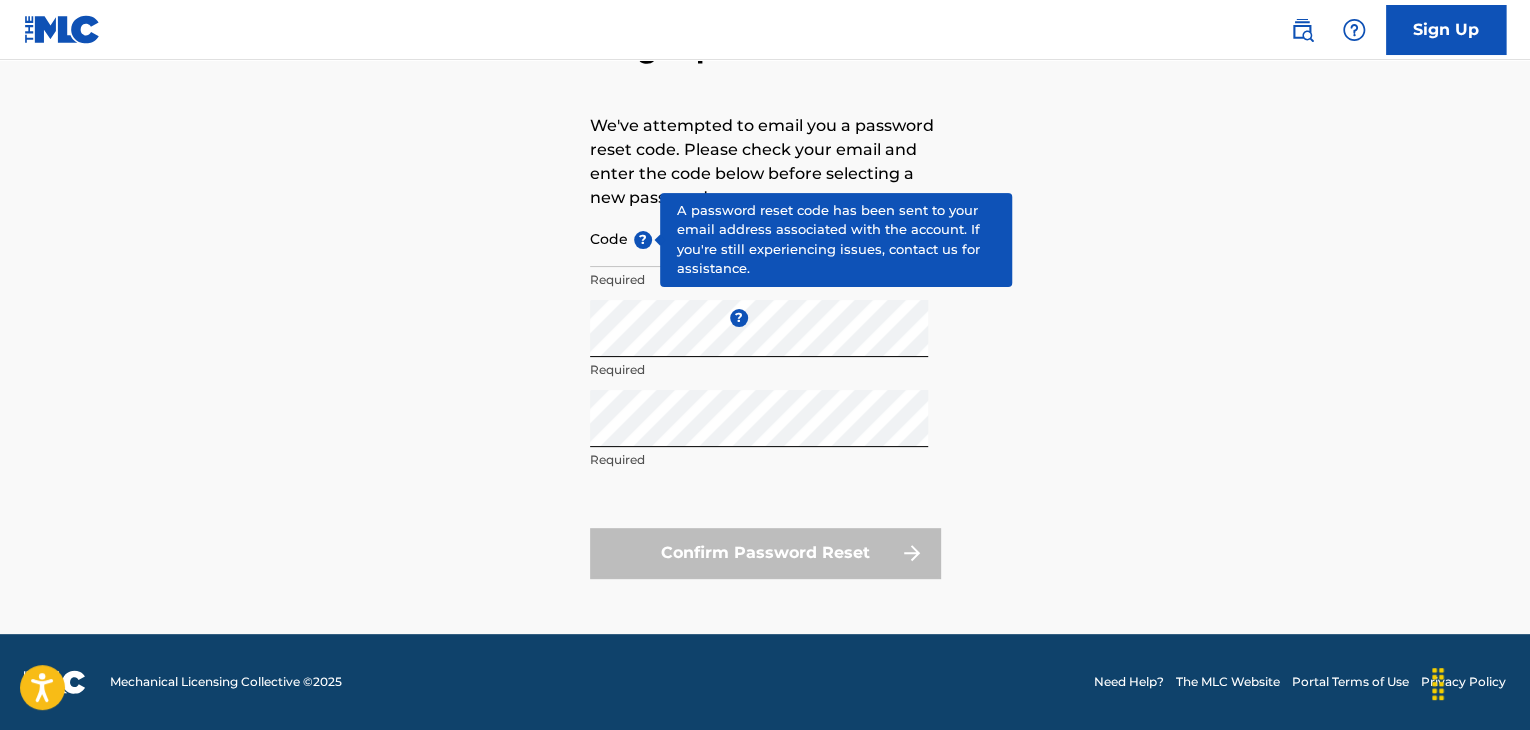 click on "?" at bounding box center (643, 240) 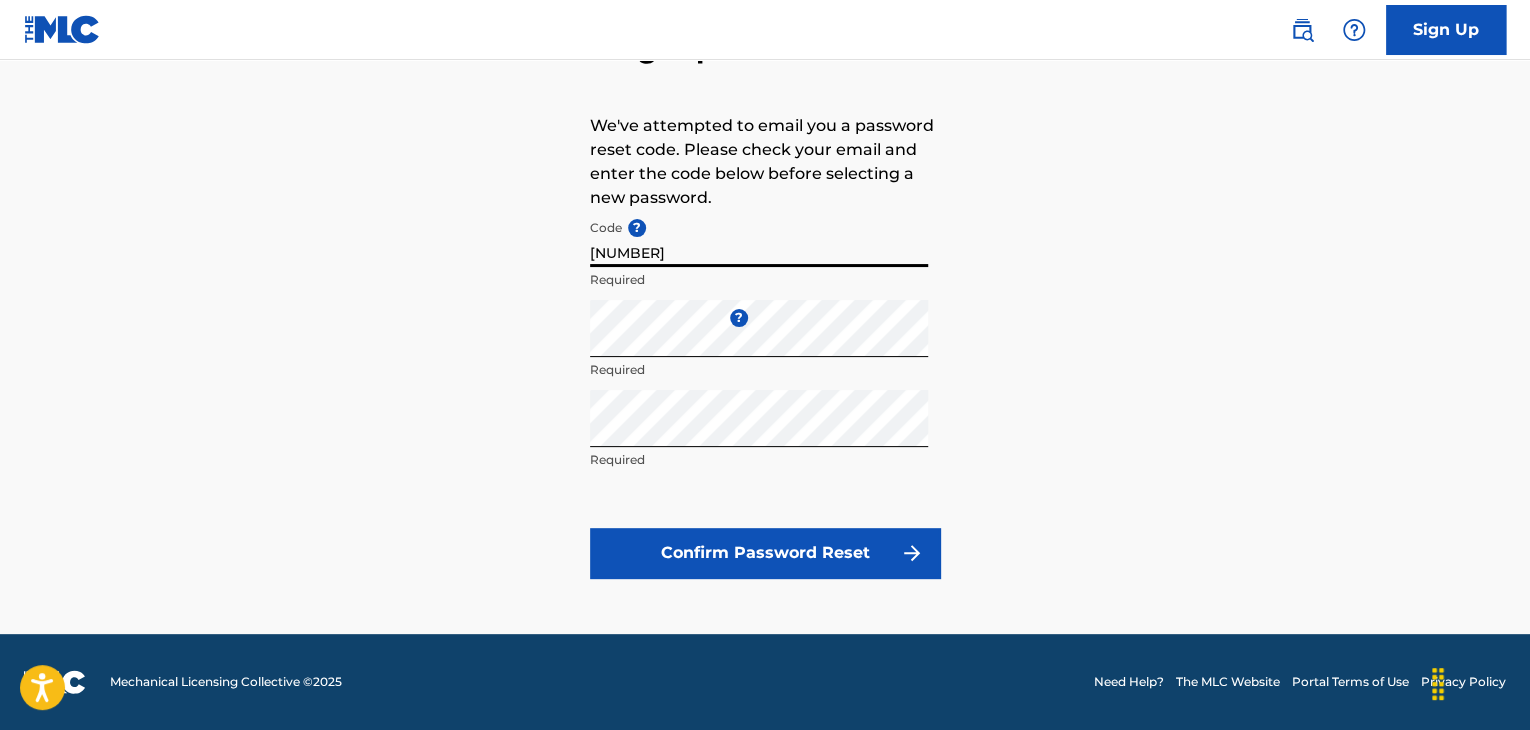 click on "Confirm Password Reset" at bounding box center (765, 553) 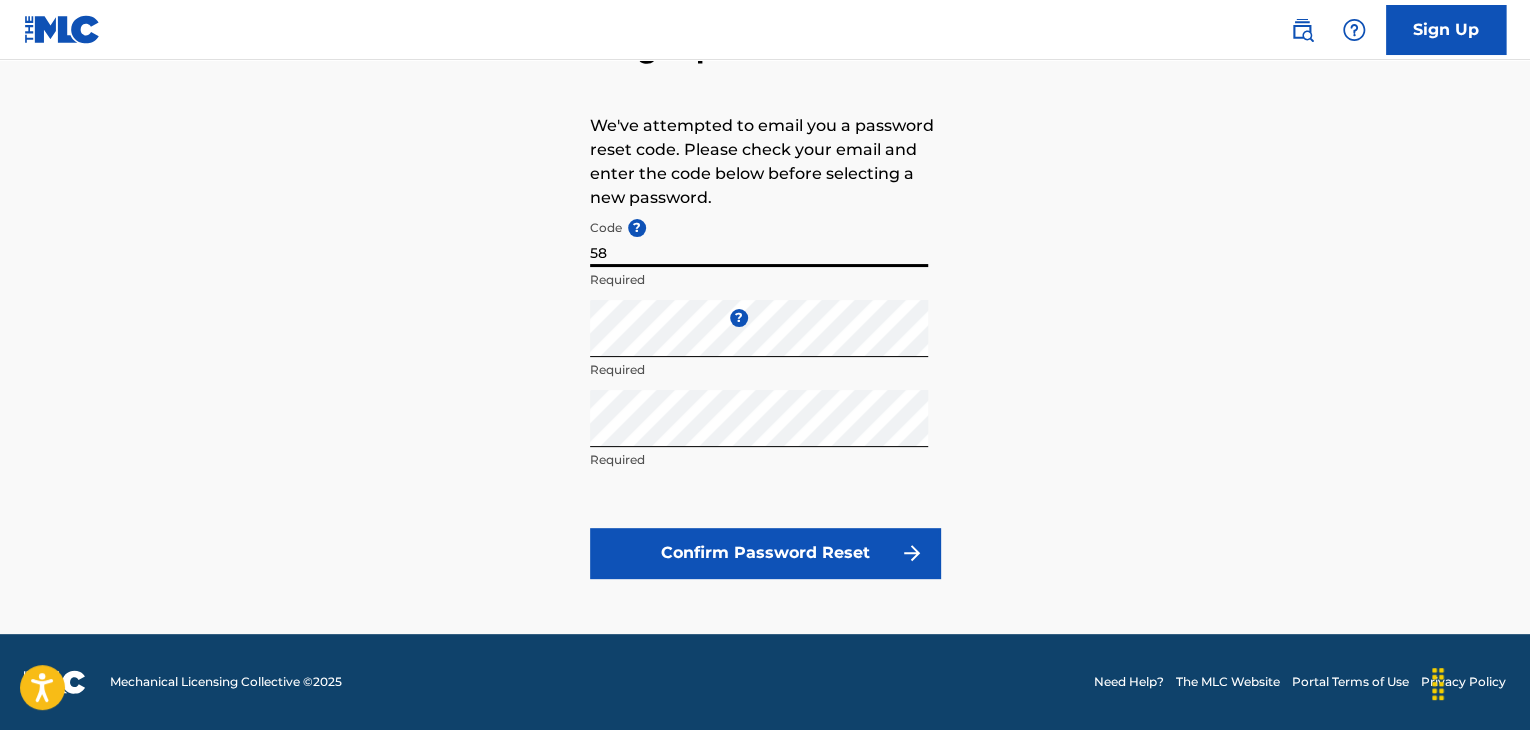 type on "5" 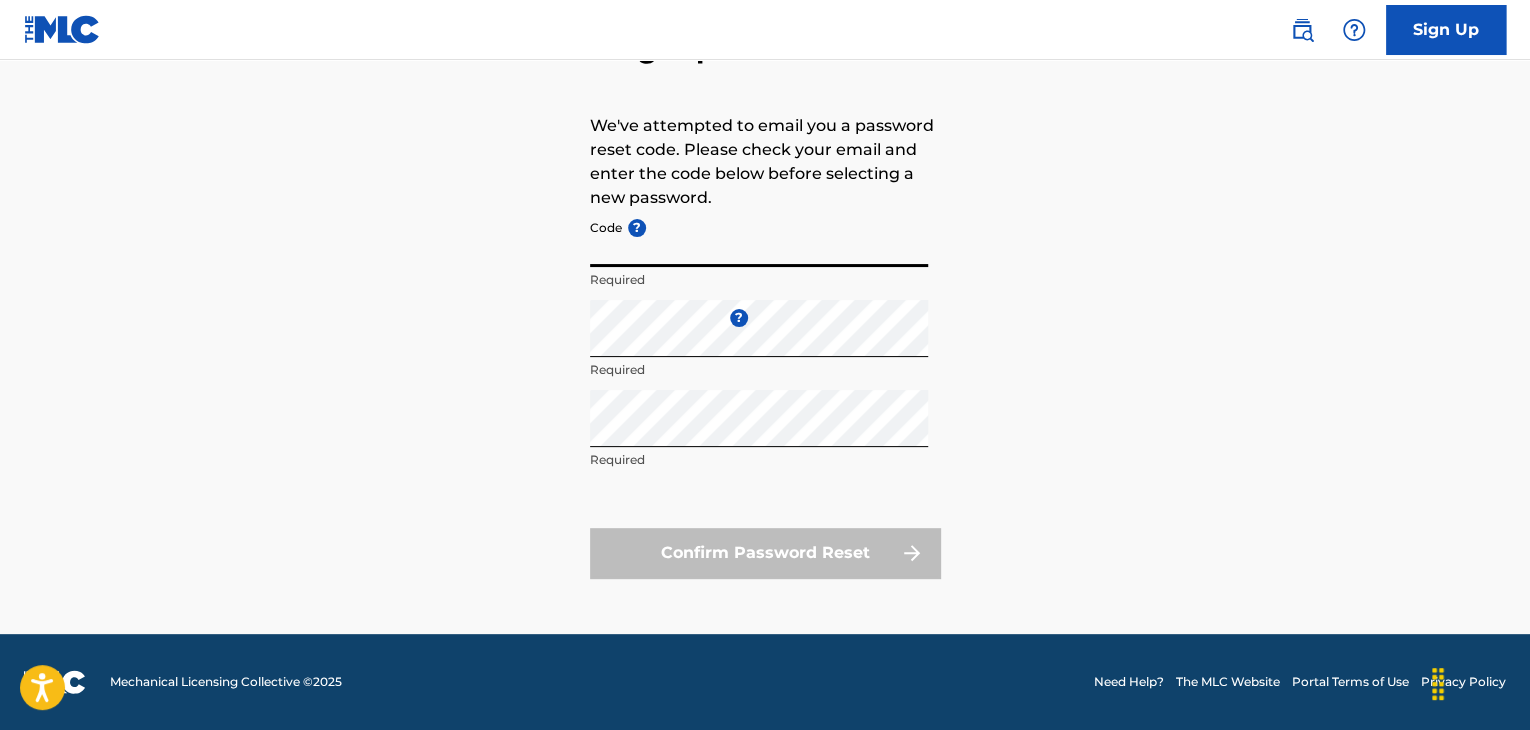 type 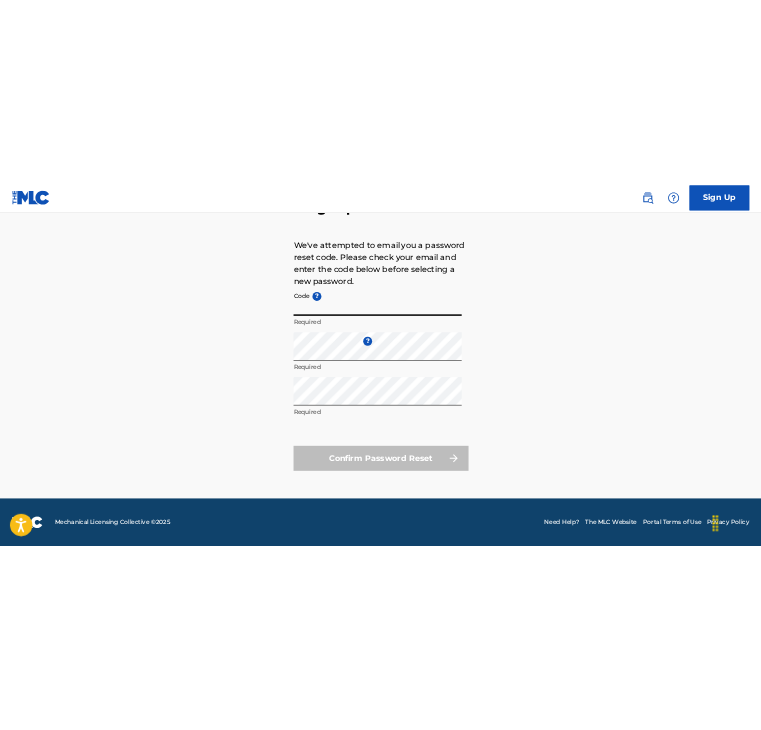 scroll, scrollTop: 0, scrollLeft: 0, axis: both 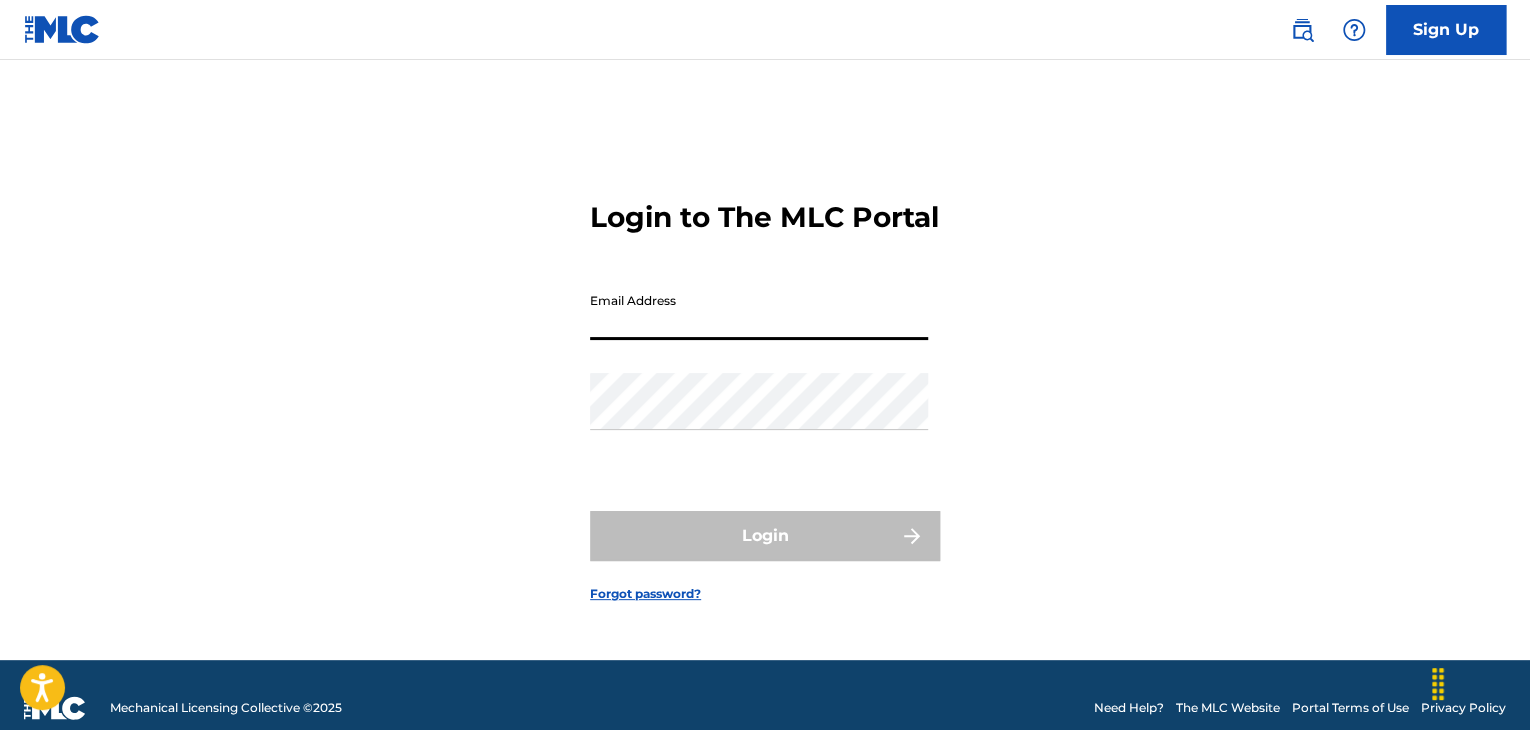 click on "Email Address" at bounding box center (759, 311) 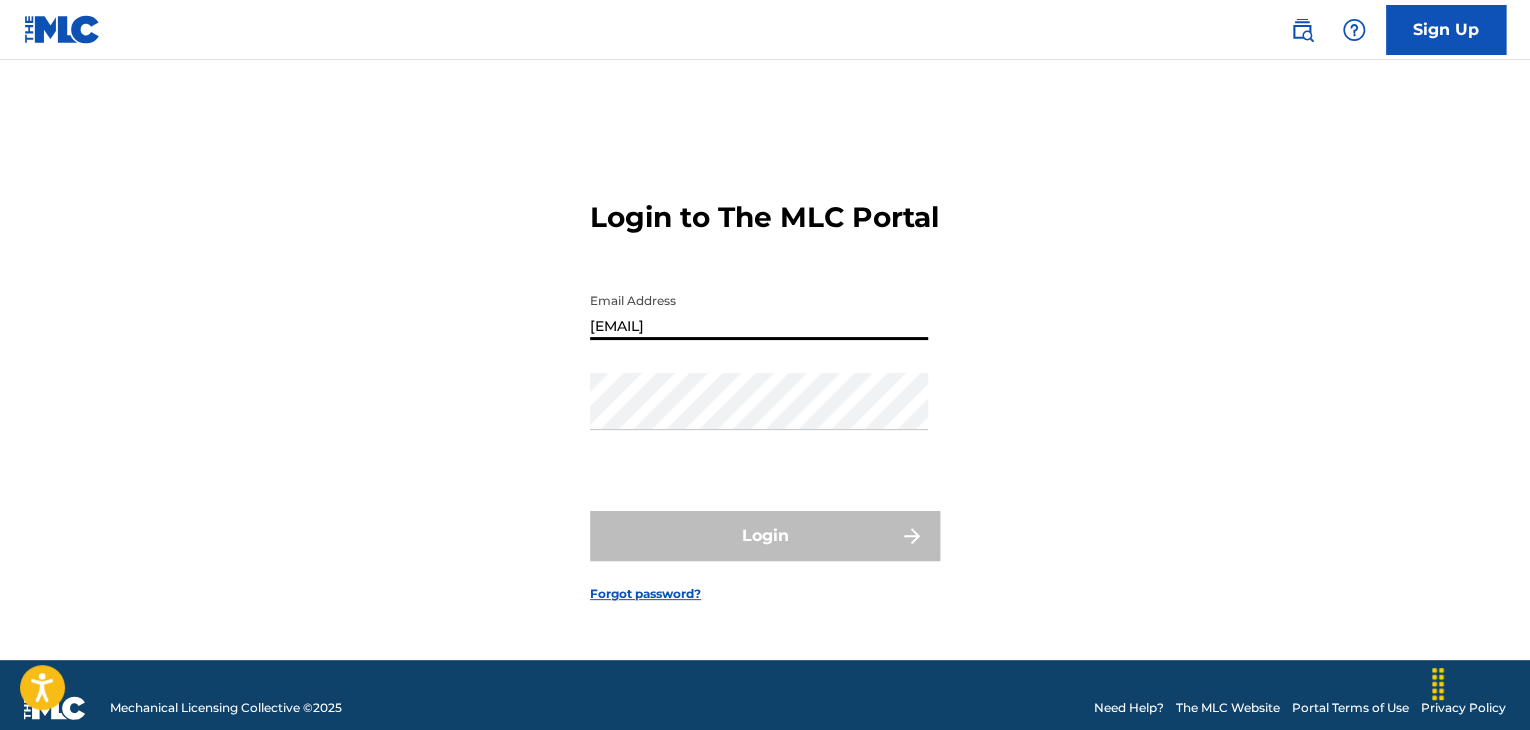 type on "[EMAIL]" 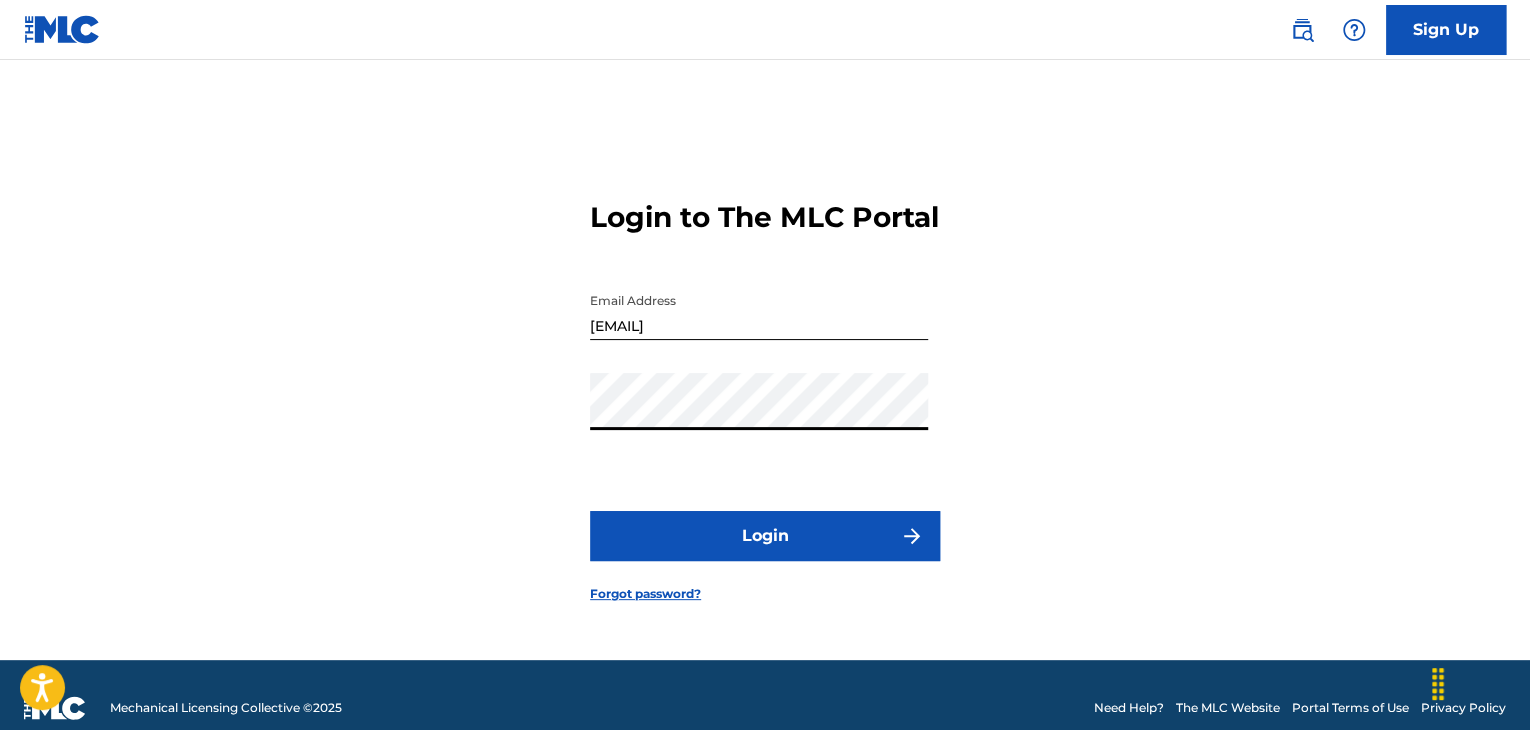 click on "Login" at bounding box center [765, 536] 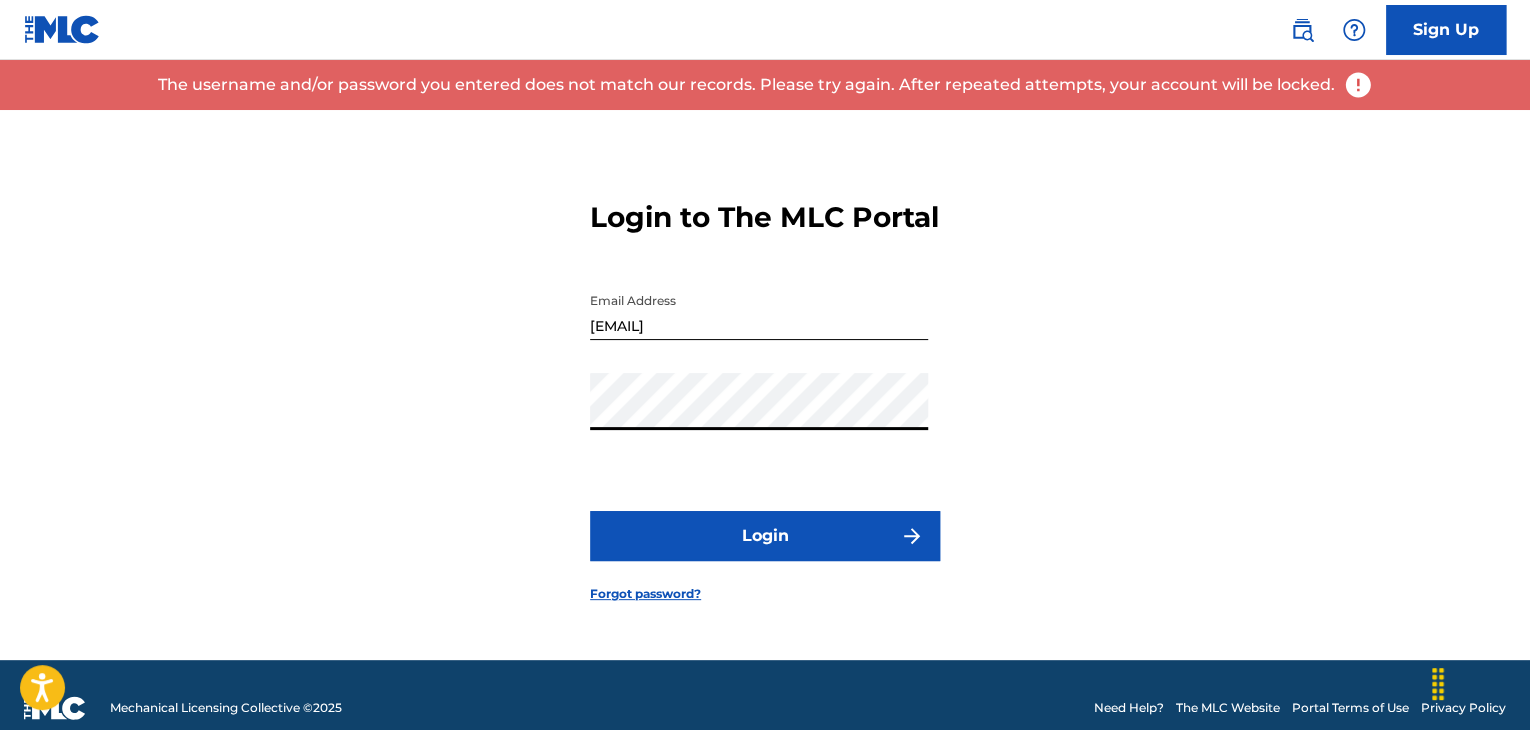 click on "Forgot password?" at bounding box center [645, 594] 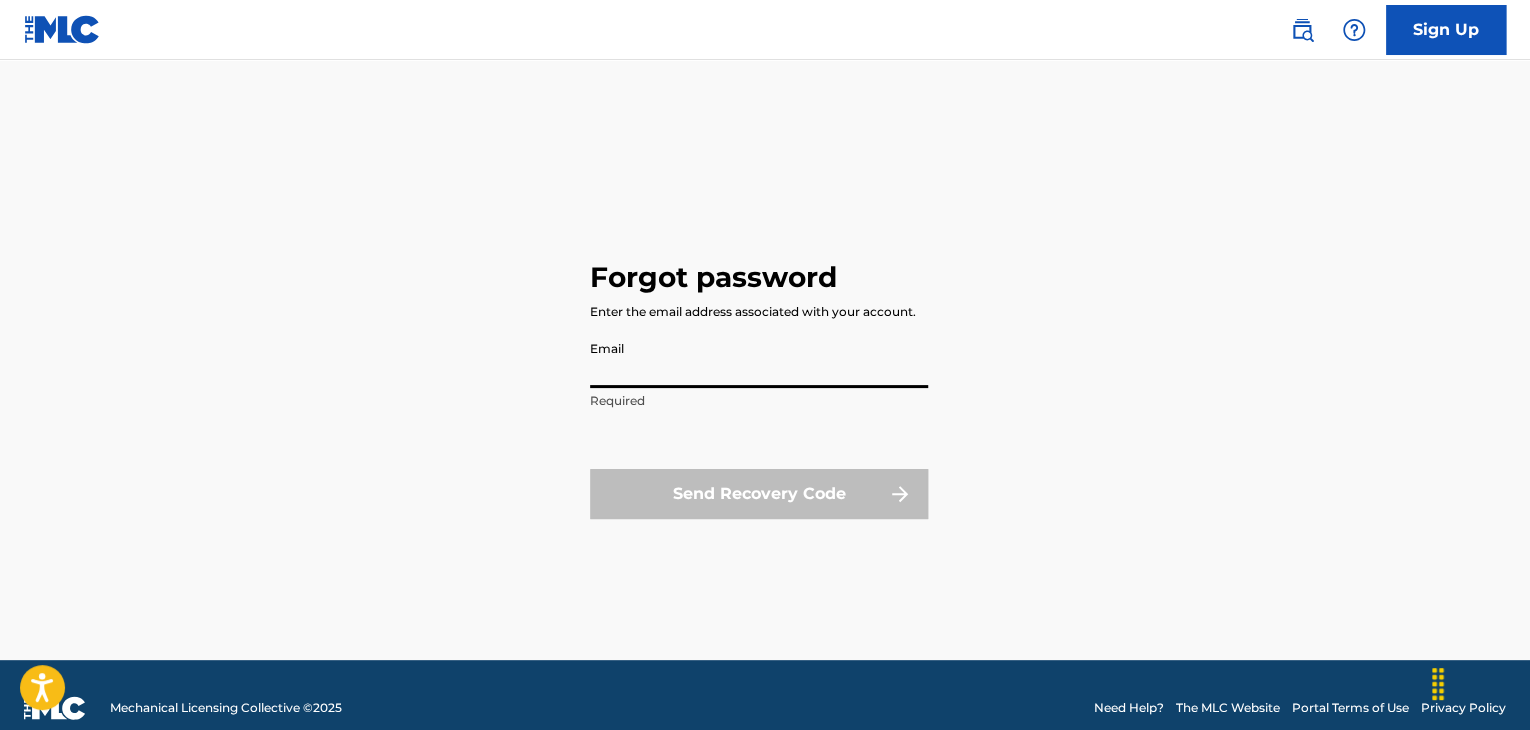 click on "Email" at bounding box center [759, 359] 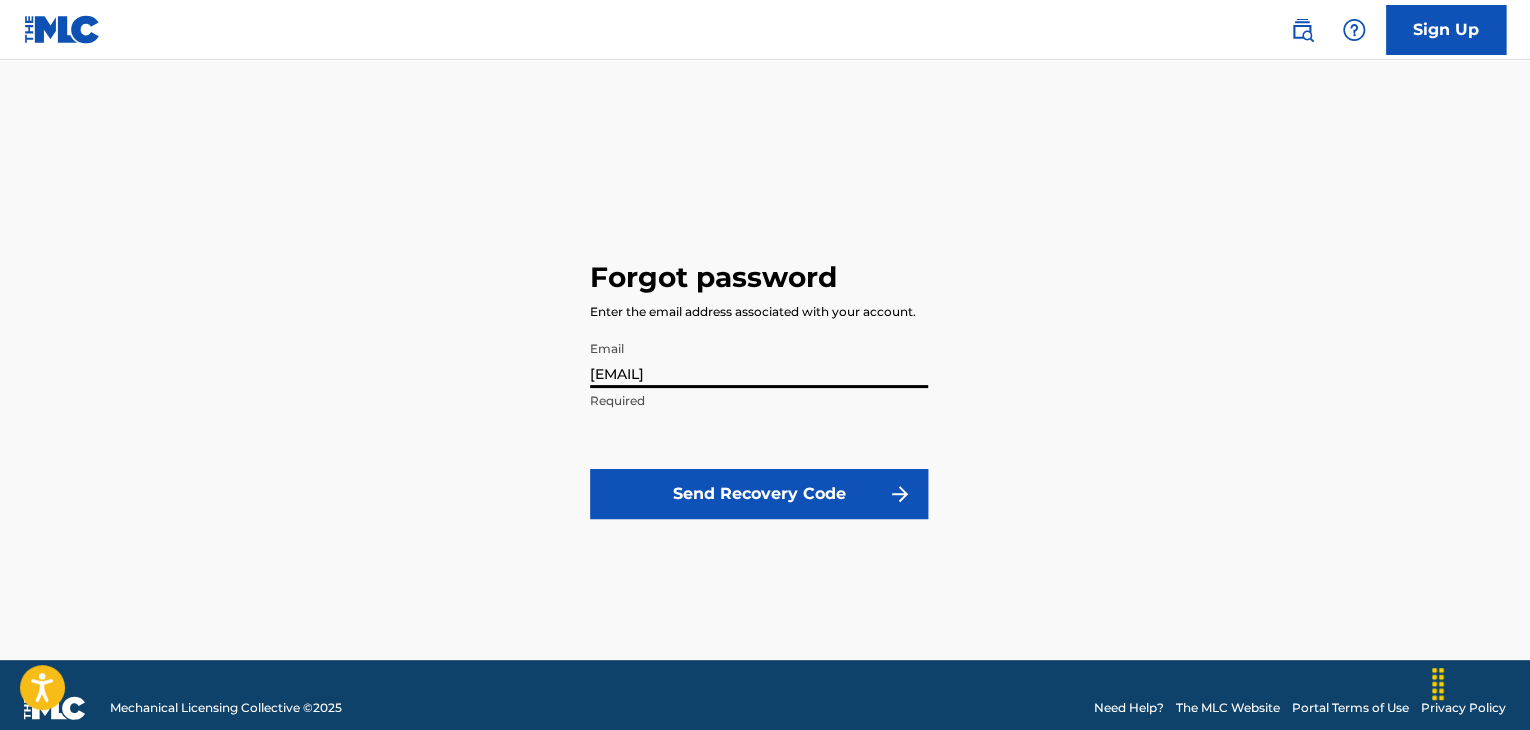 click on "Send Recovery Code" at bounding box center [759, 494] 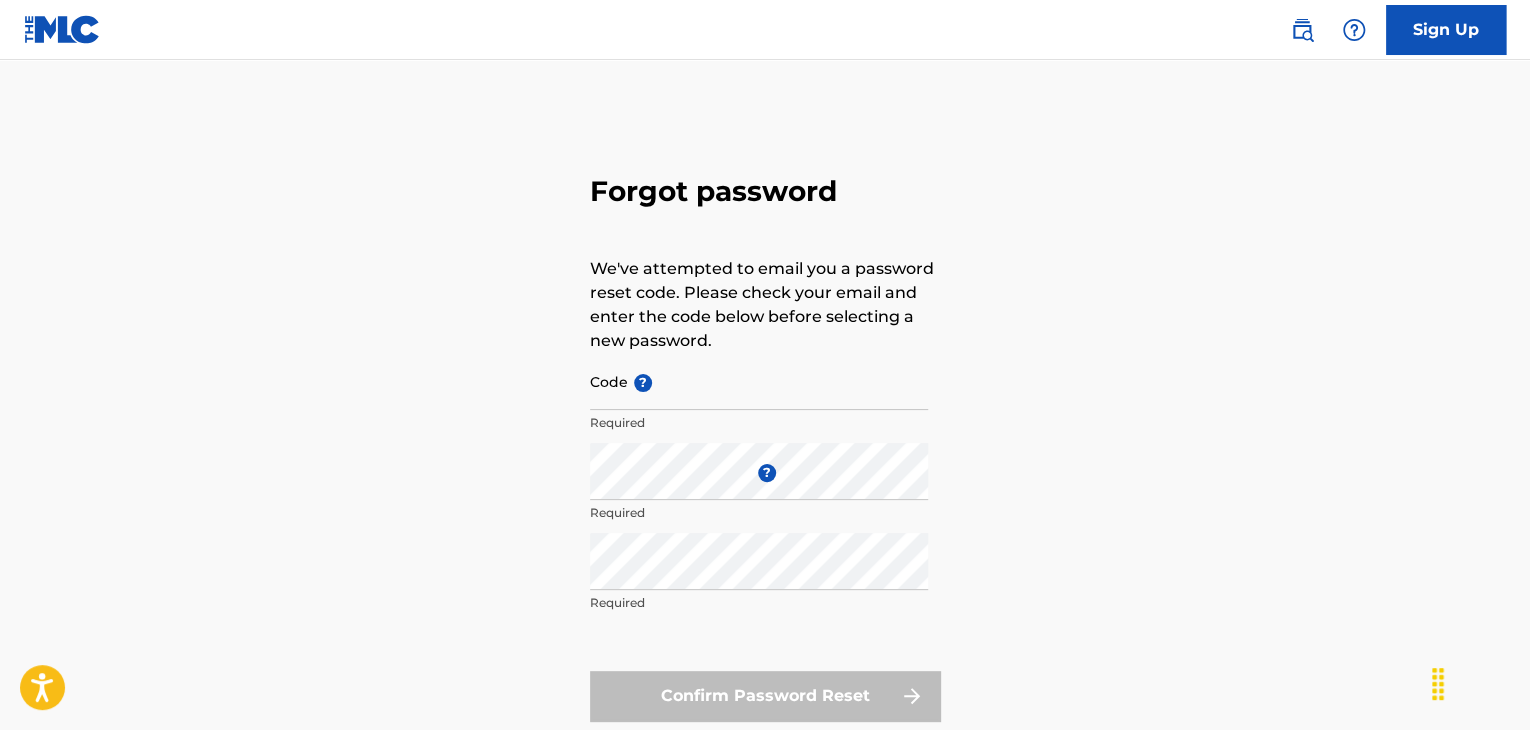 click on "Code ?" at bounding box center [759, 381] 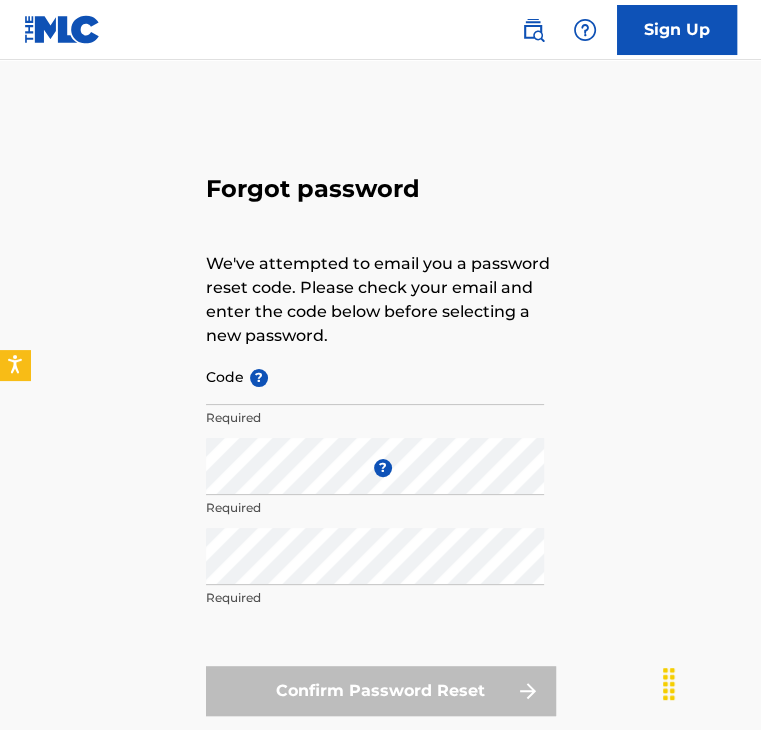 click on "Code ?" at bounding box center [375, 376] 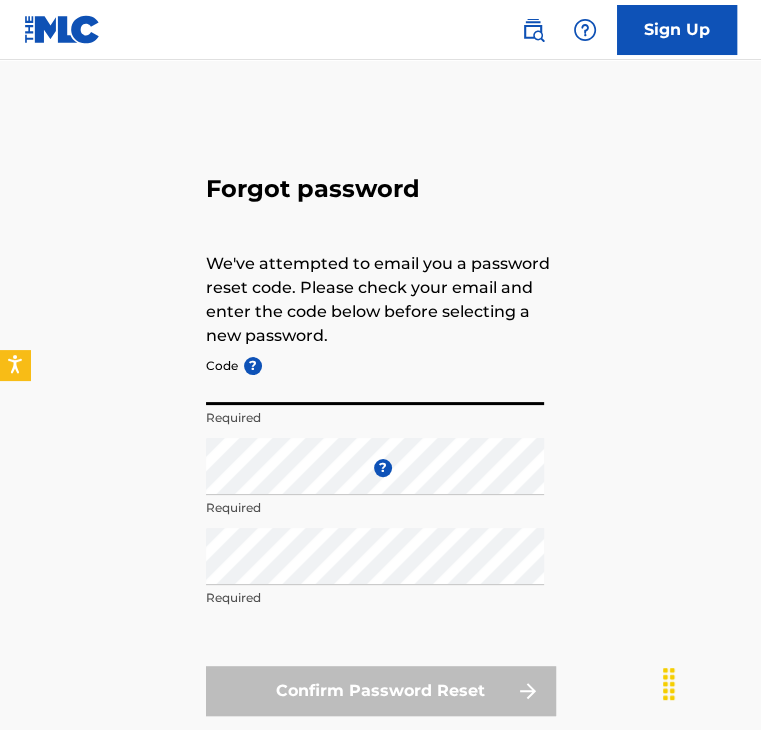 paste on "[HASH]" 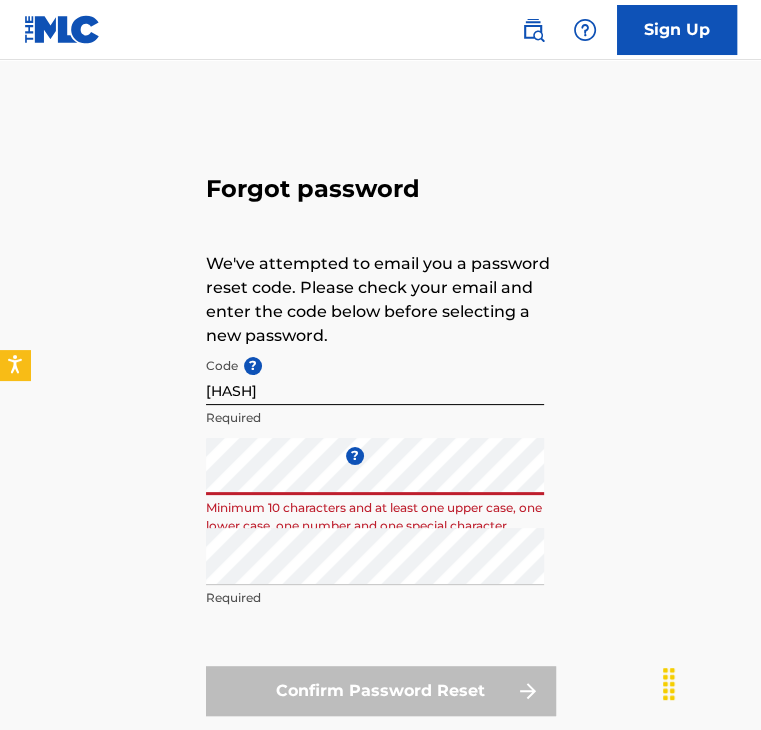 scroll, scrollTop: 138, scrollLeft: 0, axis: vertical 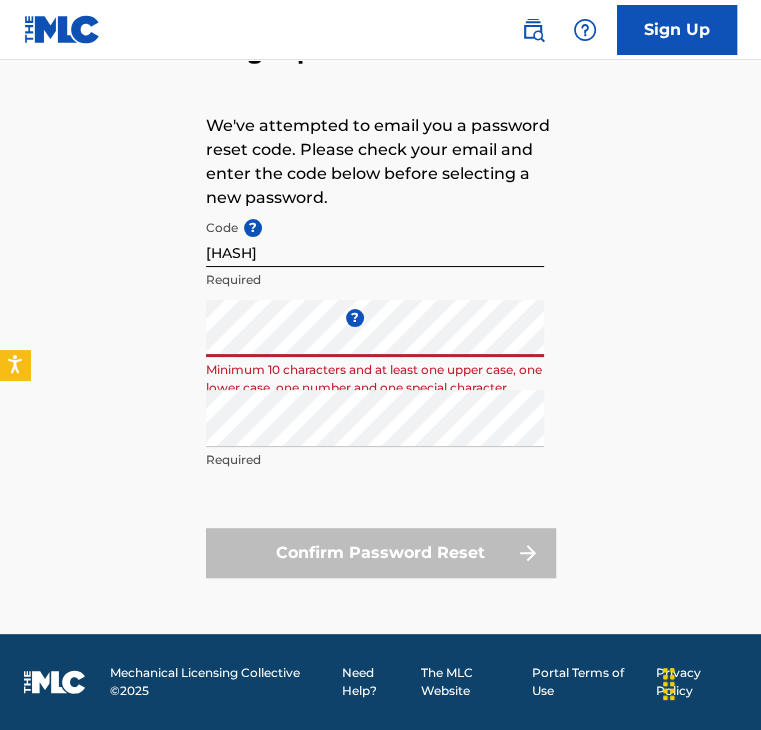 click on "Forgot password We've attempted to email you a password reset code. Please check your email and enter the code below before selecting a new password. Code ? [HASH] Required Enter a new password ? Minimum 10 characters and at least one upper case, one lower case, one number and one special character Repeat the password Required Confirm Password Reset" at bounding box center (380, 303) 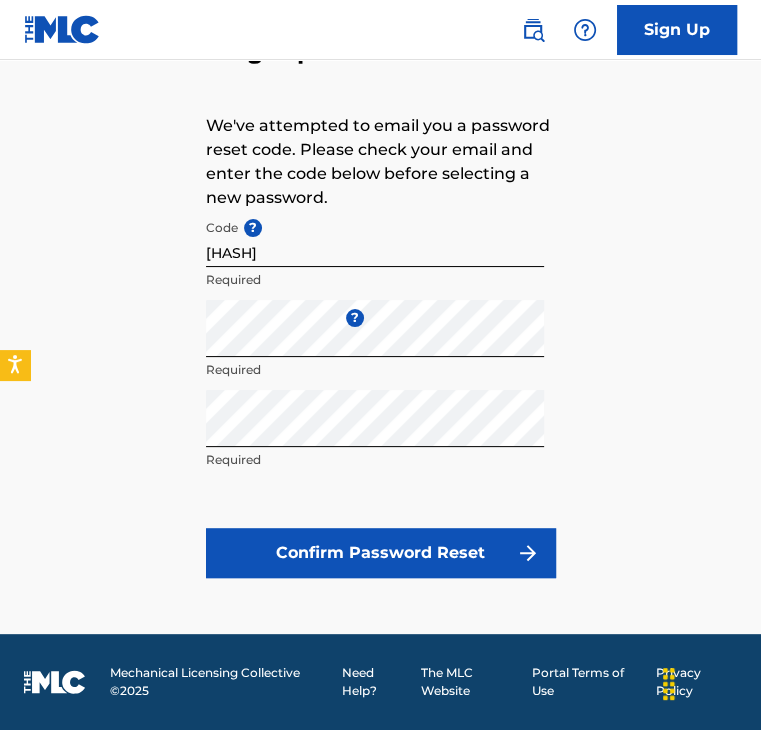 click on "Confirm Password Reset" at bounding box center (381, 553) 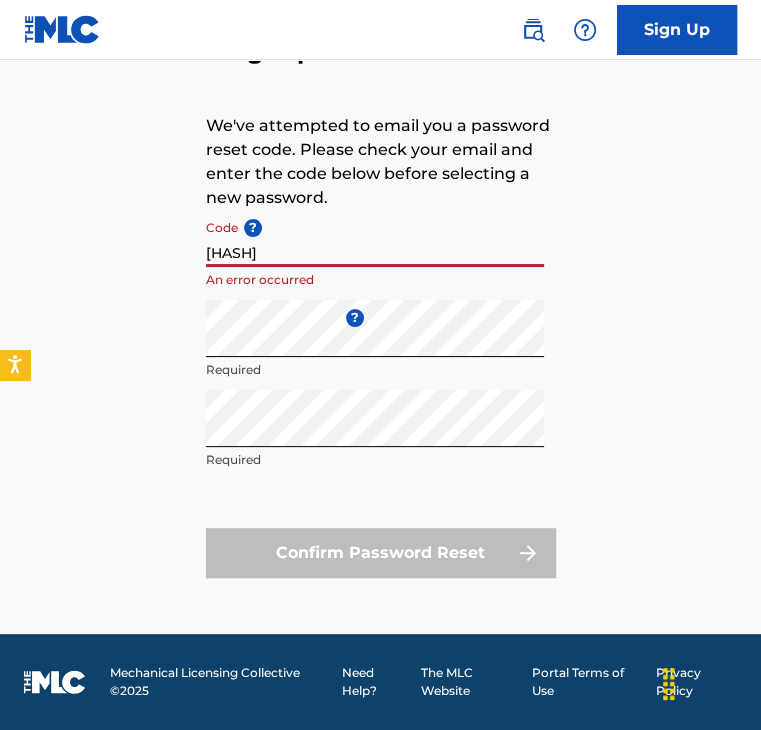 click on "[HASH]" at bounding box center [375, 238] 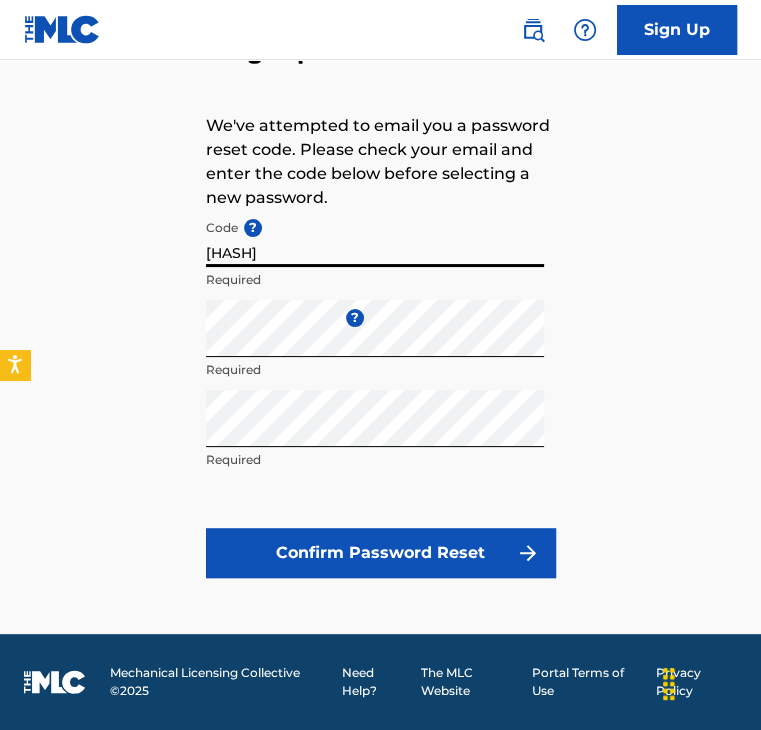 type on "[HASH]" 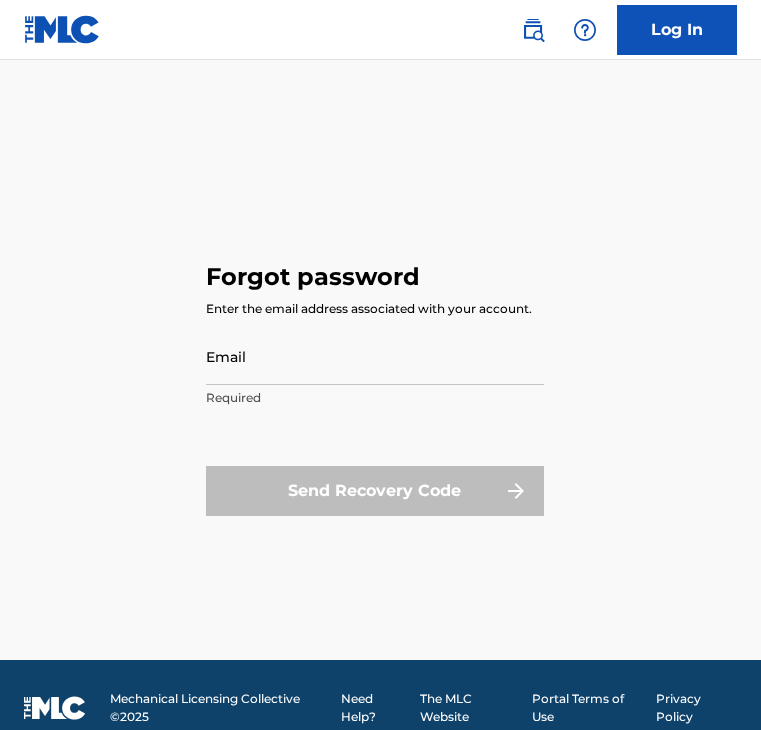 scroll, scrollTop: 0, scrollLeft: 0, axis: both 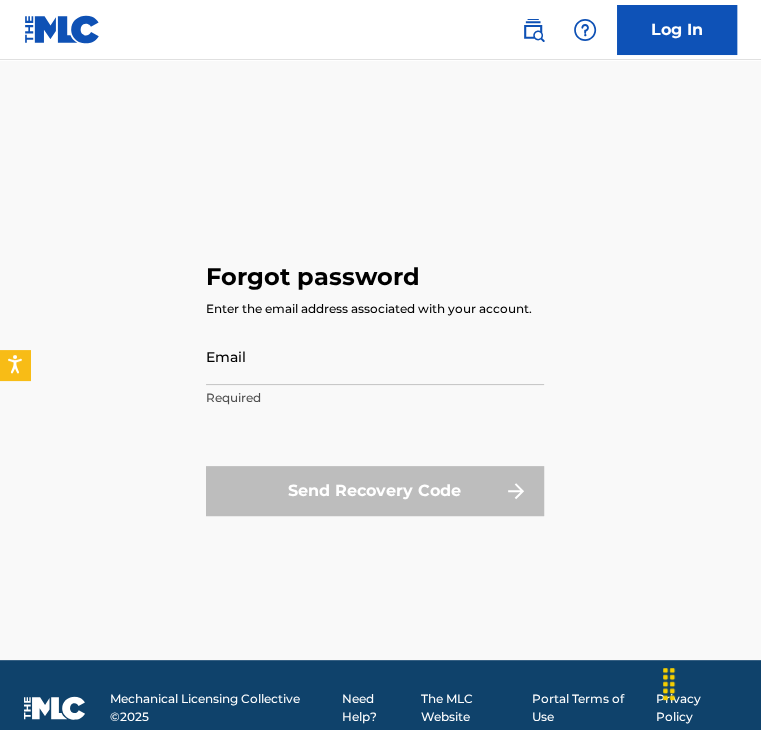 click on "Log In" at bounding box center [677, 30] 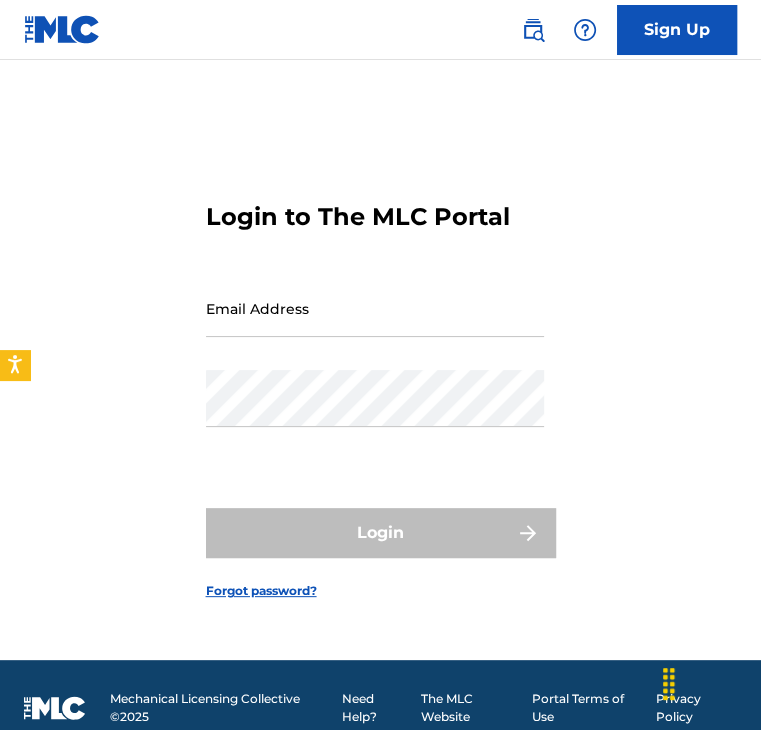 click on "Forgot password?" at bounding box center [261, 591] 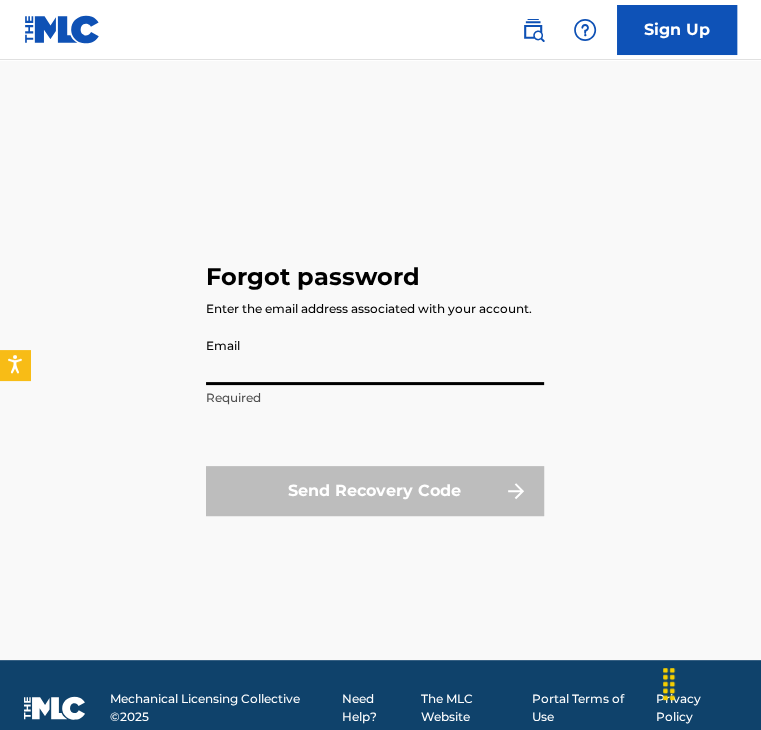click on "Email" at bounding box center [375, 356] 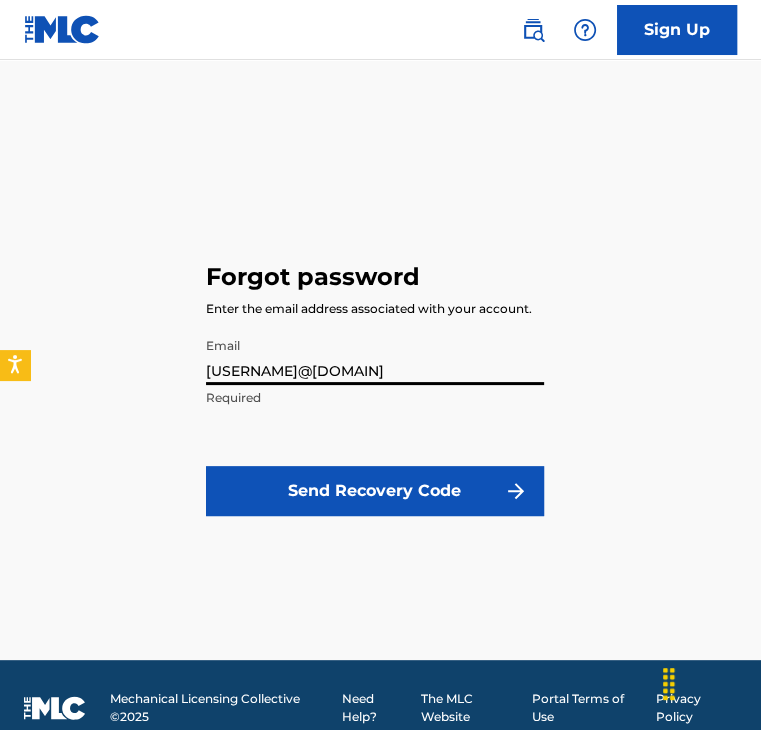 click on "Send Recovery Code" at bounding box center (375, 491) 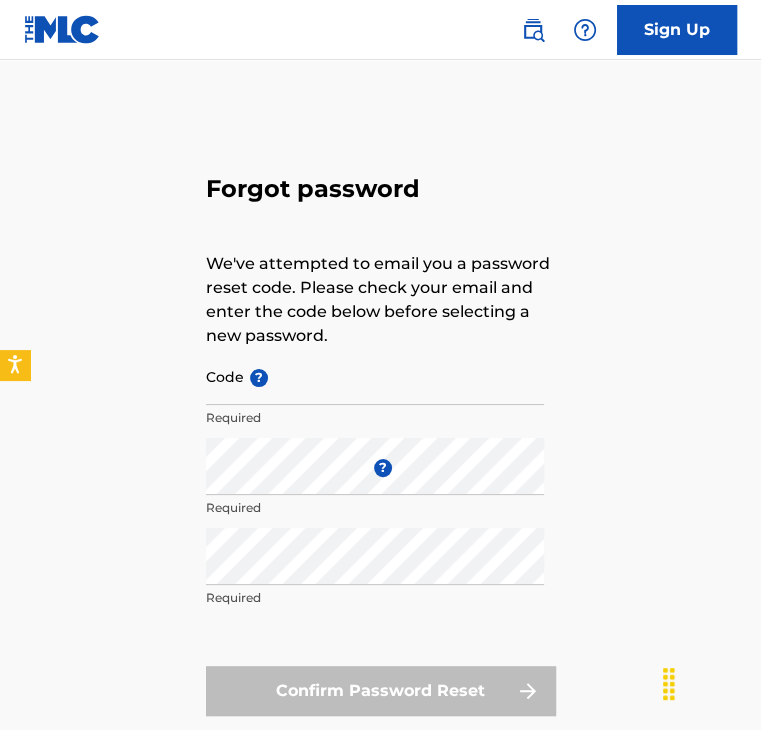 click on "Code ?" at bounding box center [375, 376] 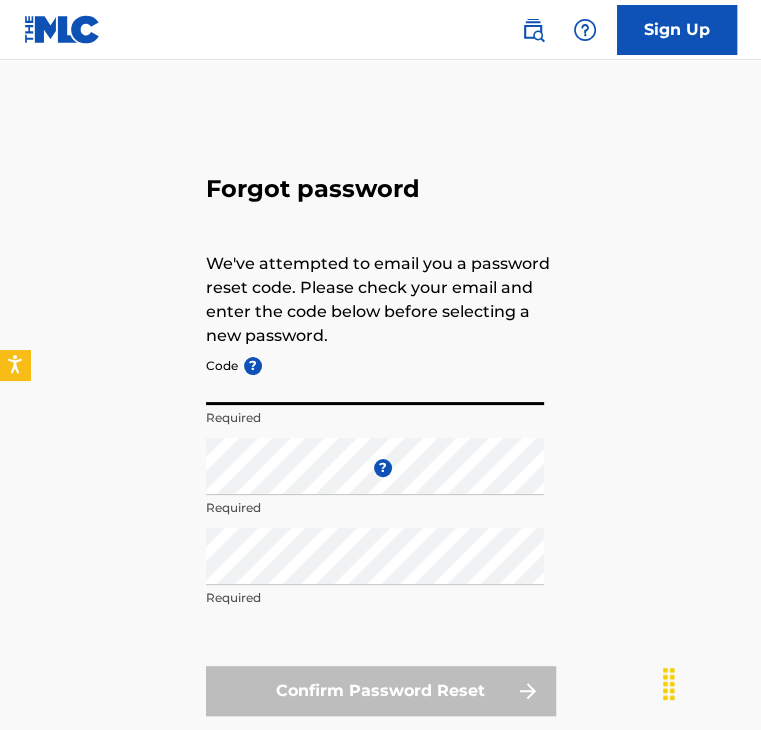 paste on "19f7df727a9738e5f87ccf55a5c2" 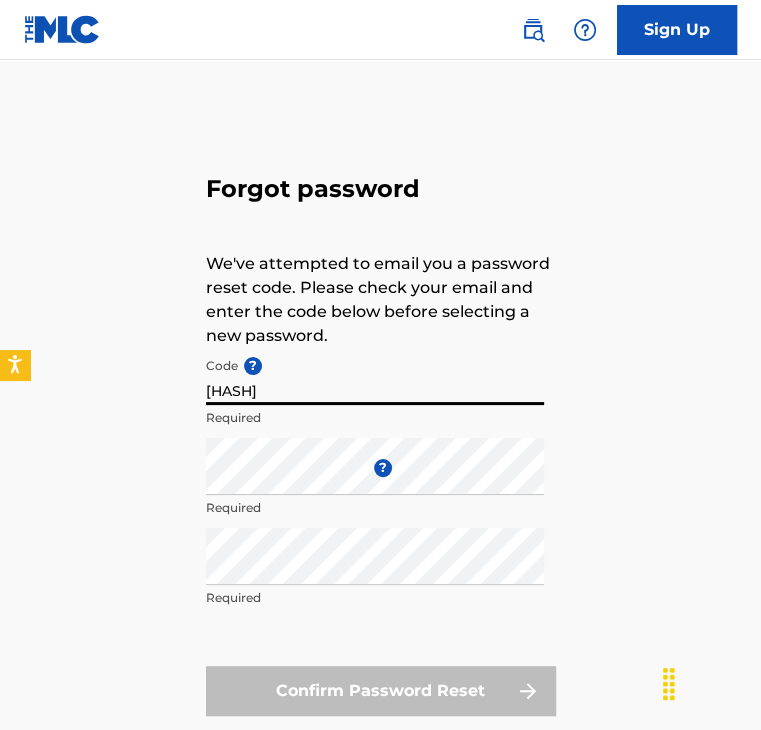click on "19f7df727a9738e5f87ccf55a5c2" at bounding box center [375, 376] 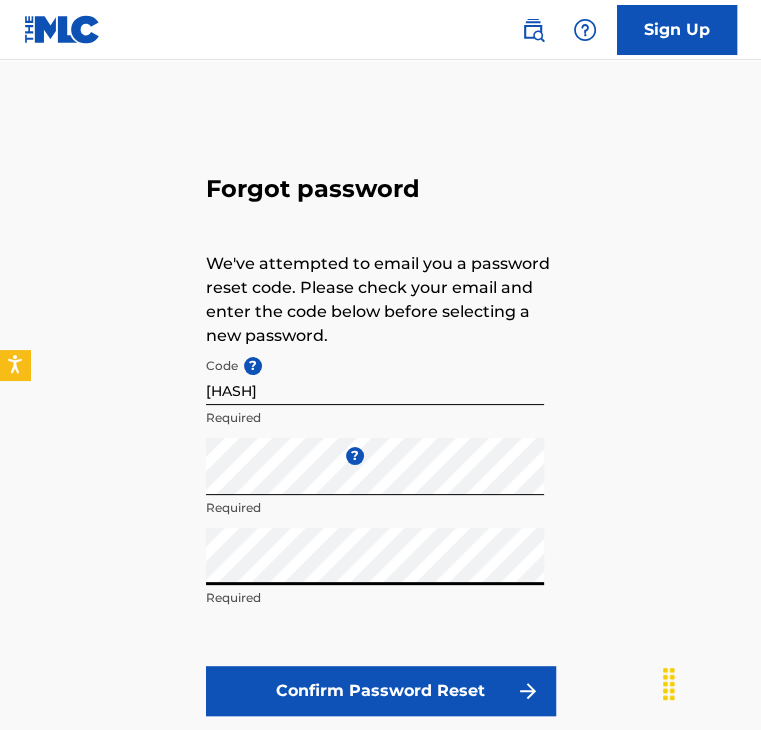 click on "Confirm Password Reset" at bounding box center [381, 691] 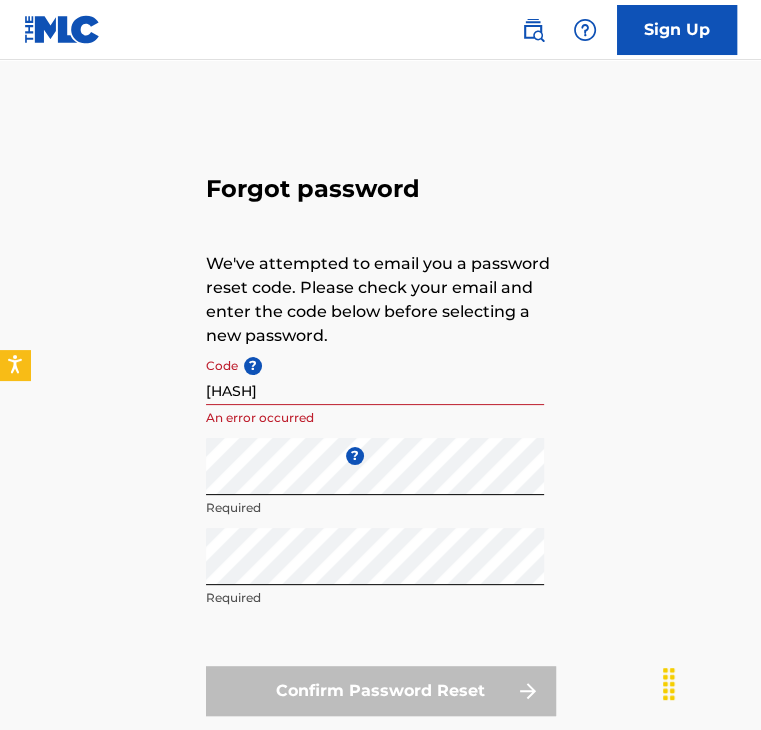 click on "19f7df727a9738e5f87ccf55a5c2" at bounding box center [375, 376] 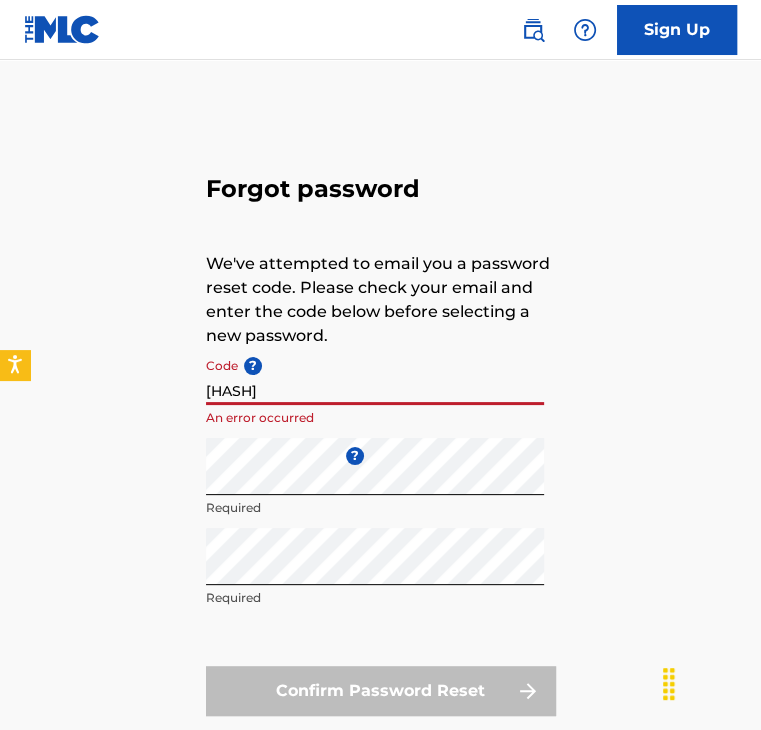 click on "19f7df727a9738e5f87ccf55a5c2" at bounding box center [375, 376] 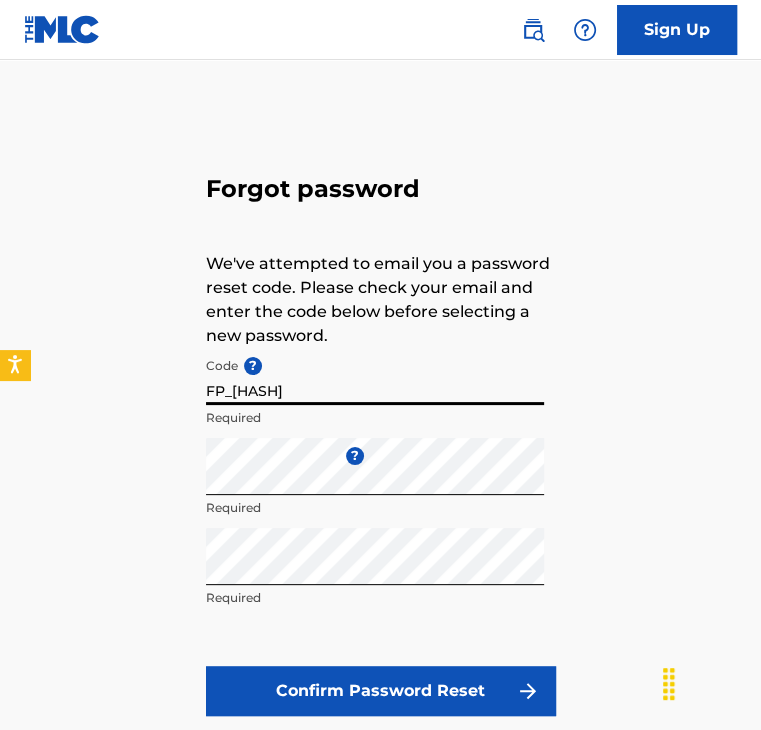 type on "FP_19f7df727a9738e5f87ccf55a5c2" 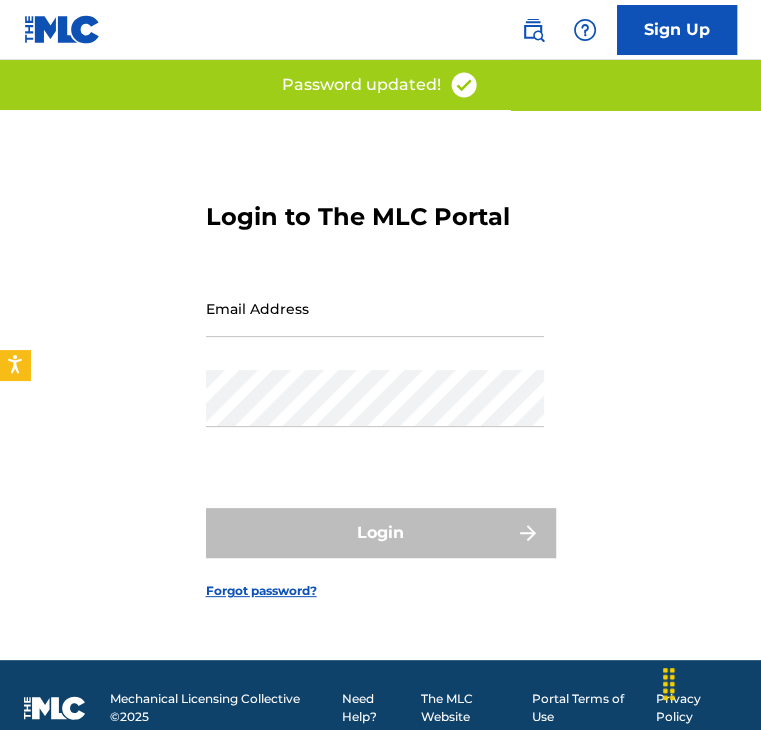 click on "Email Address" at bounding box center [375, 308] 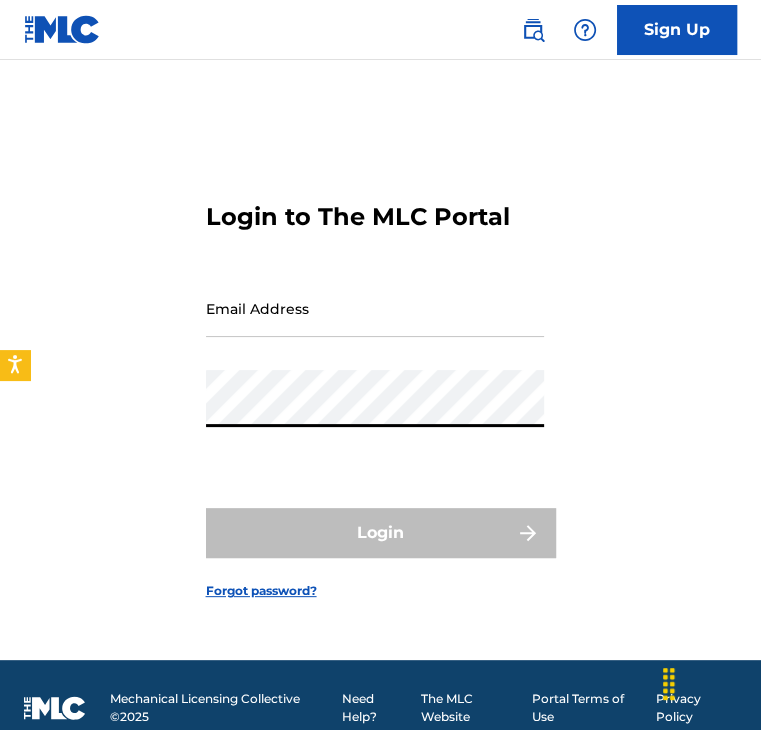 type on "priyagordon06@gmail.com" 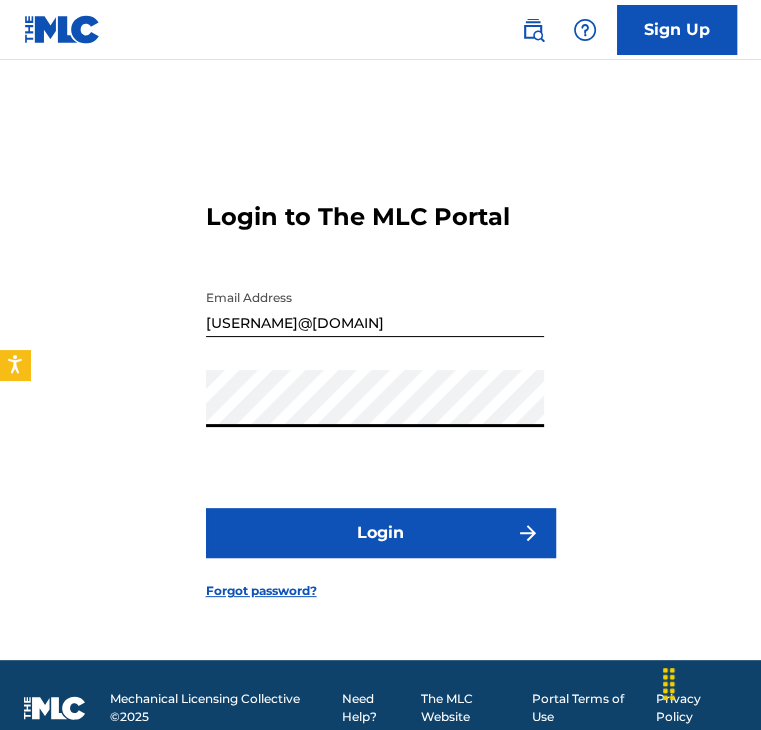 click on "Login" at bounding box center [381, 533] 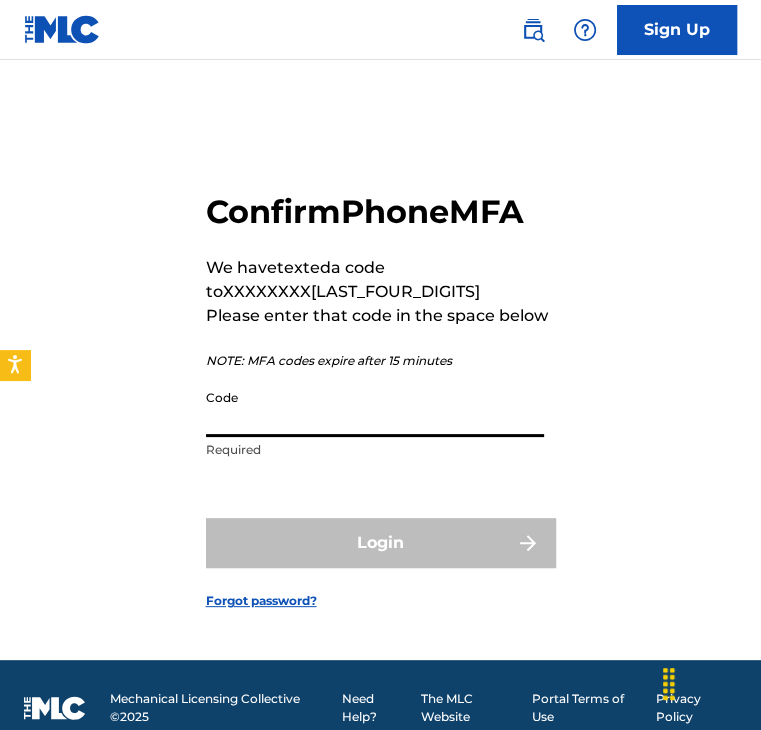 click on "Code" at bounding box center [375, 408] 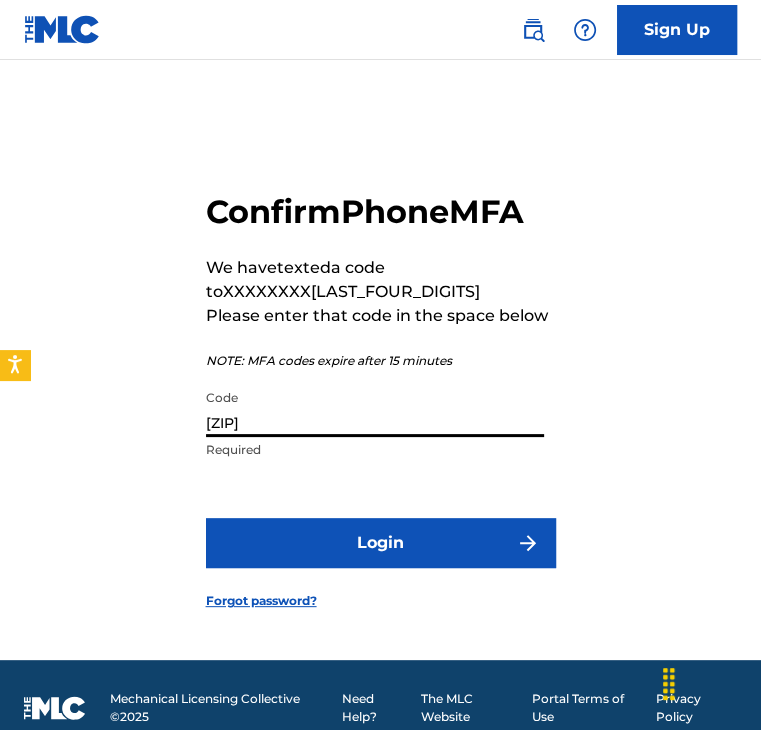 type on "017339" 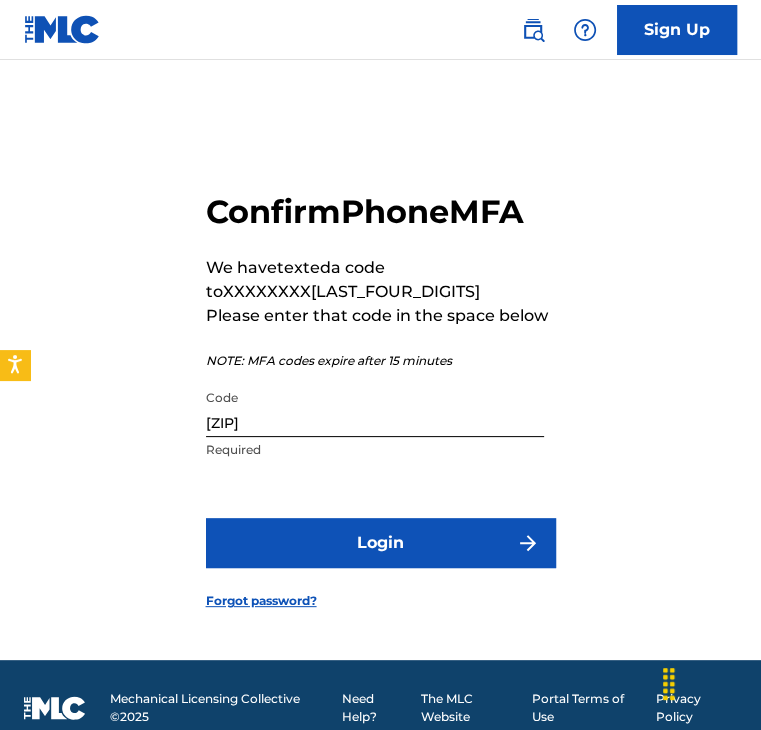 click on "Login" at bounding box center (381, 543) 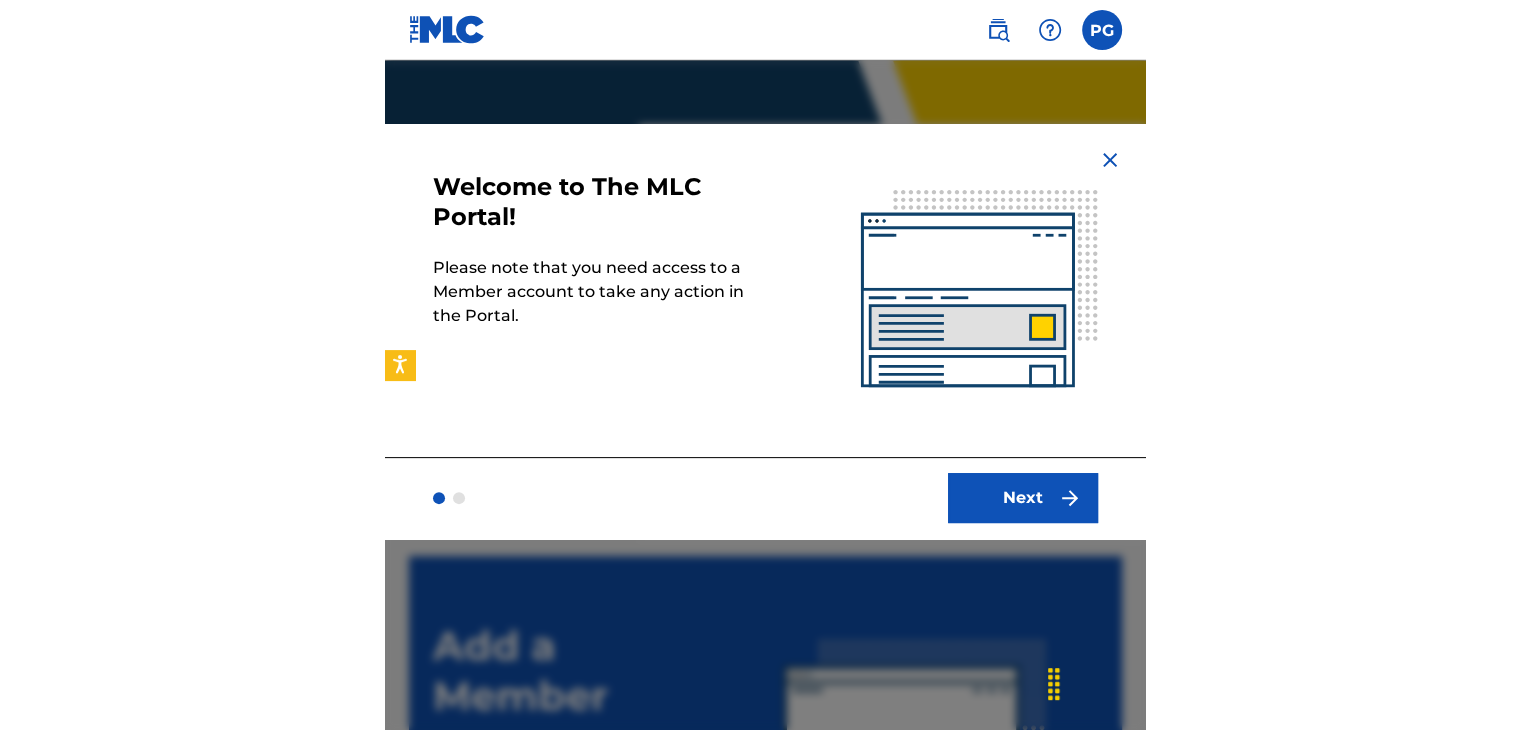 scroll, scrollTop: 0, scrollLeft: 0, axis: both 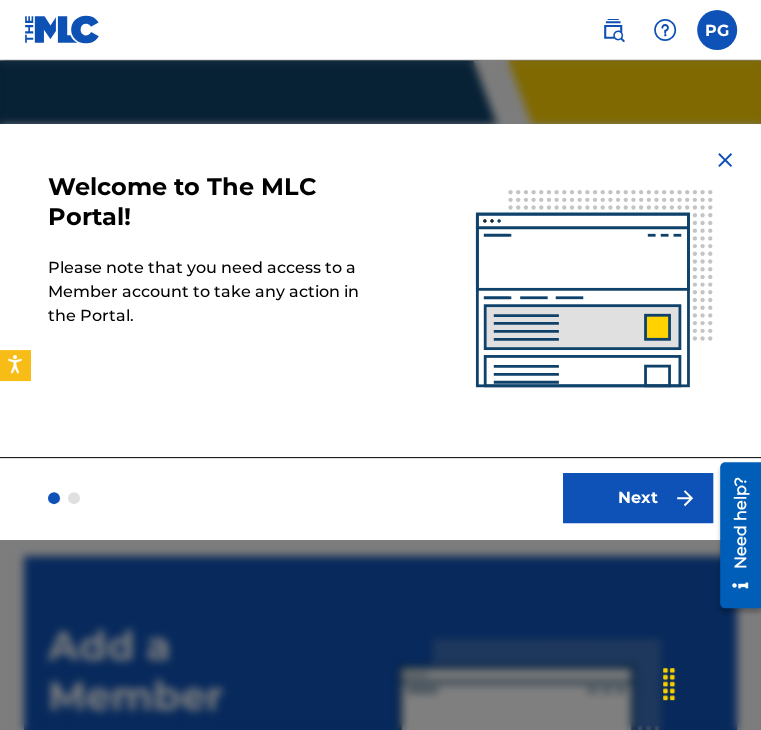 click at bounding box center [685, 498] 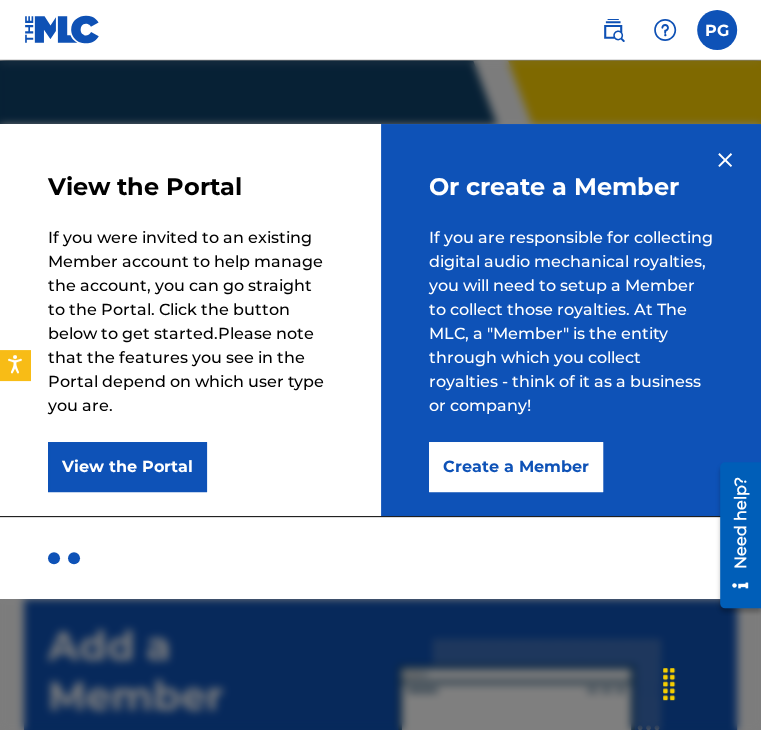 click at bounding box center [725, 160] 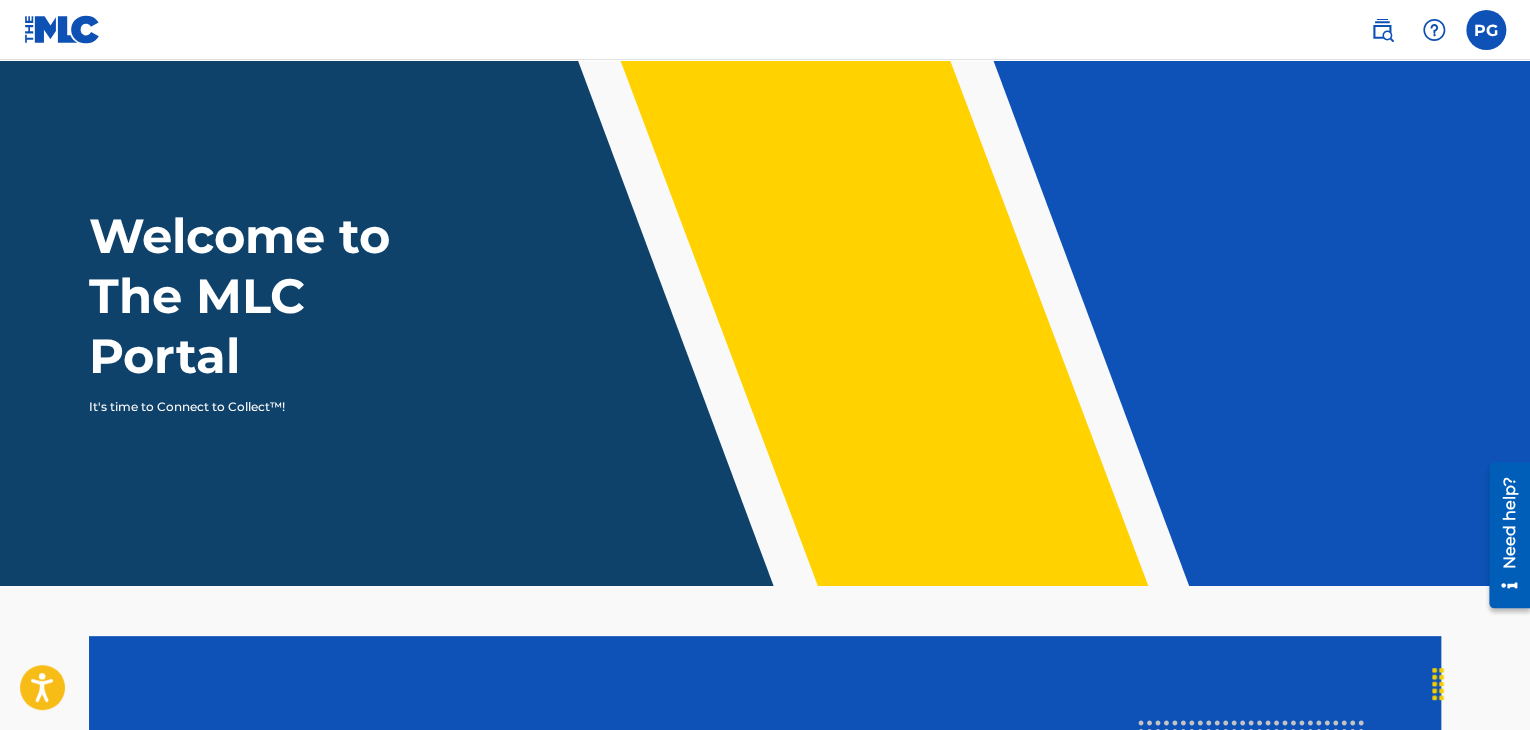 scroll, scrollTop: 416, scrollLeft: 0, axis: vertical 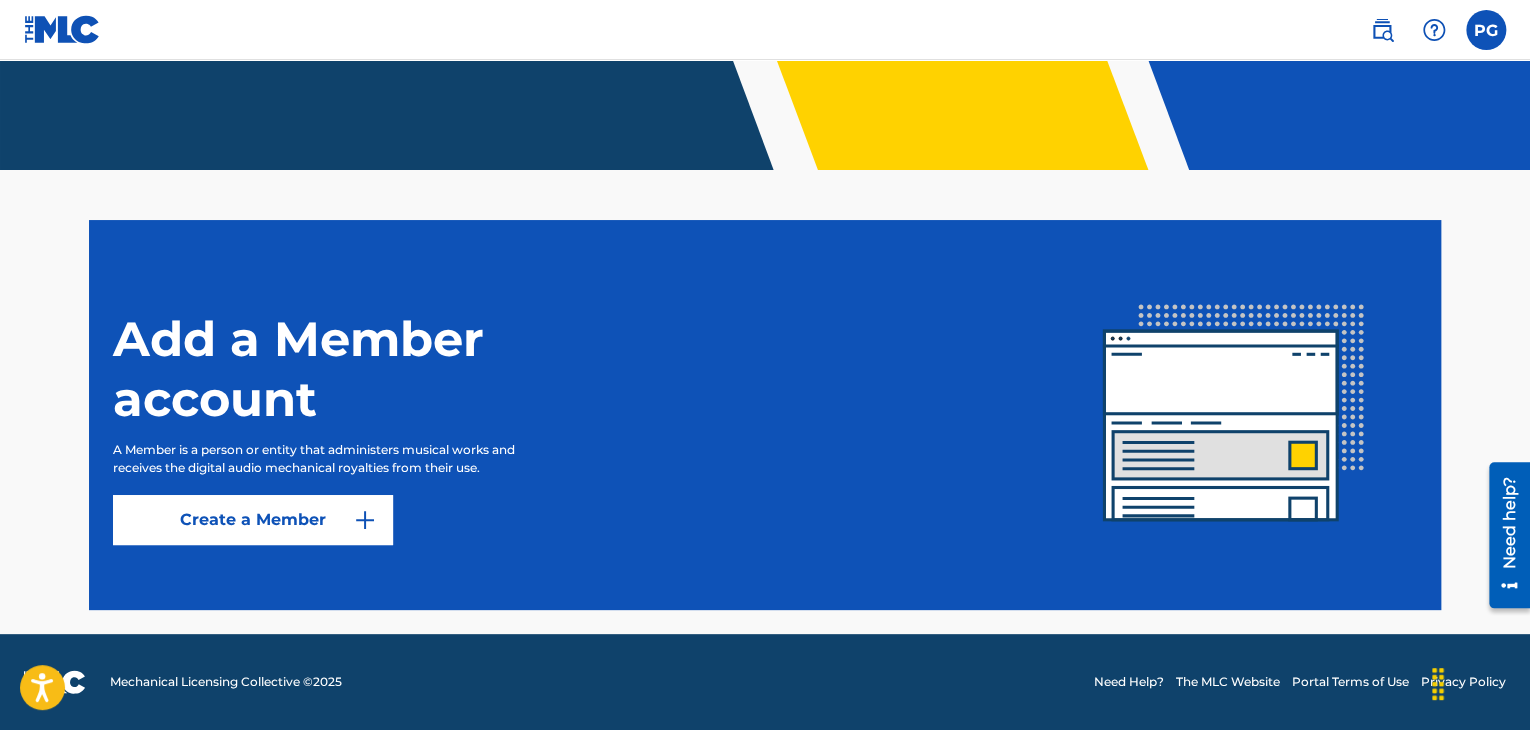 click on "Create a Member" at bounding box center (253, 520) 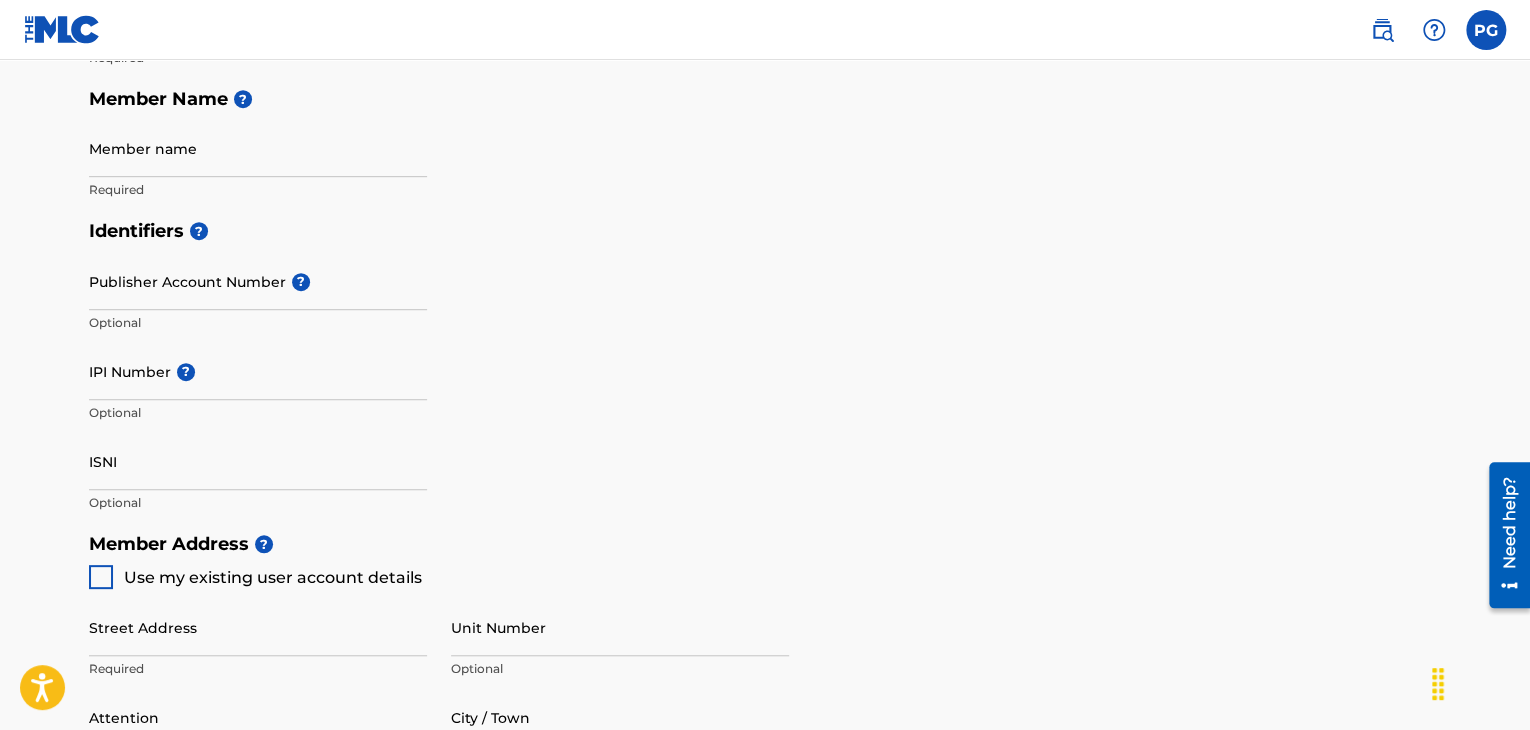 scroll, scrollTop: 452, scrollLeft: 0, axis: vertical 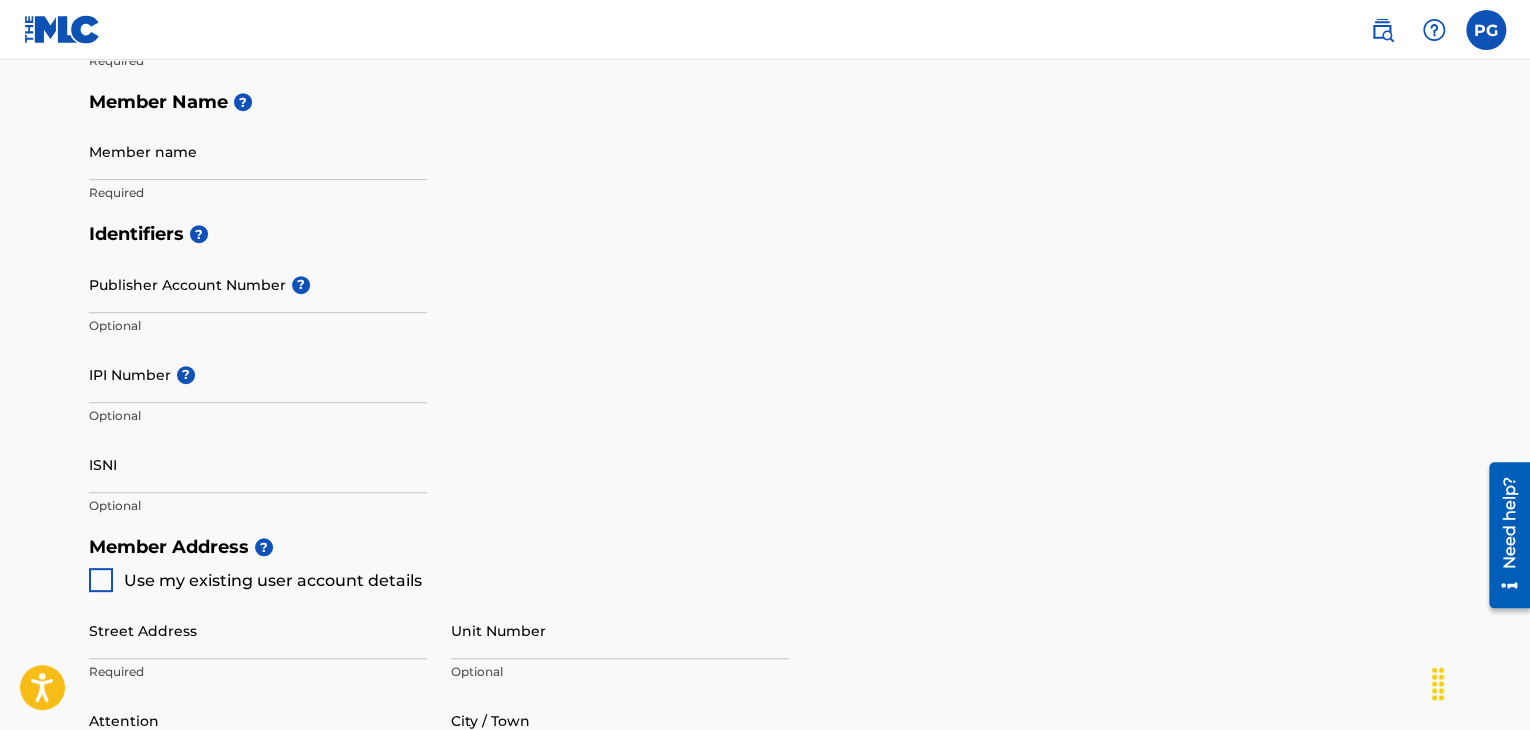 click on "Publisher Account Number ?" at bounding box center [258, 284] 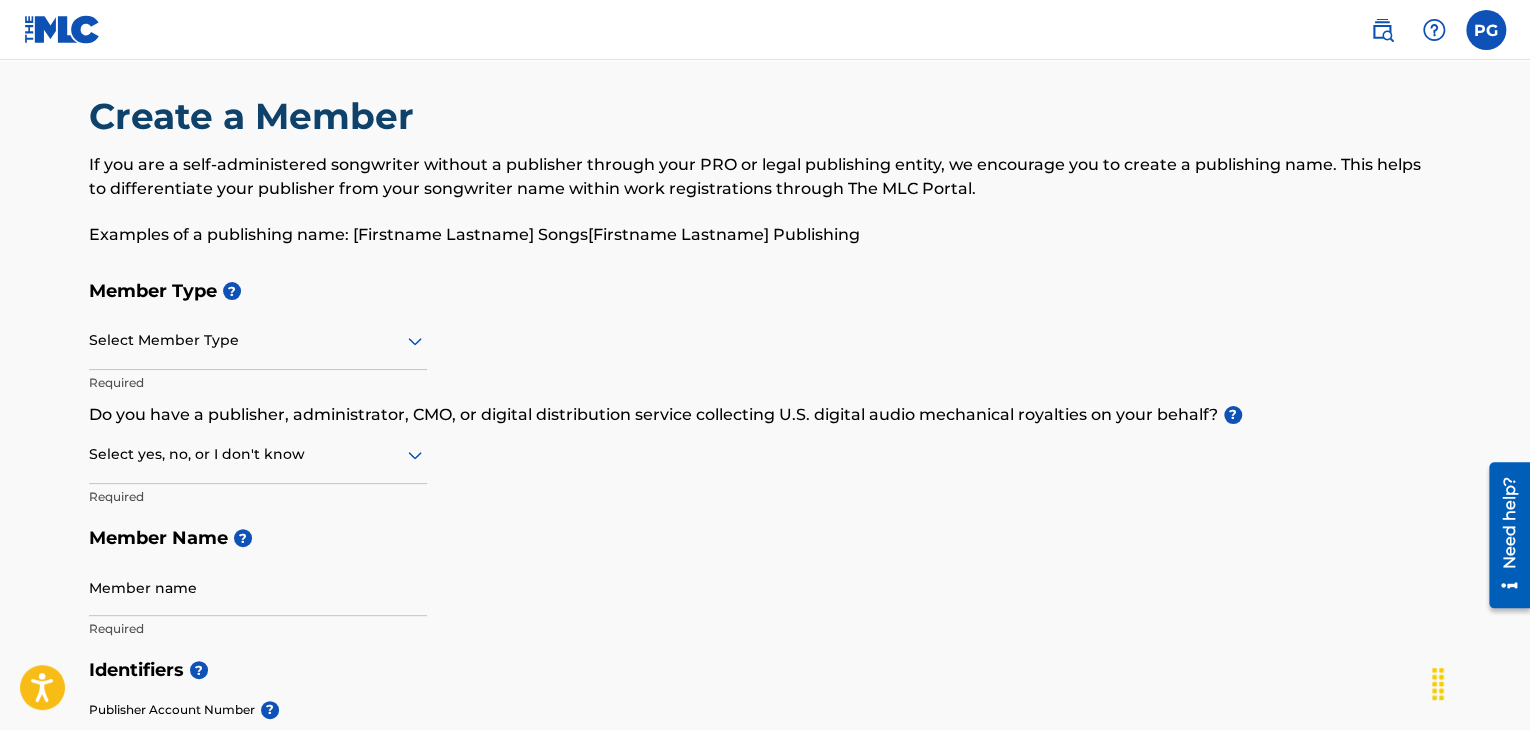 scroll, scrollTop: 0, scrollLeft: 0, axis: both 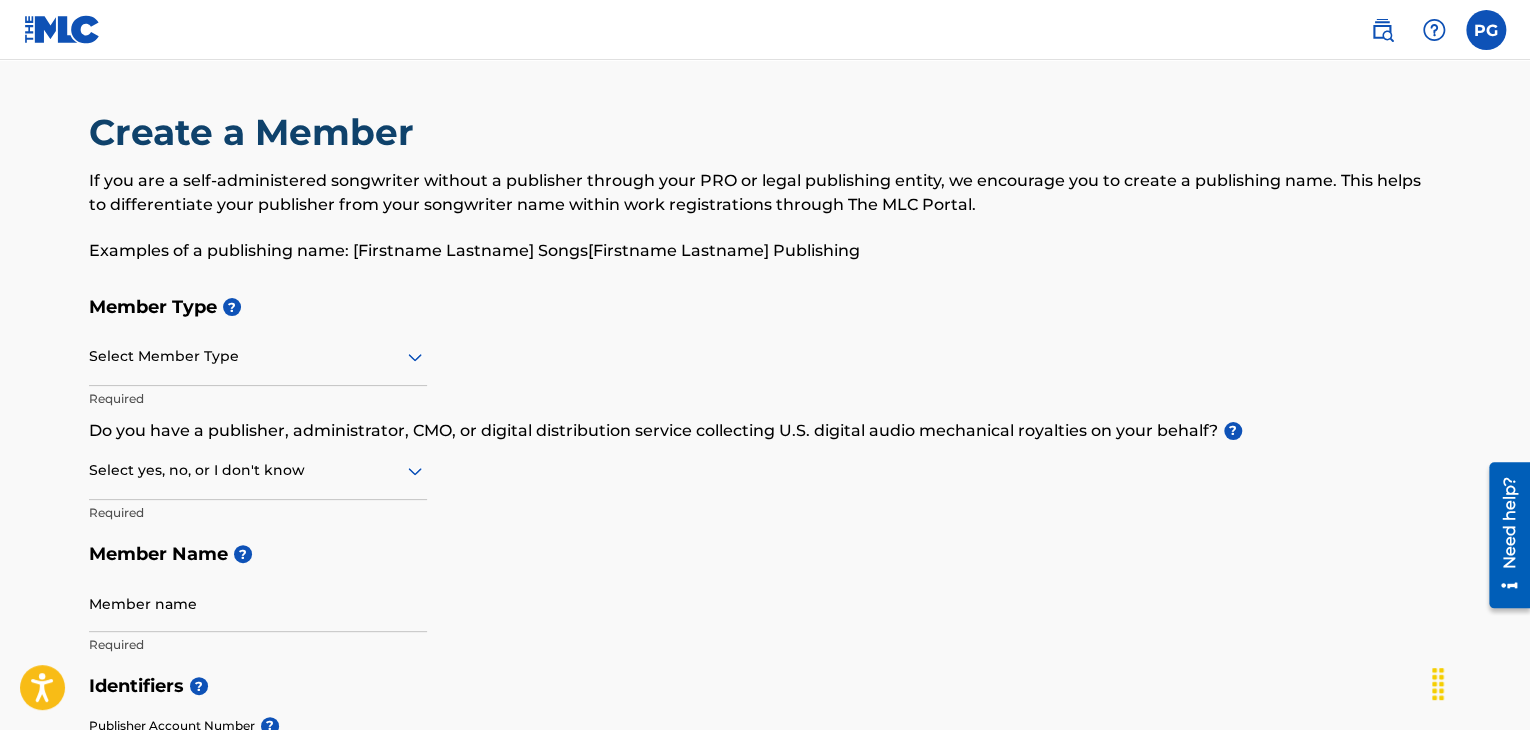 click at bounding box center (258, 356) 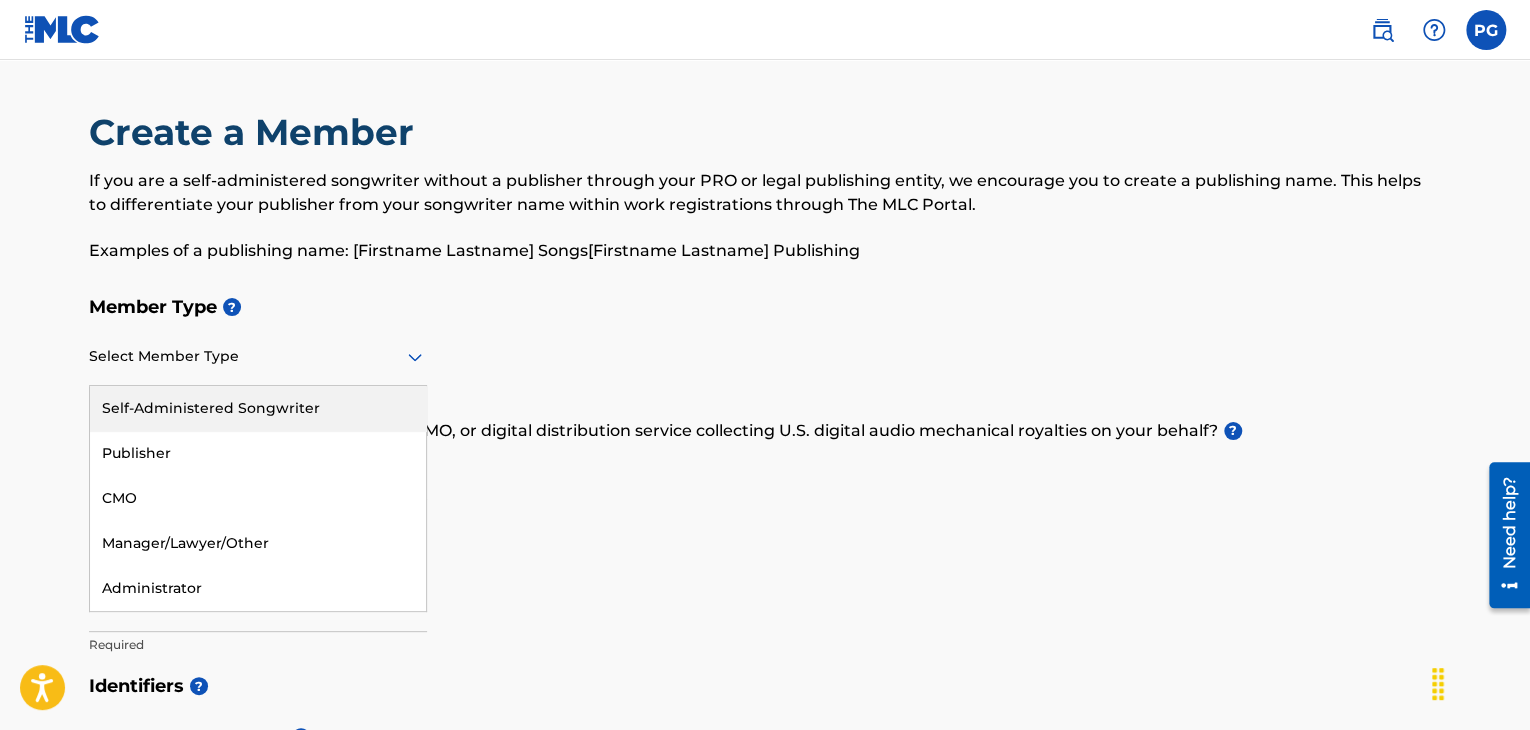 click on "Self-Administered Songwriter" at bounding box center [258, 408] 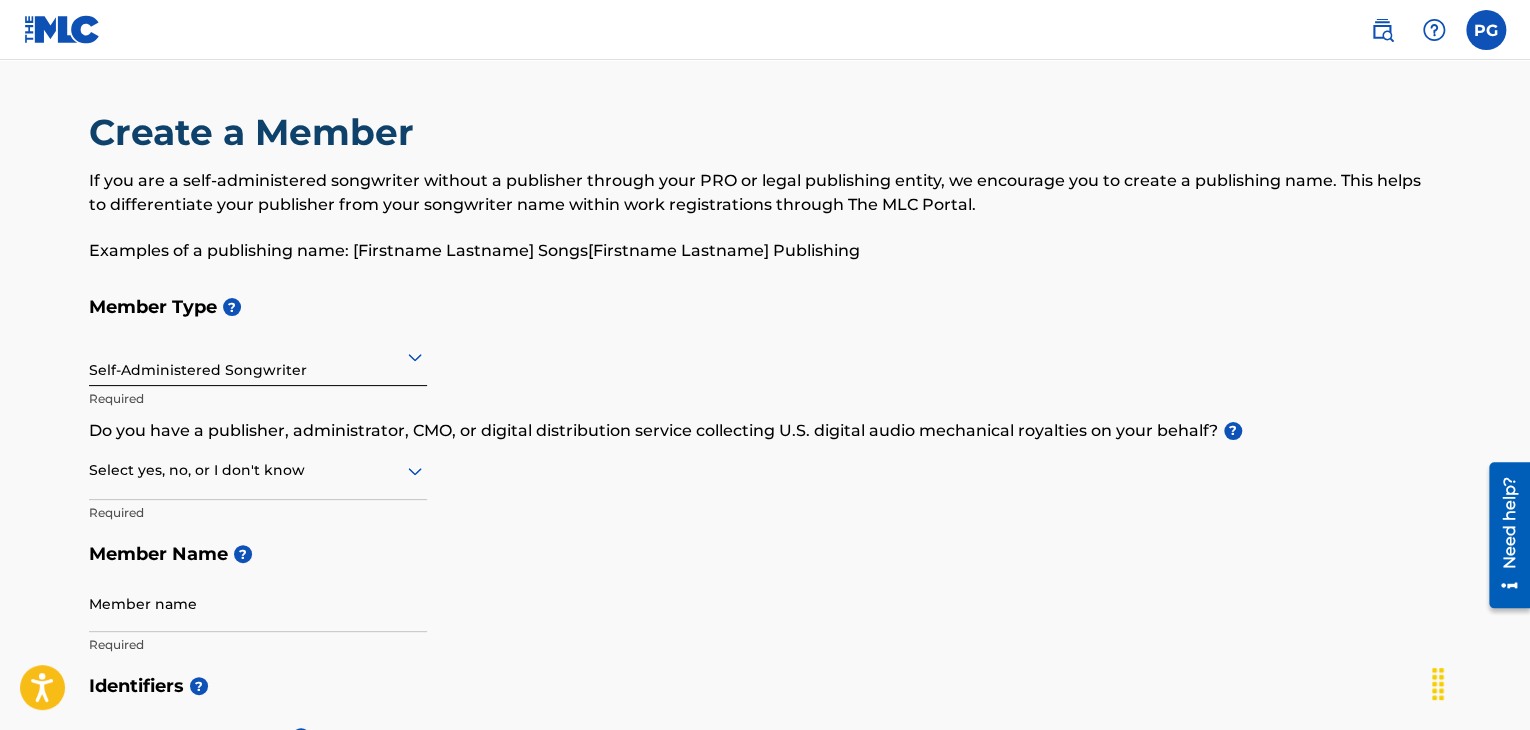click at bounding box center [258, 470] 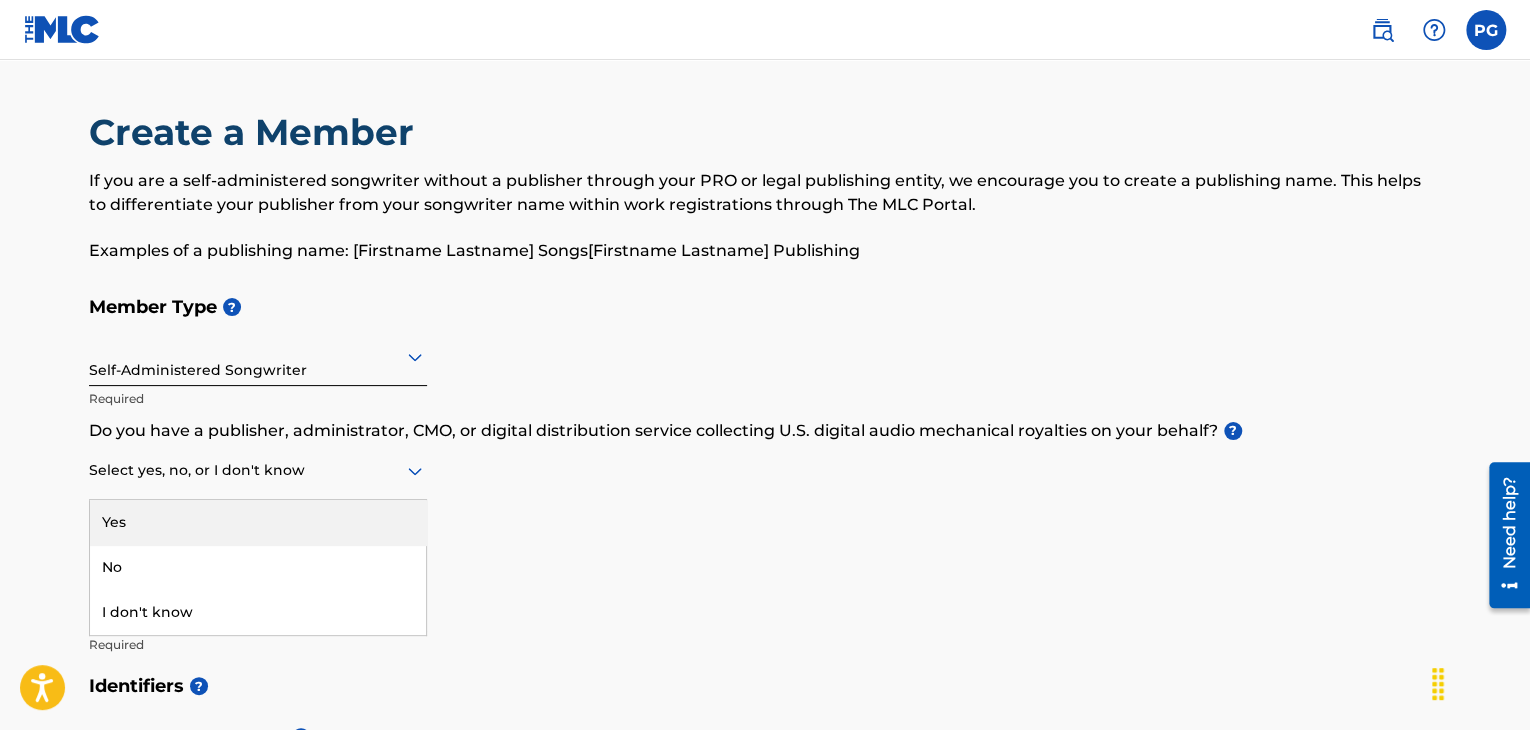 click on "Yes" at bounding box center (258, 522) 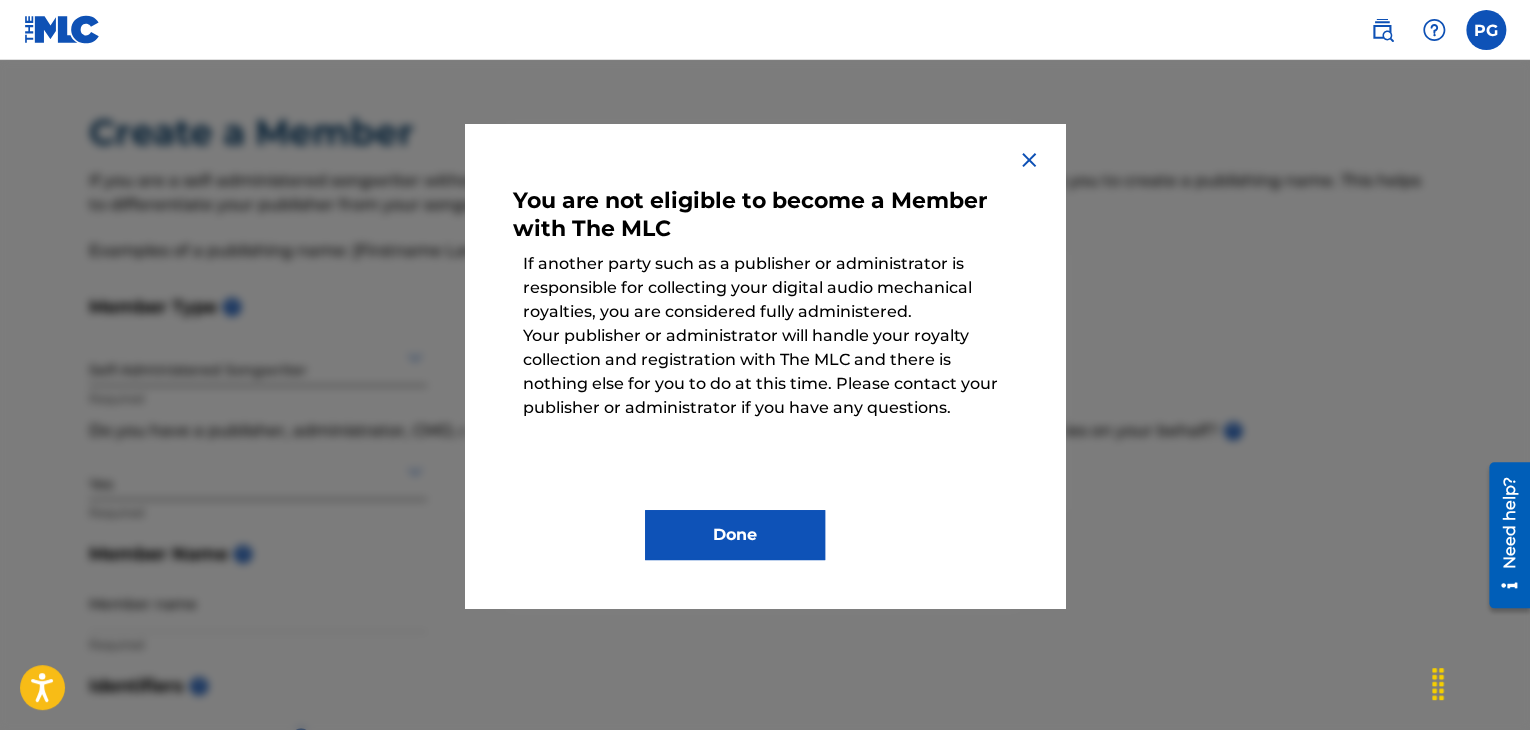 scroll, scrollTop: 68, scrollLeft: 0, axis: vertical 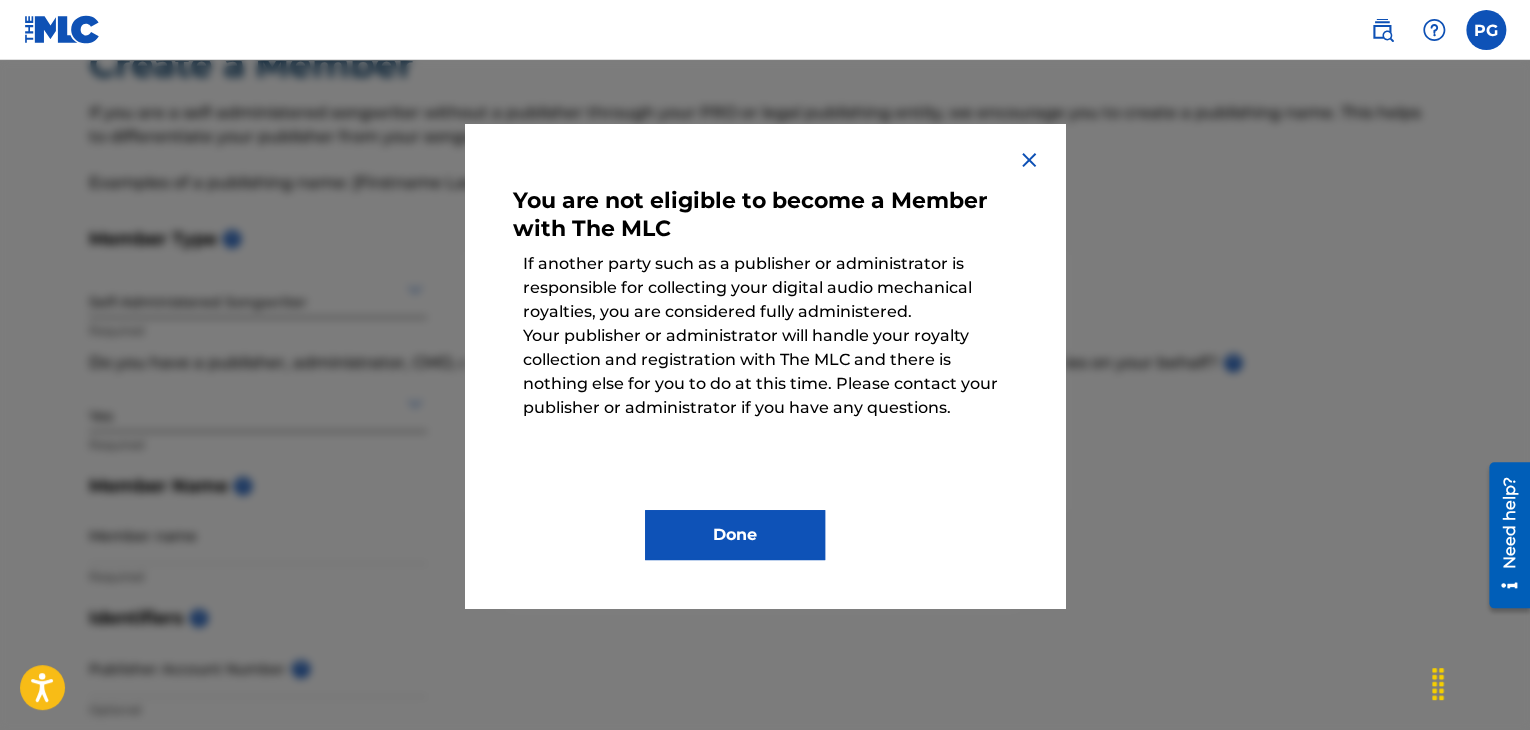 click on "Done" at bounding box center (735, 535) 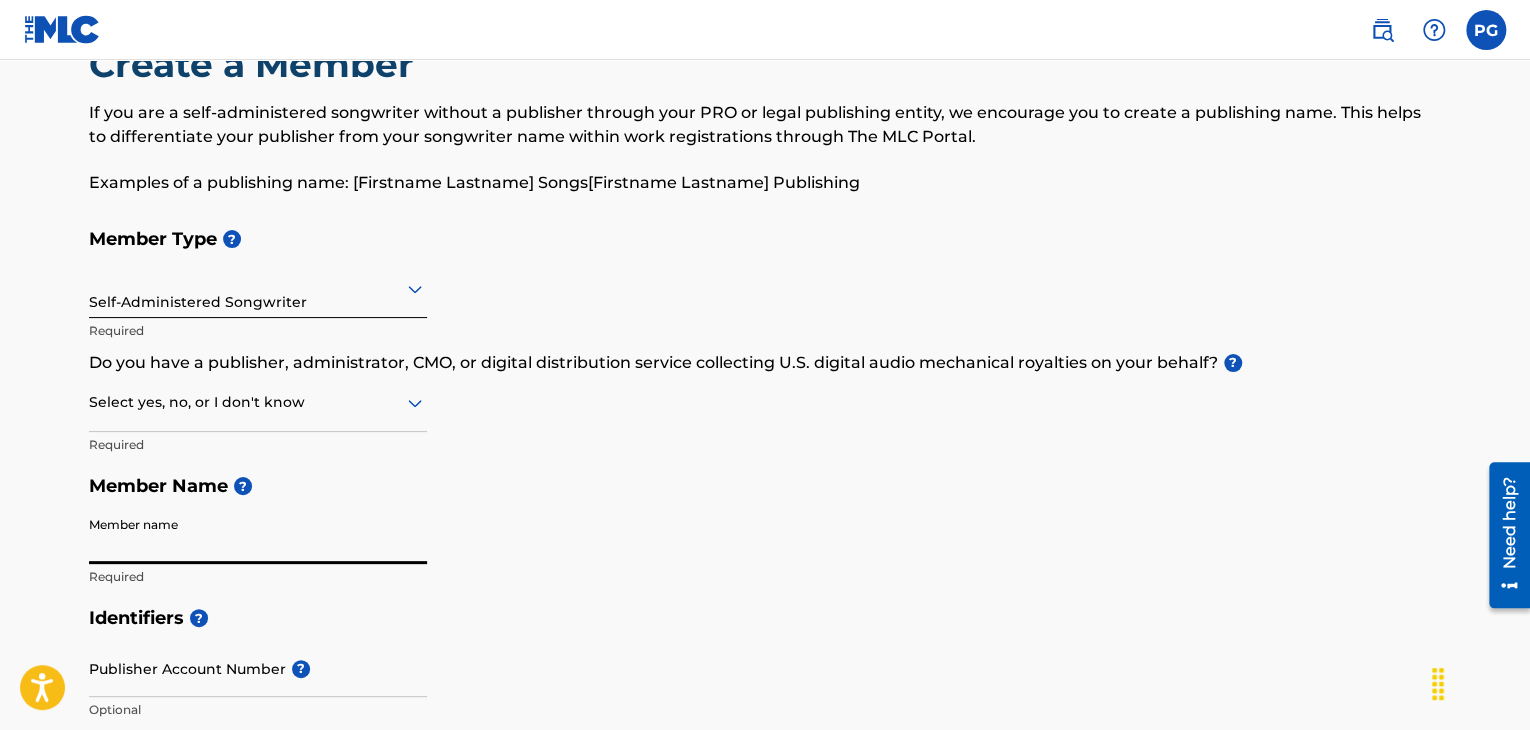 click on "Member name" at bounding box center (258, 535) 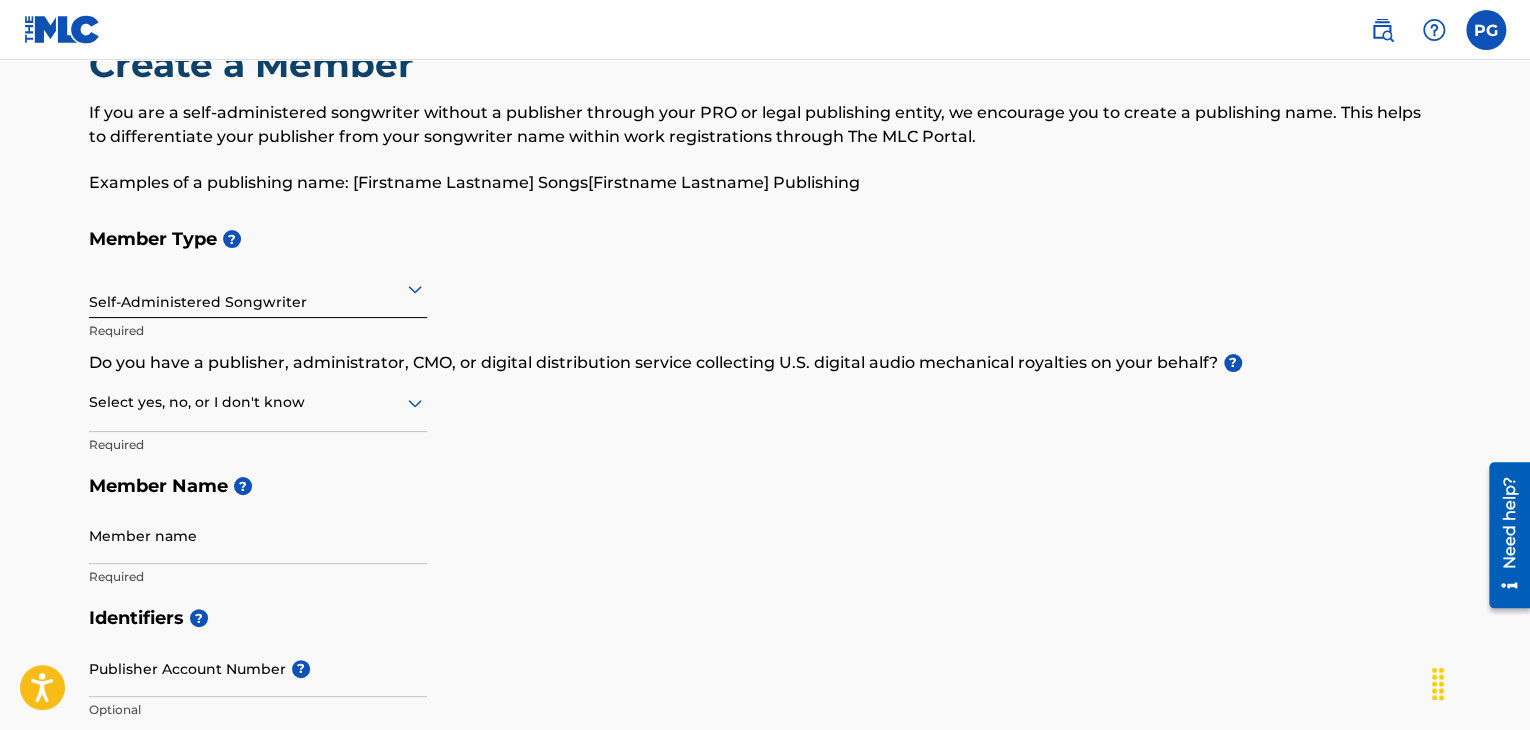 click at bounding box center [62, 29] 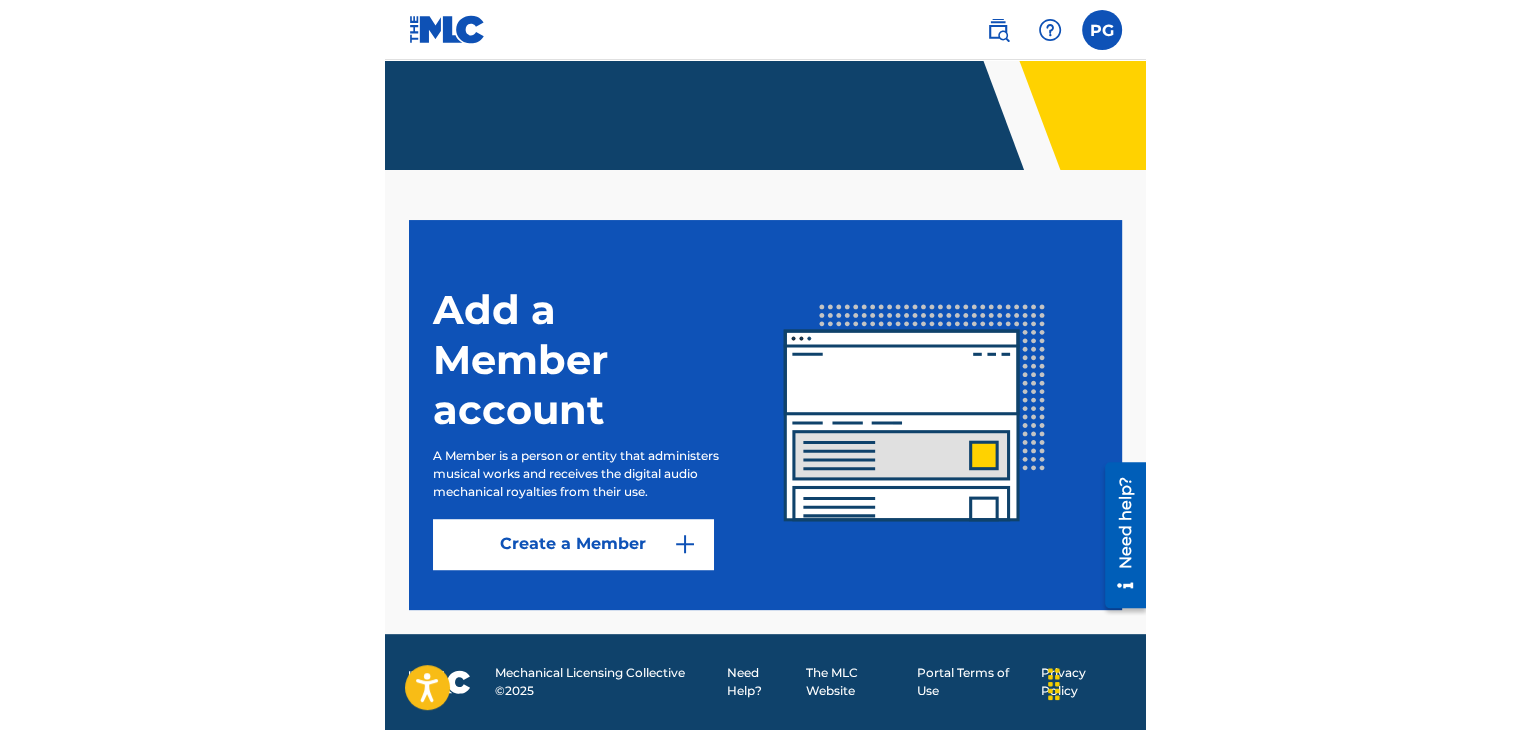 scroll, scrollTop: 416, scrollLeft: 0, axis: vertical 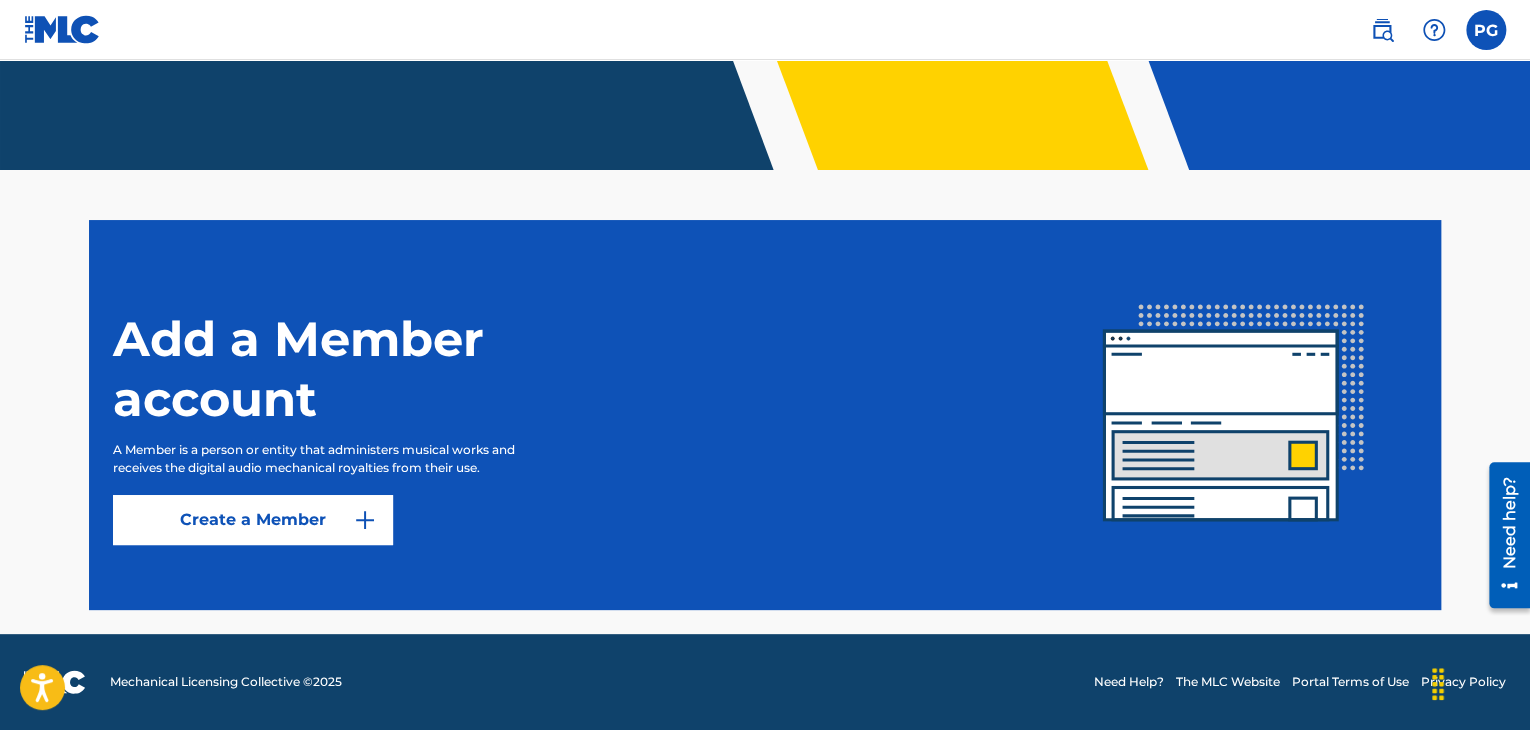 drag, startPoint x: 796, startPoint y: 0, endPoint x: 931, endPoint y: 392, distance: 414.59497 